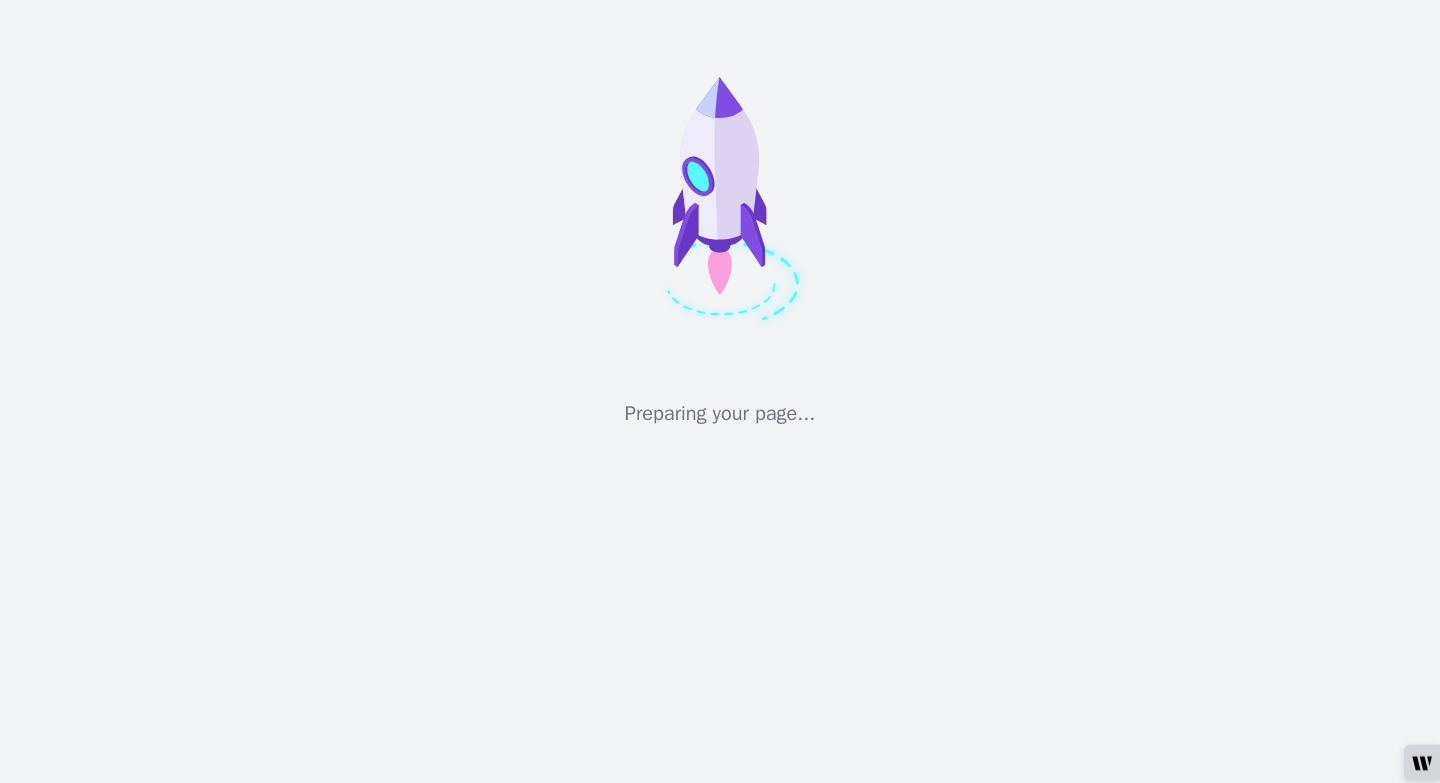 scroll, scrollTop: 0, scrollLeft: 0, axis: both 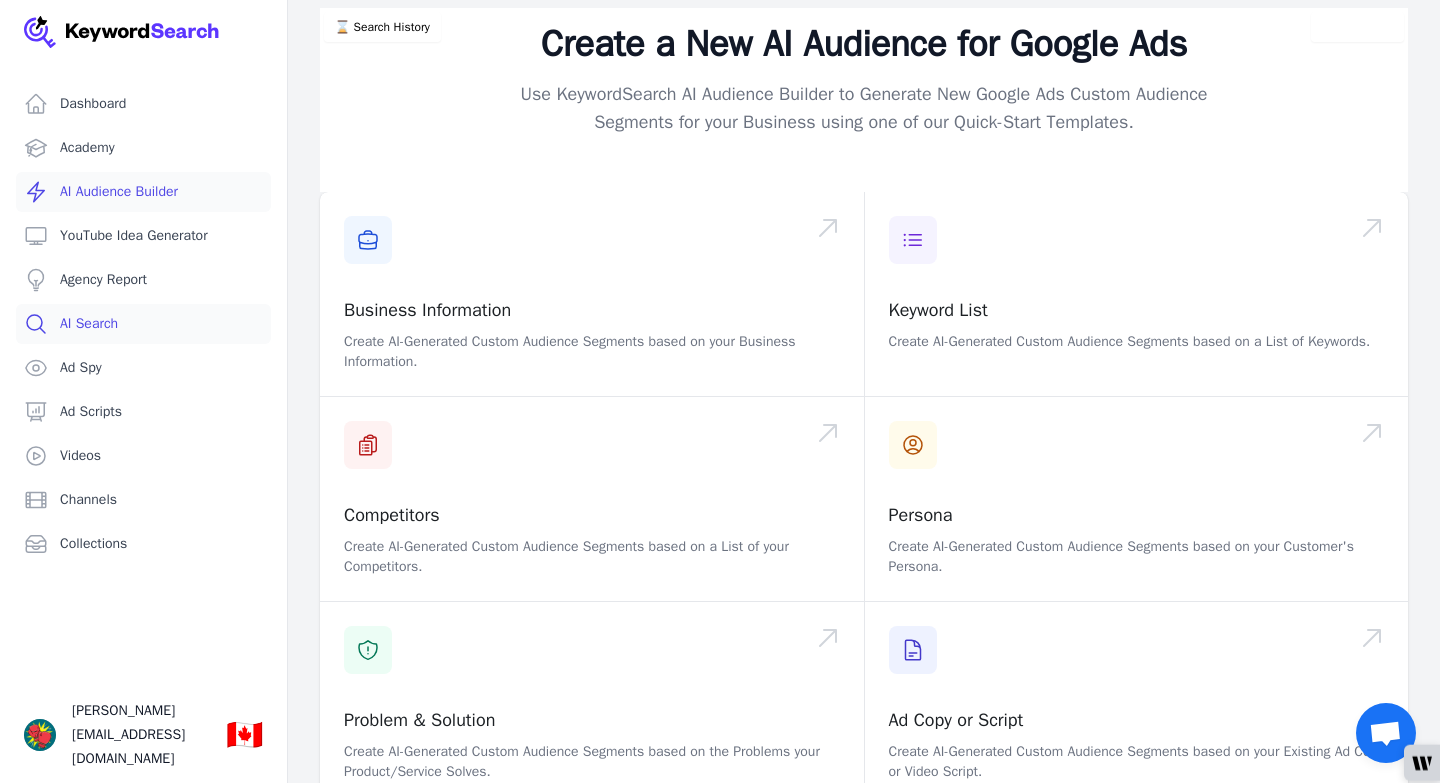 click on "AI Search" at bounding box center (143, 324) 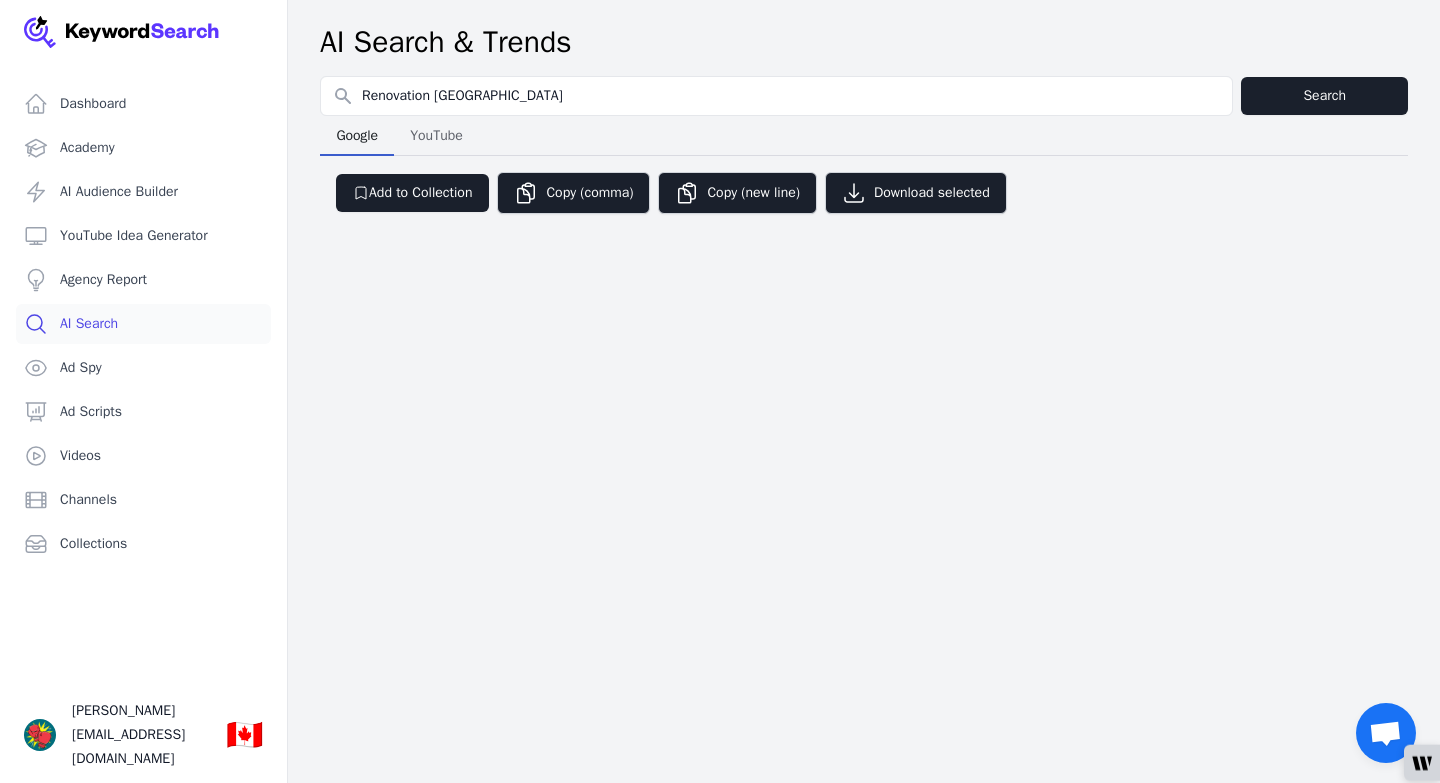 type on "Renovation [GEOGRAPHIC_DATA]" 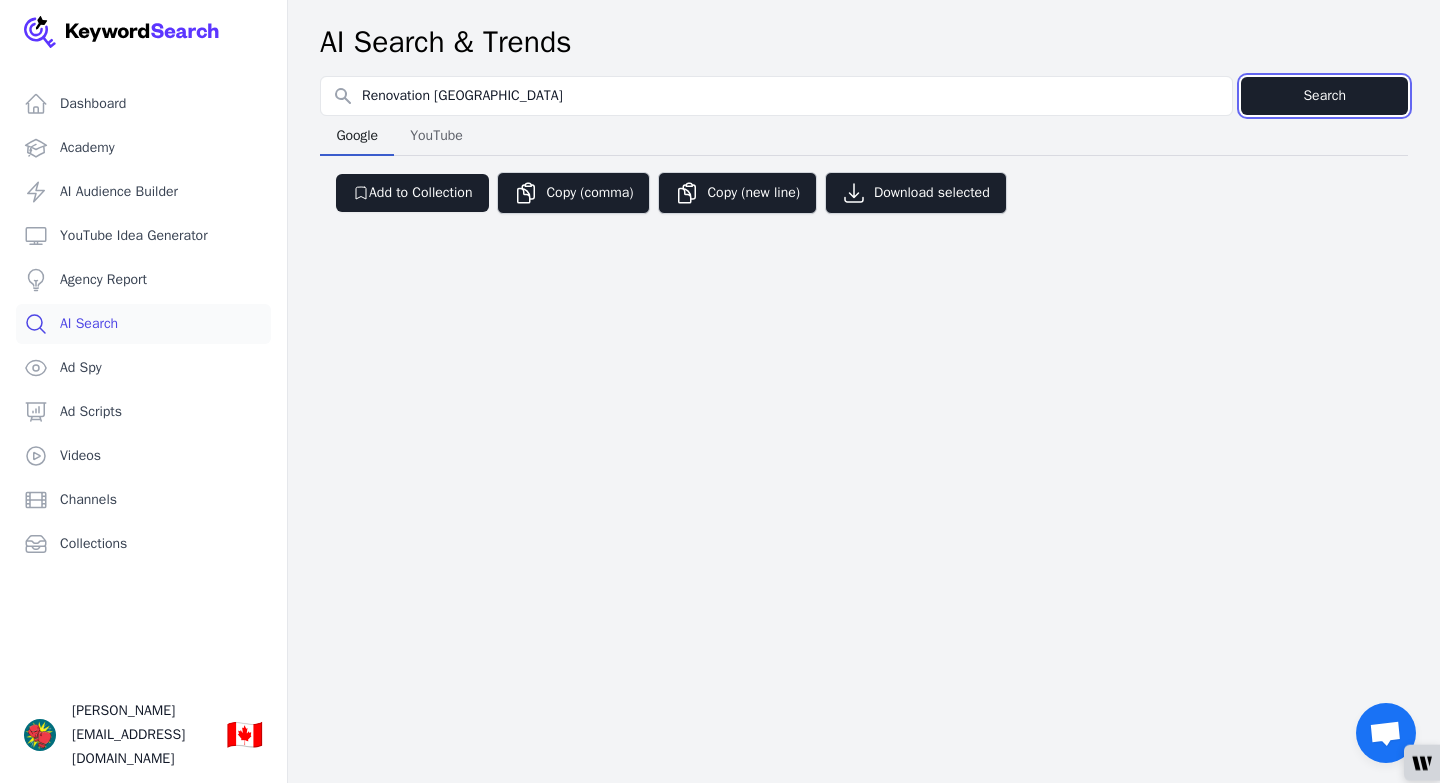 click on "Search" at bounding box center [1324, 96] 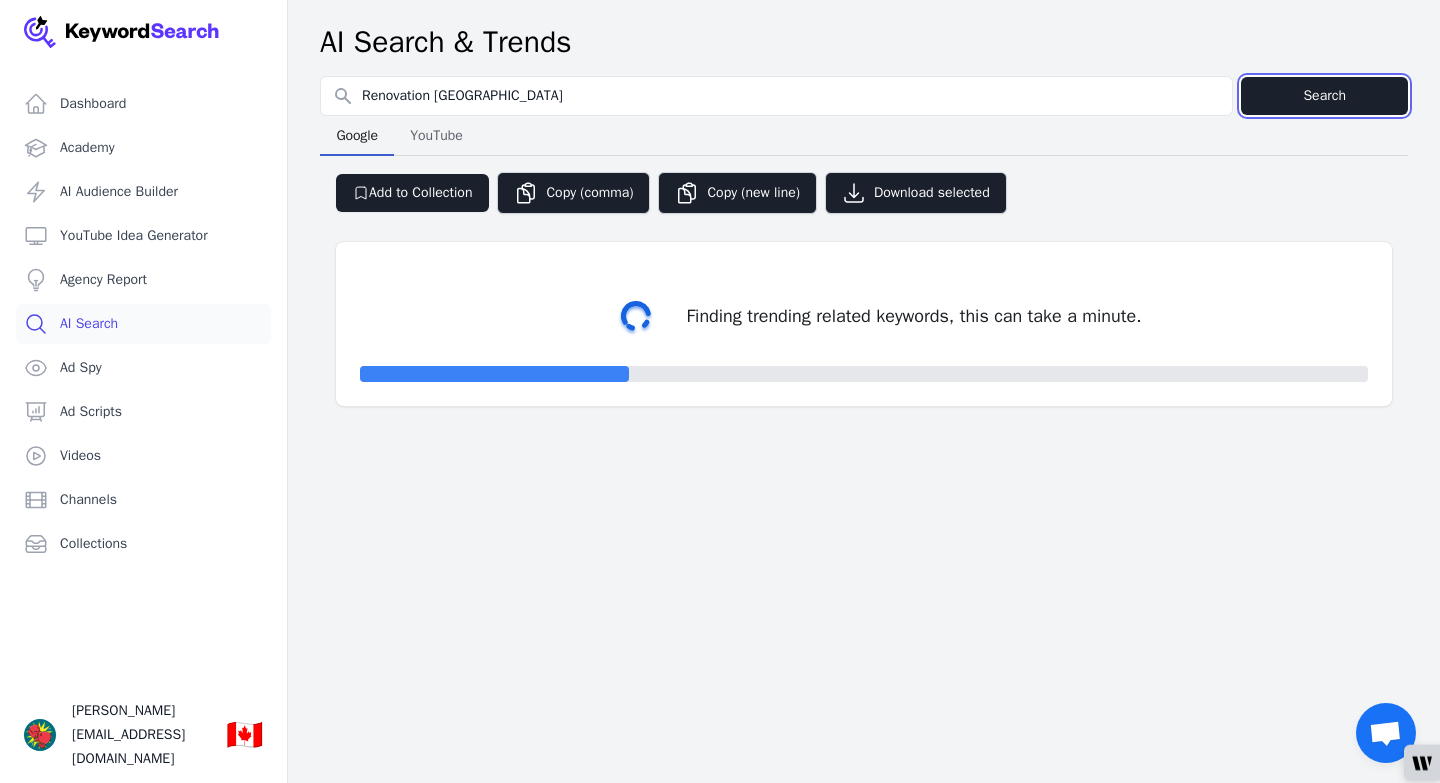select on "50" 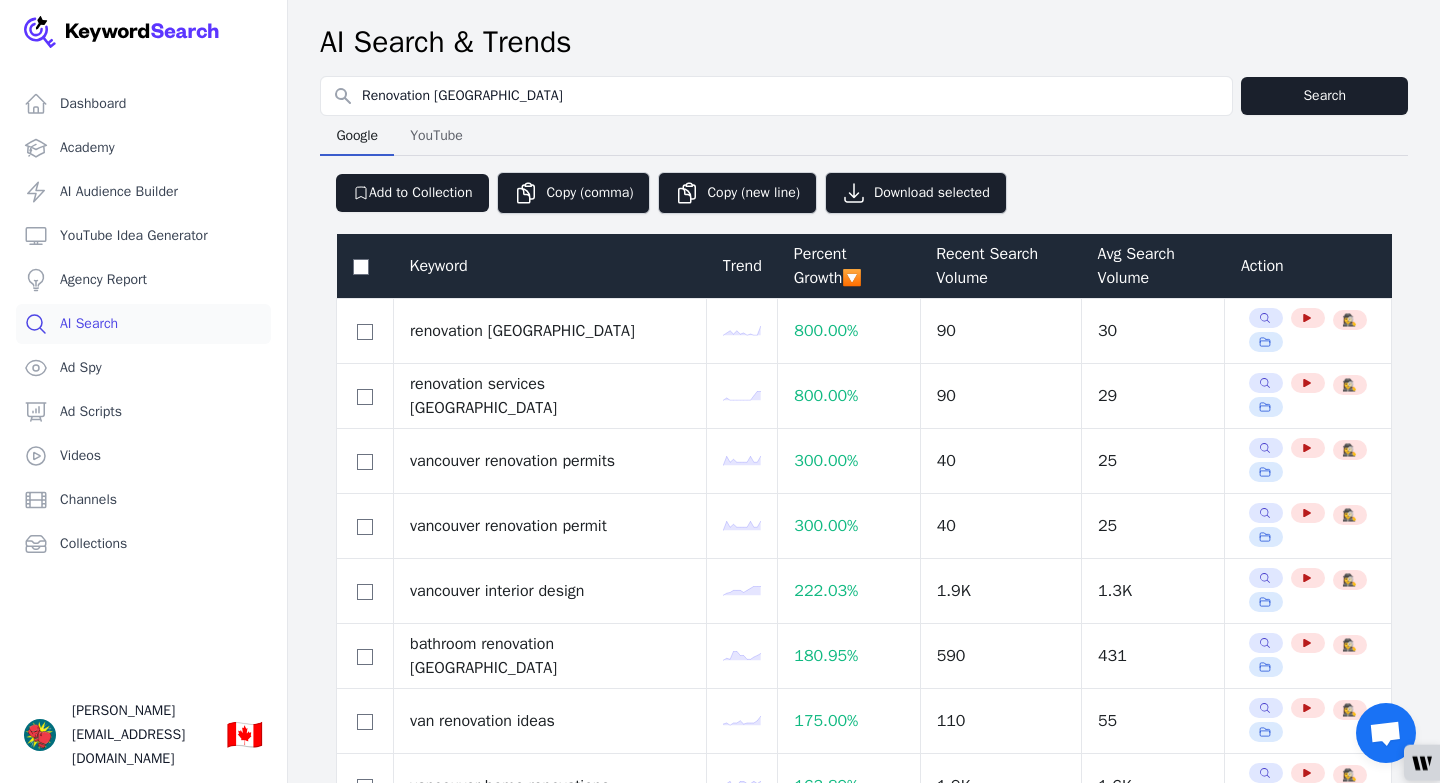click on "Recent Search Volume" at bounding box center [1000, 266] 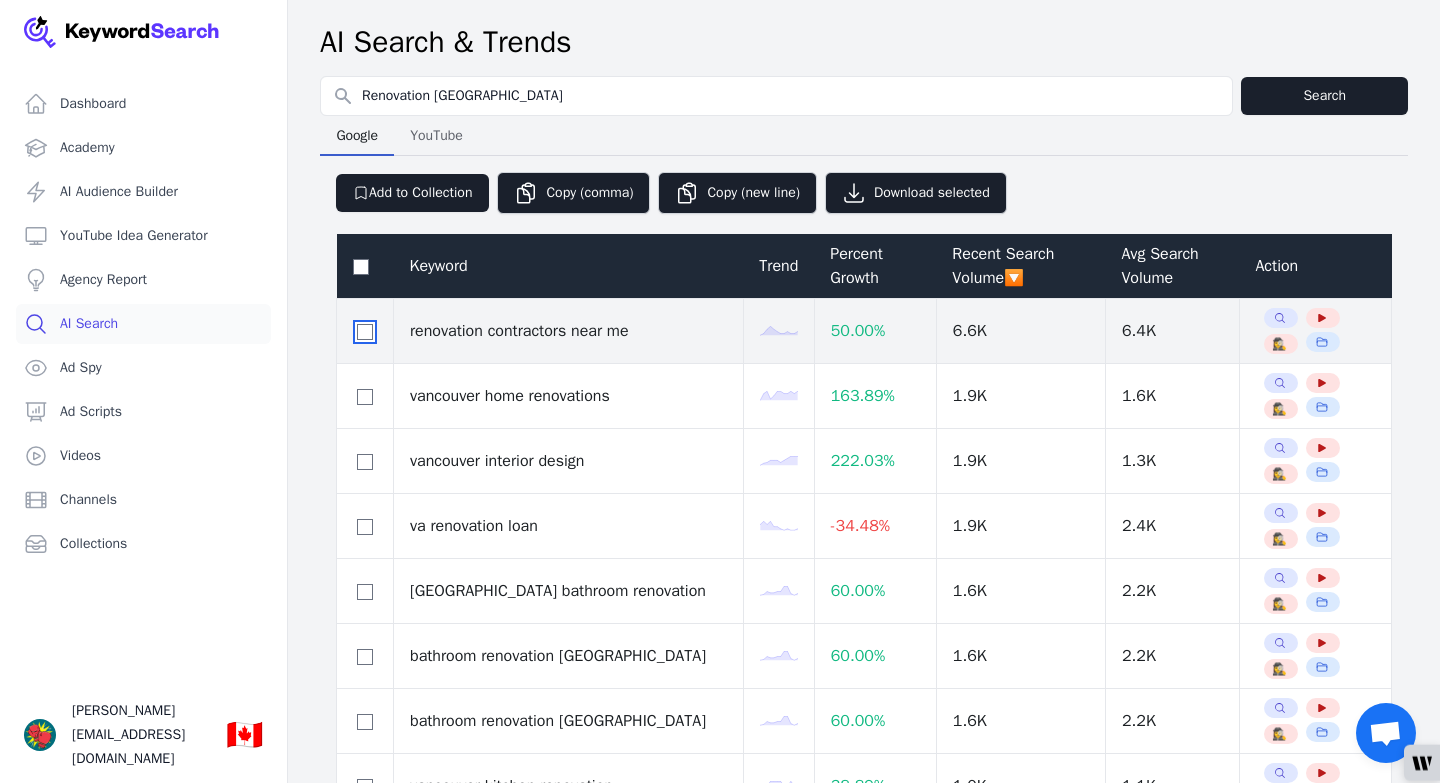 click at bounding box center [365, 332] 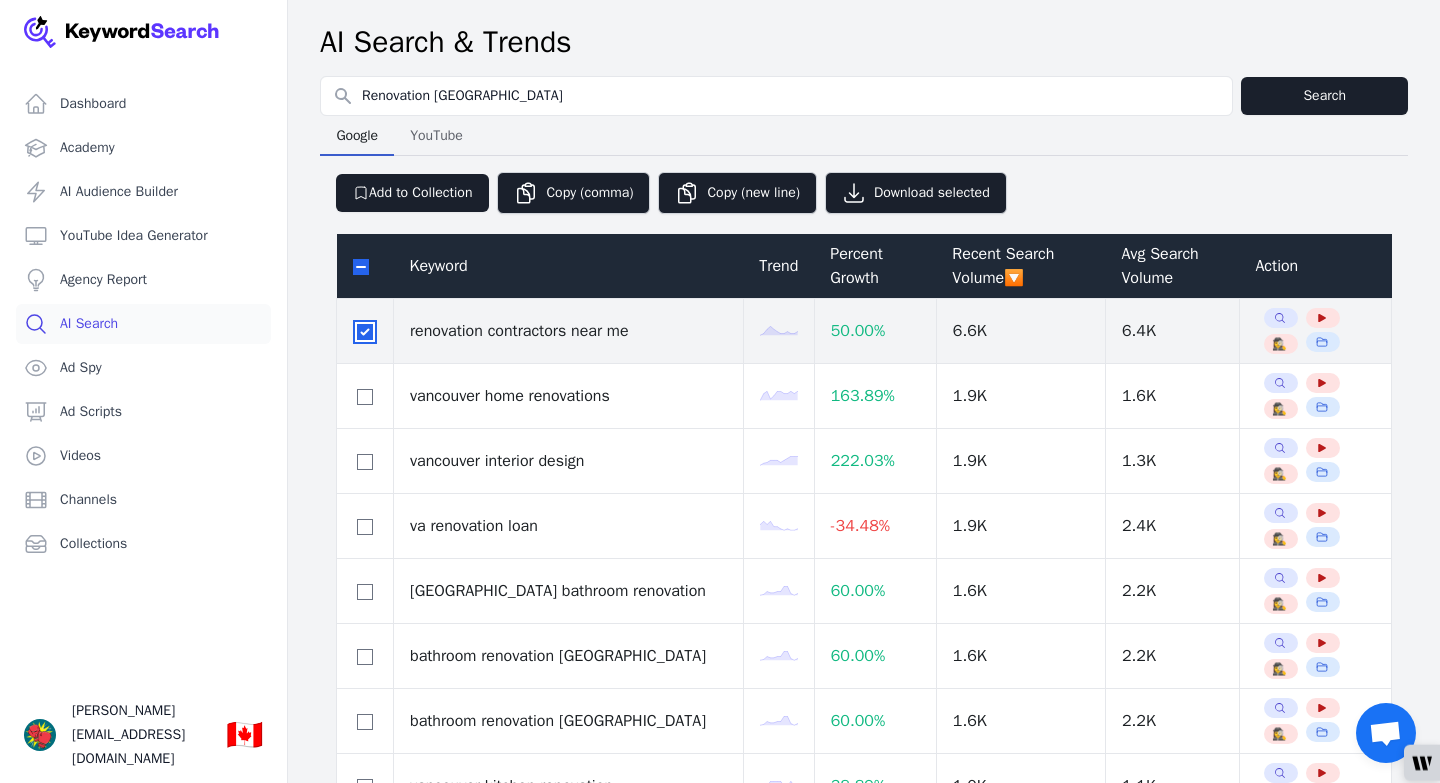 checkbox on "true" 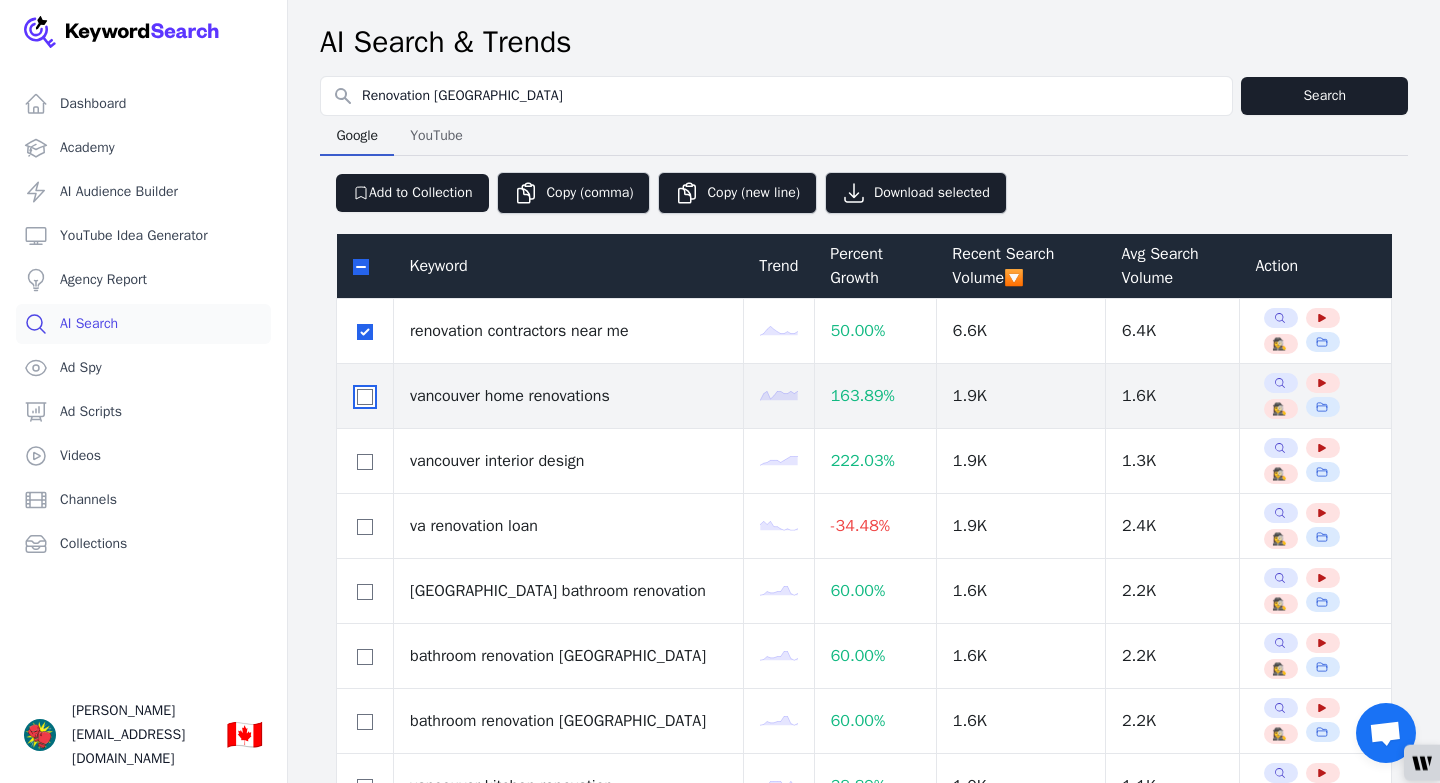 click at bounding box center (365, 397) 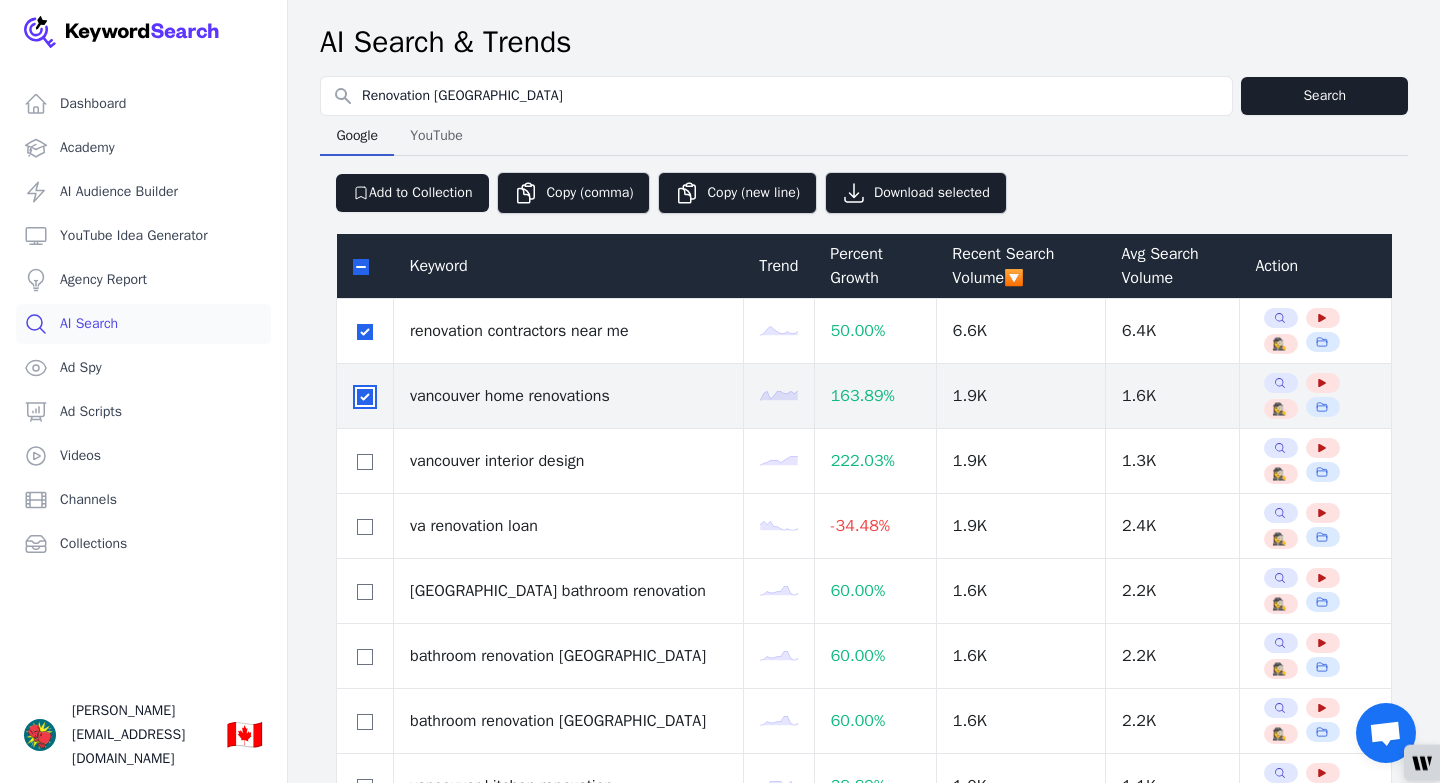 checkbox on "true" 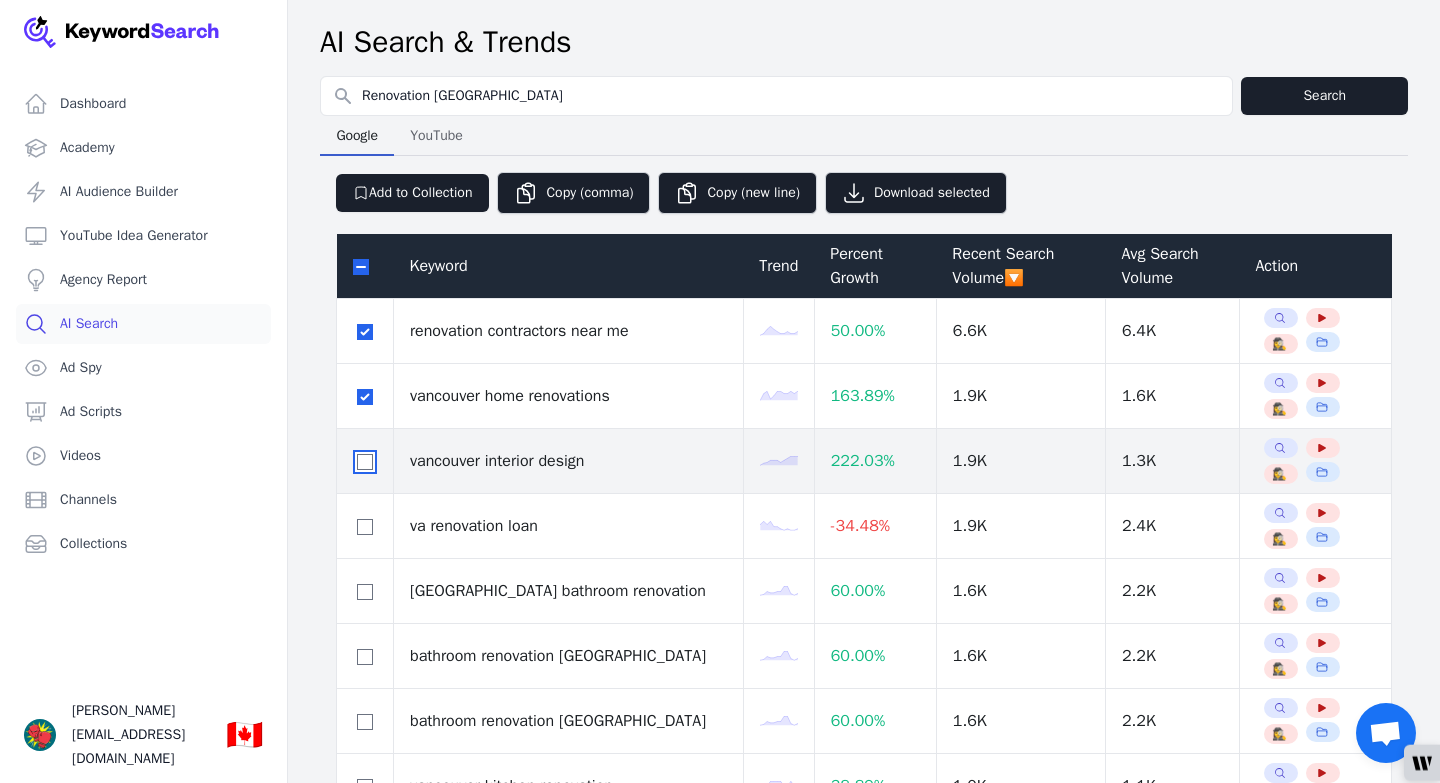 click at bounding box center (365, 462) 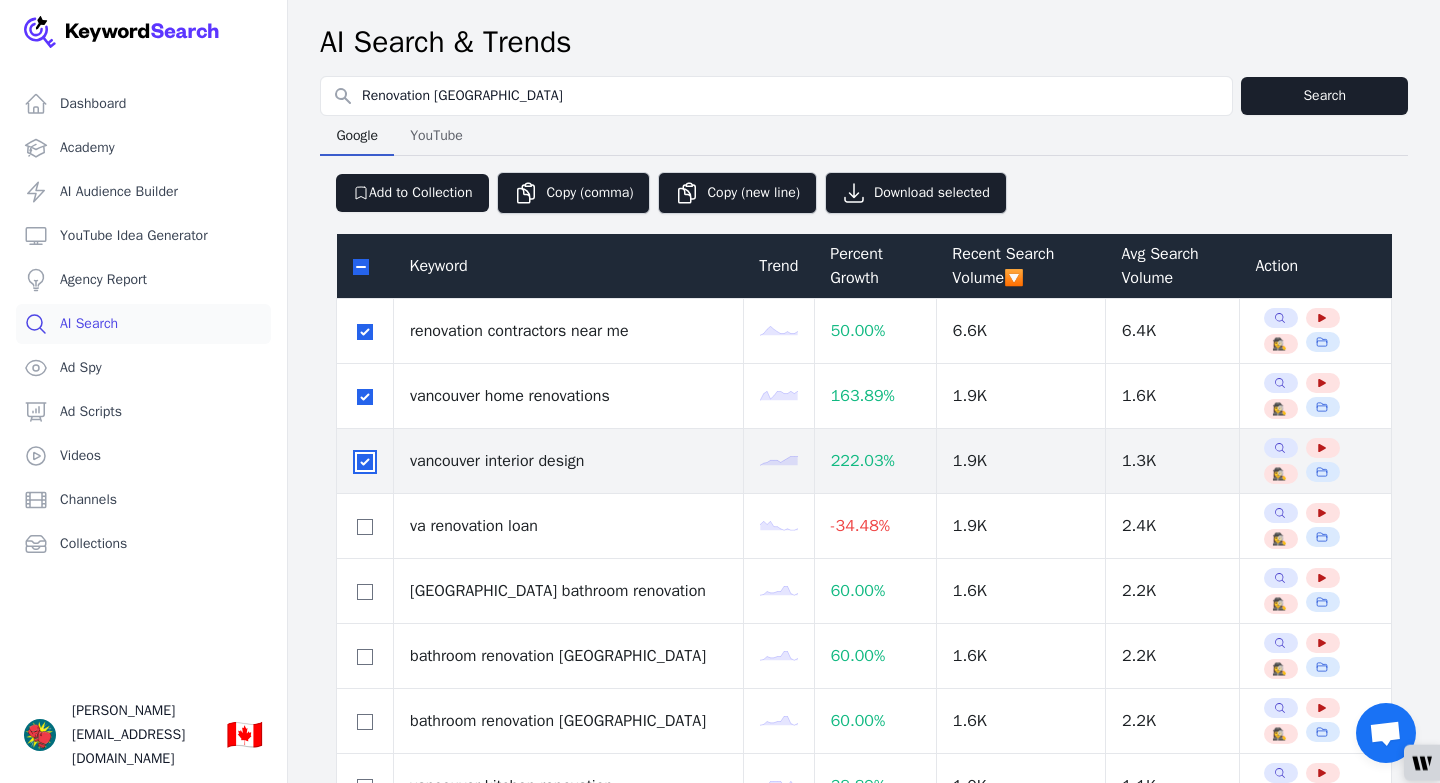 checkbox on "true" 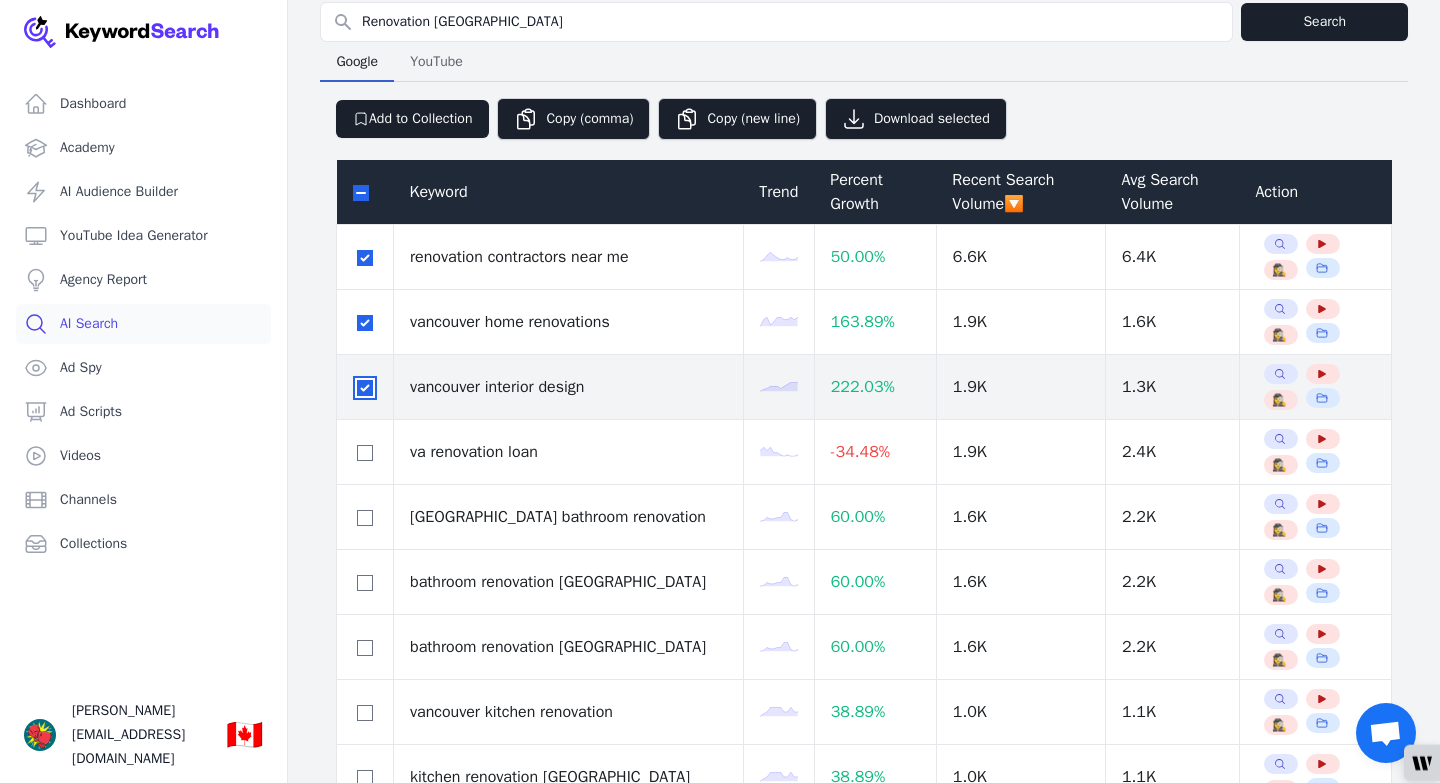 scroll, scrollTop: 113, scrollLeft: 0, axis: vertical 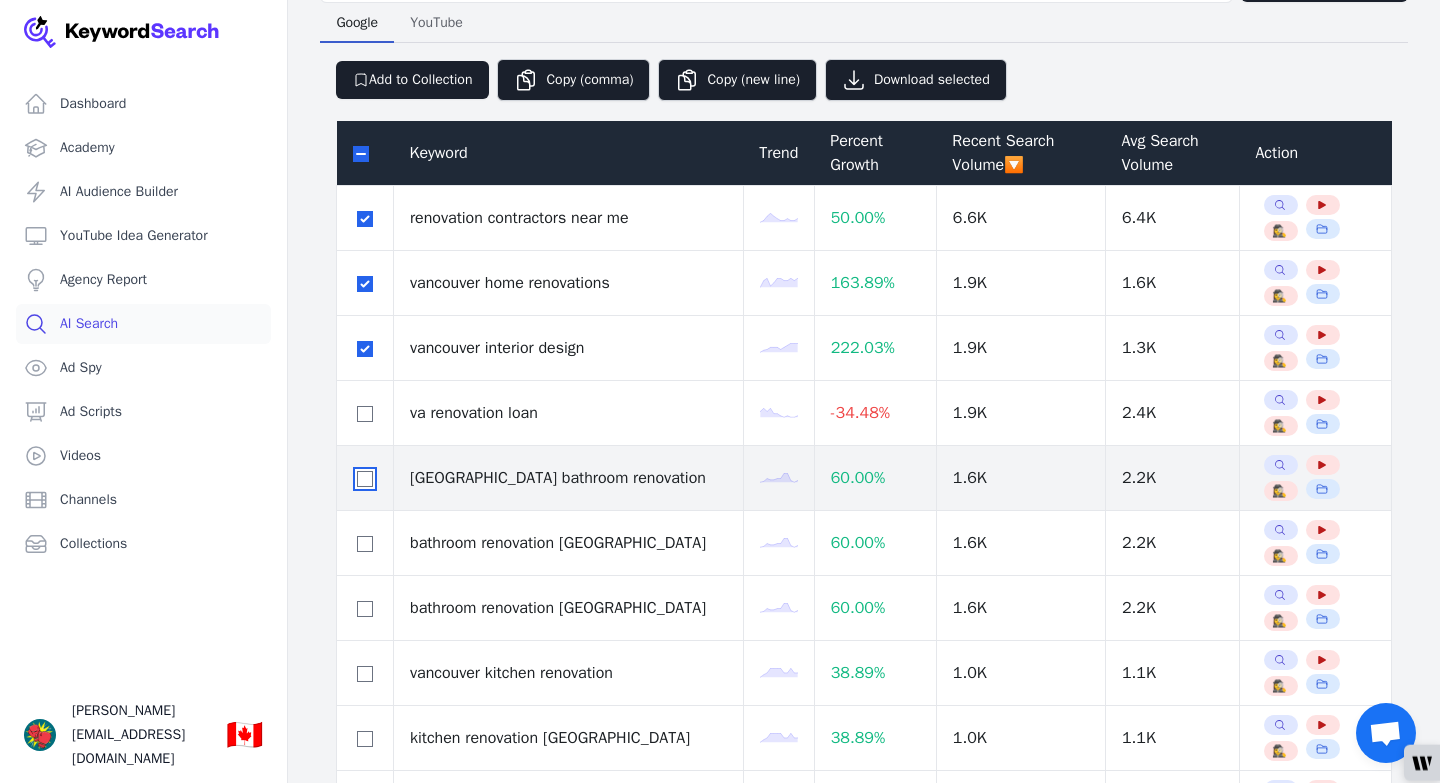 click at bounding box center [365, 479] 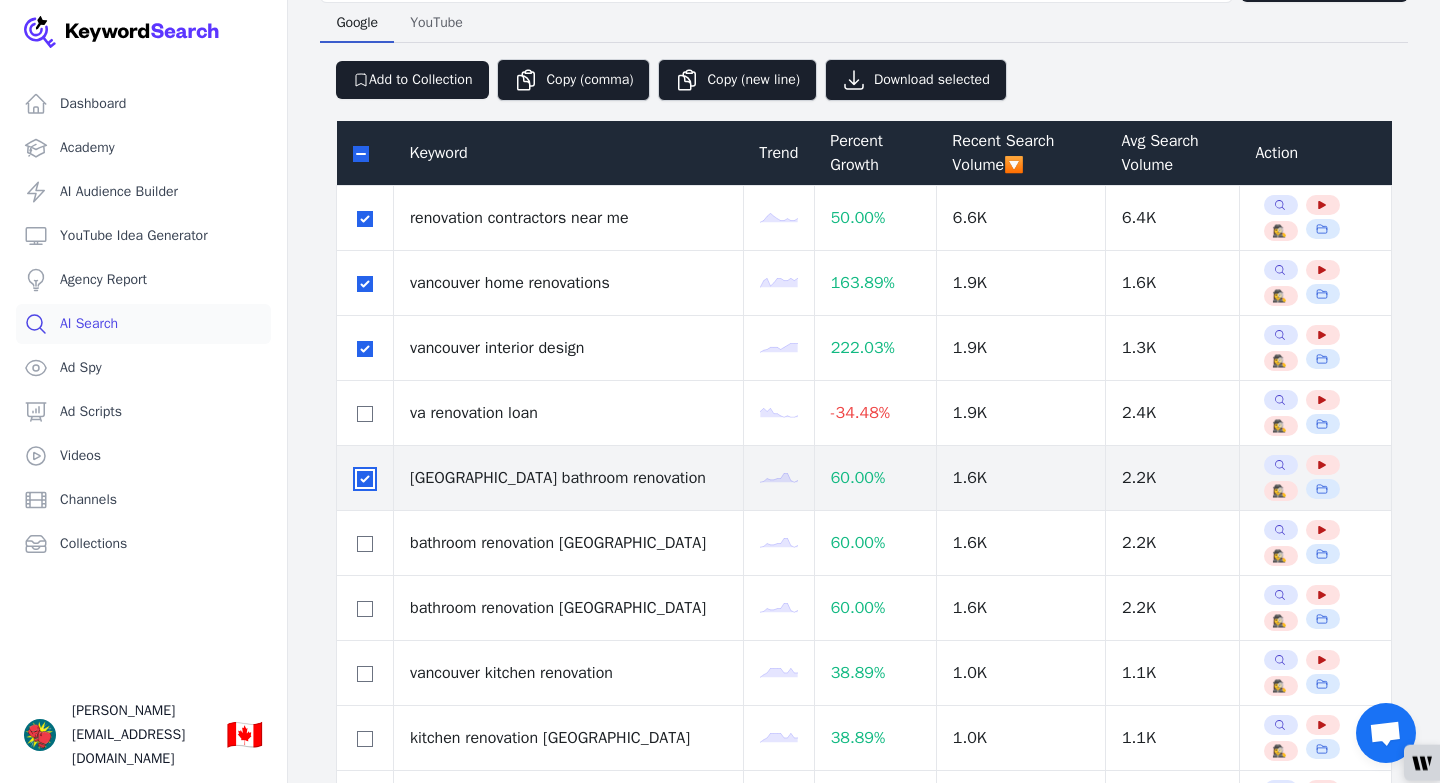 checkbox on "true" 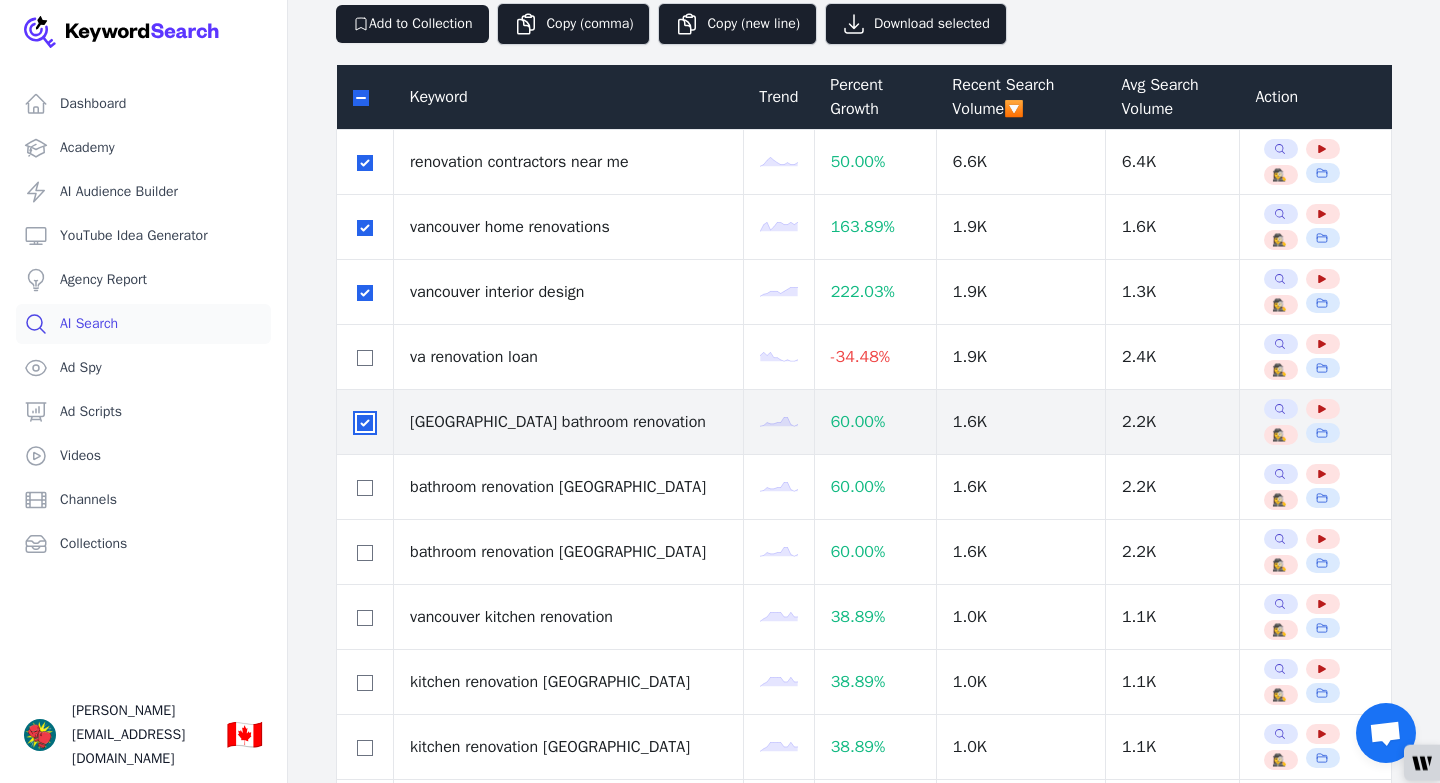scroll, scrollTop: 172, scrollLeft: 0, axis: vertical 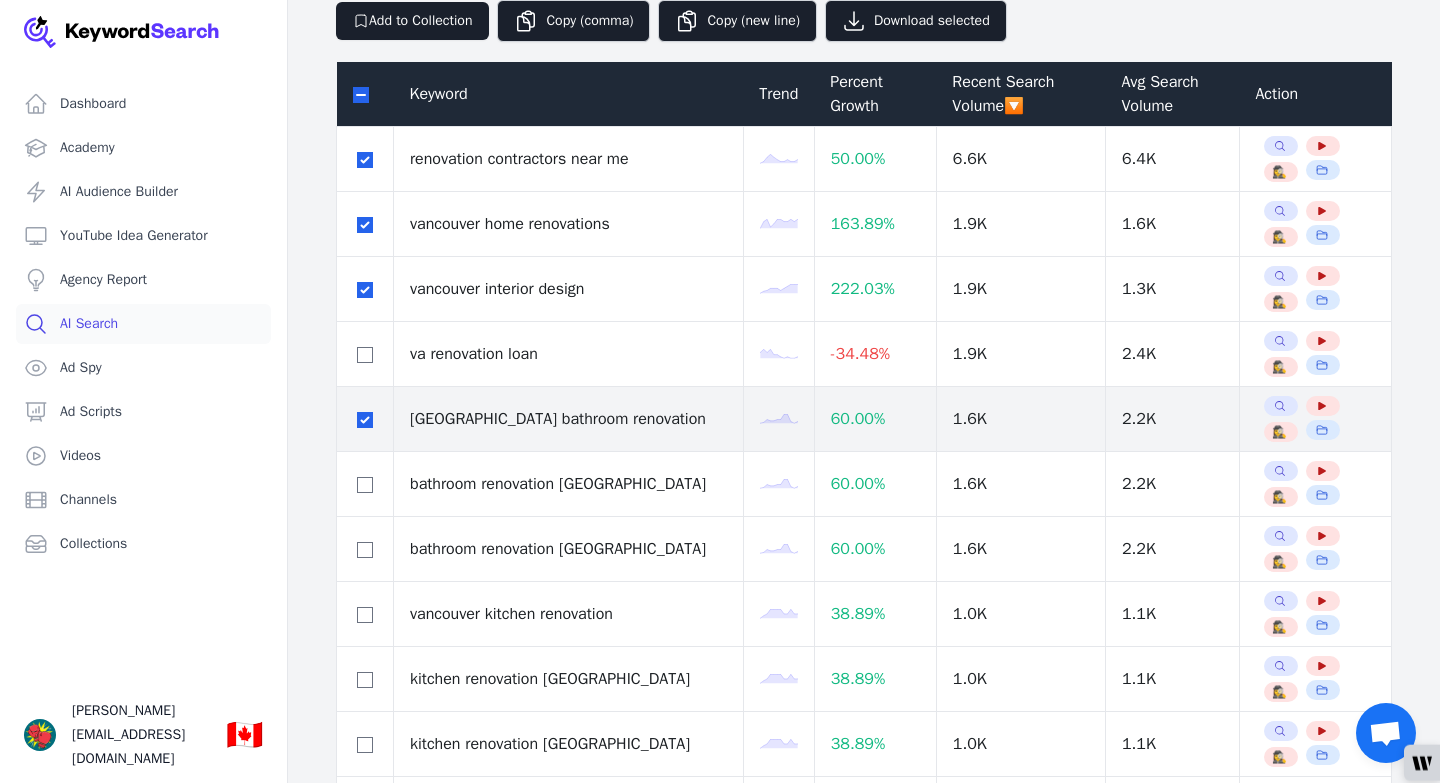 click at bounding box center (365, 484) 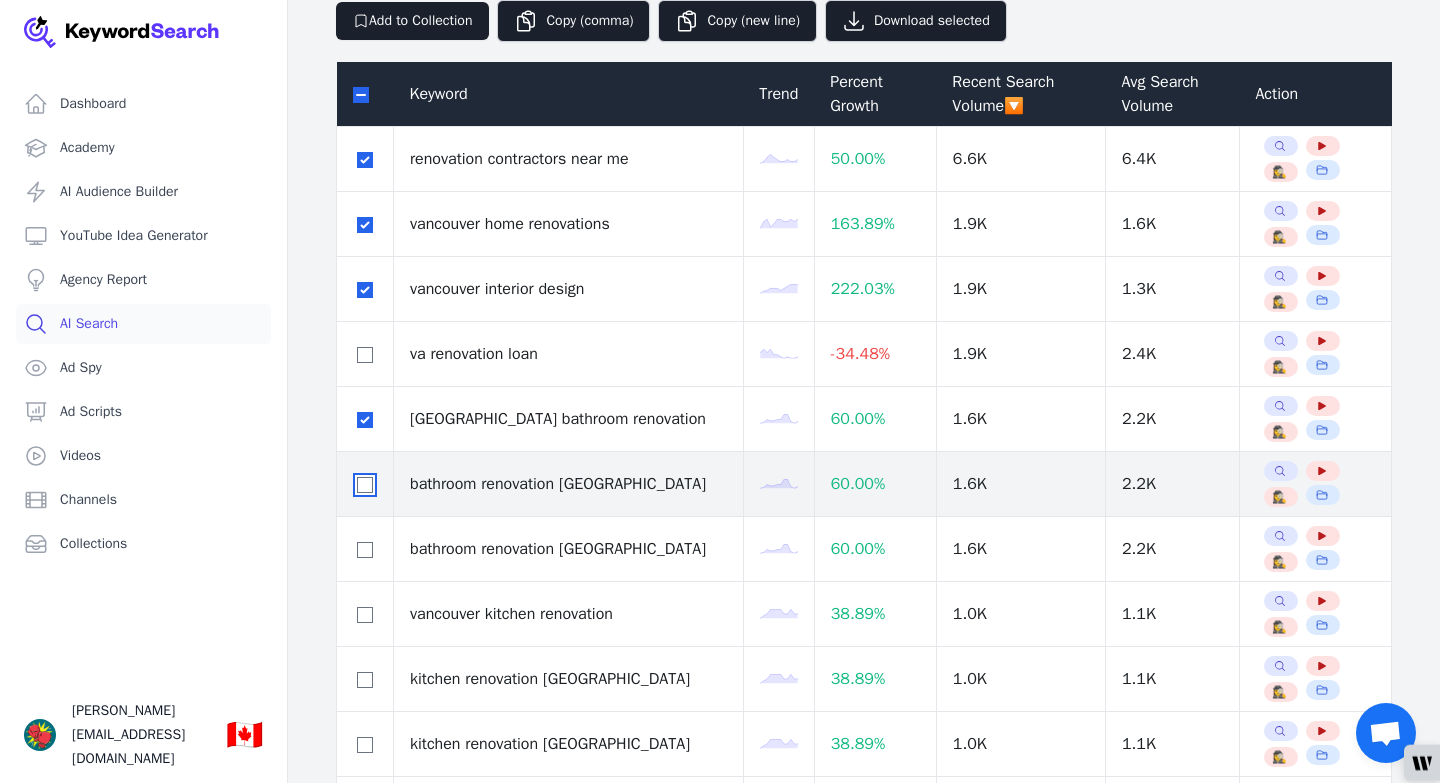 click at bounding box center [365, 485] 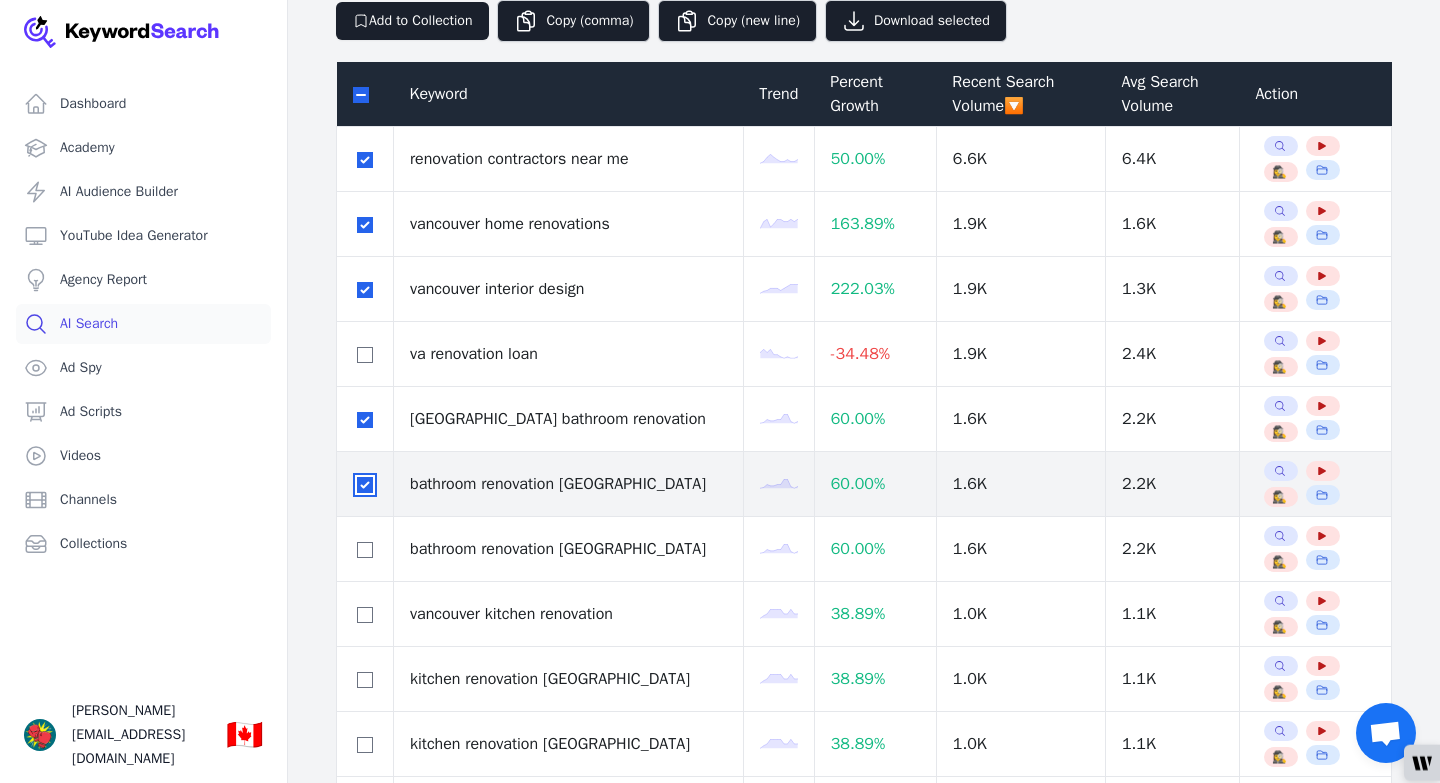 checkbox on "true" 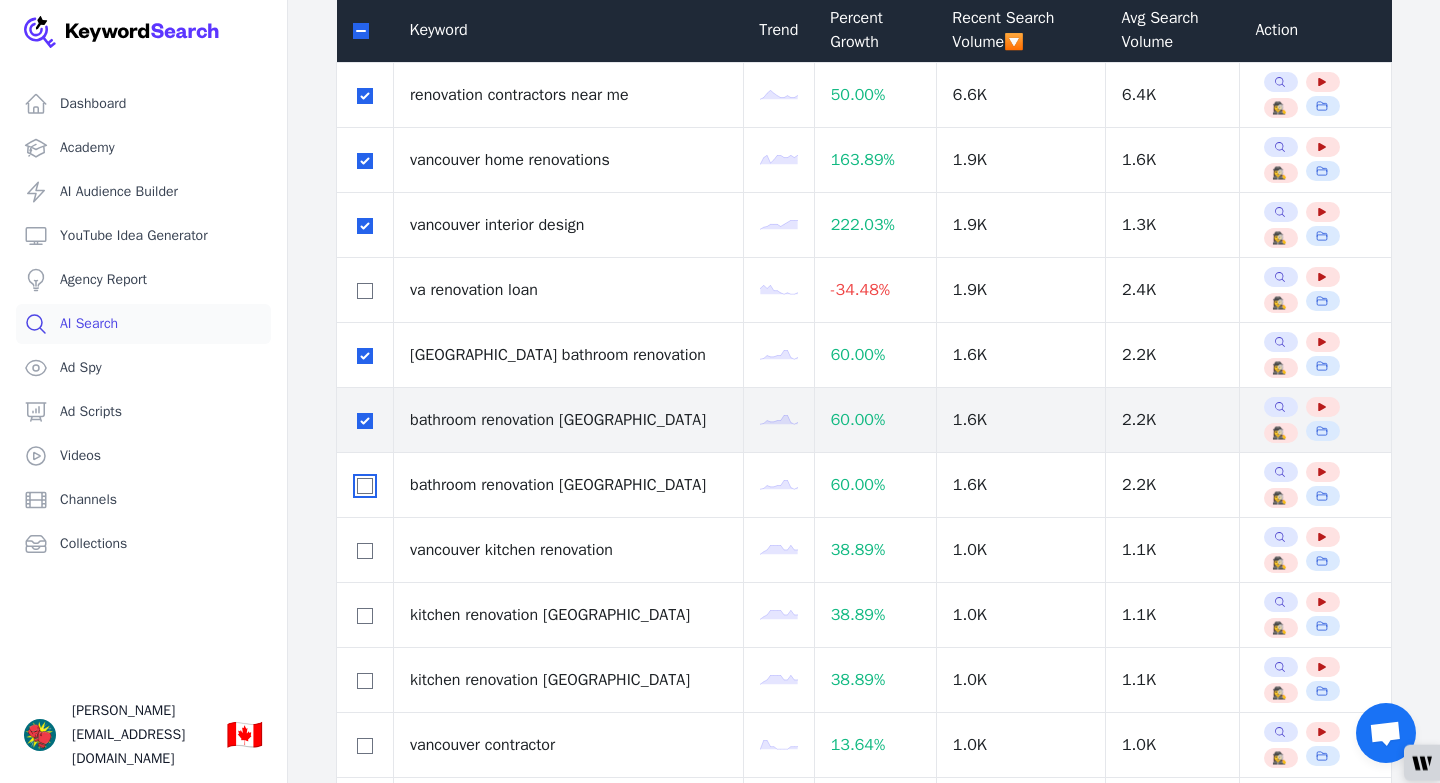 click at bounding box center [365, 486] 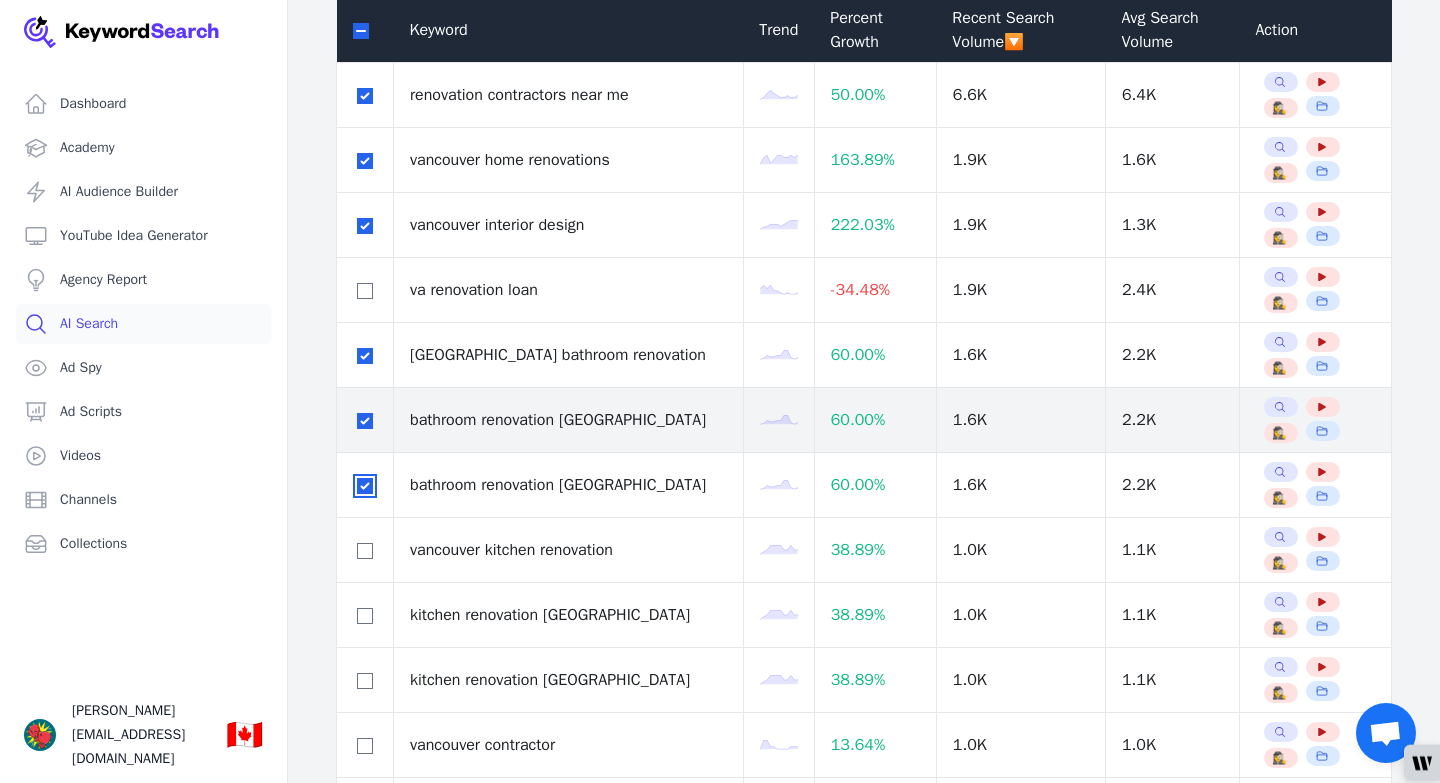 checkbox on "true" 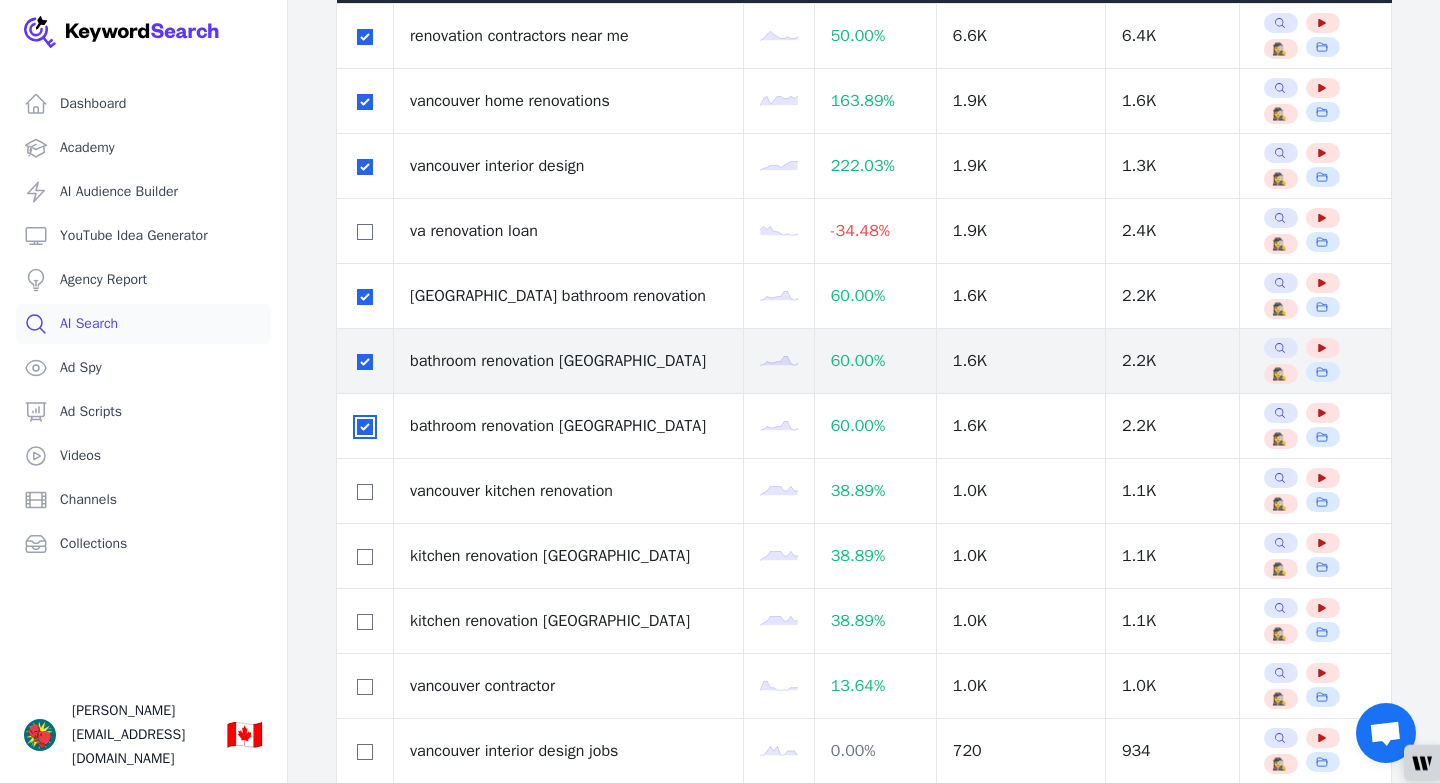 scroll, scrollTop: 297, scrollLeft: 0, axis: vertical 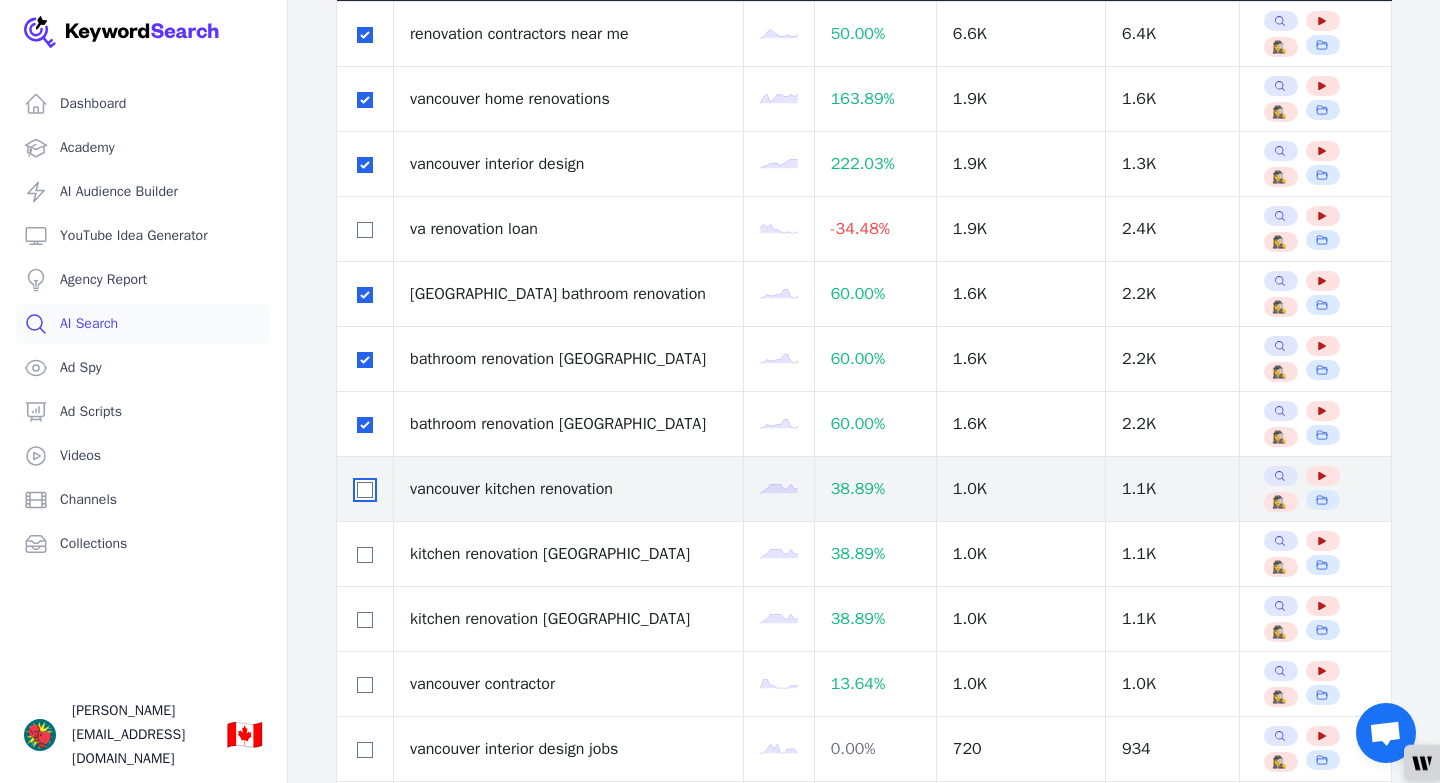 click at bounding box center [365, 490] 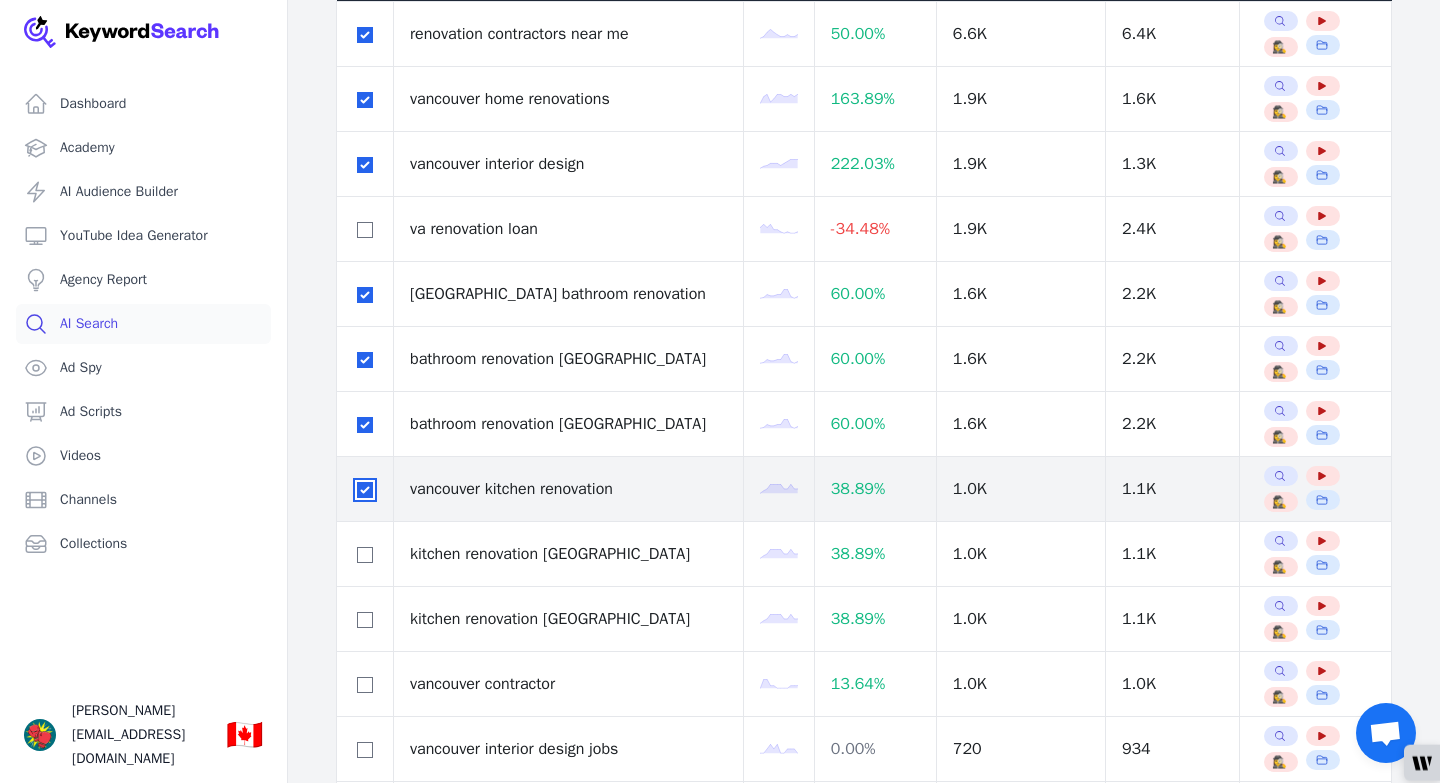 checkbox on "true" 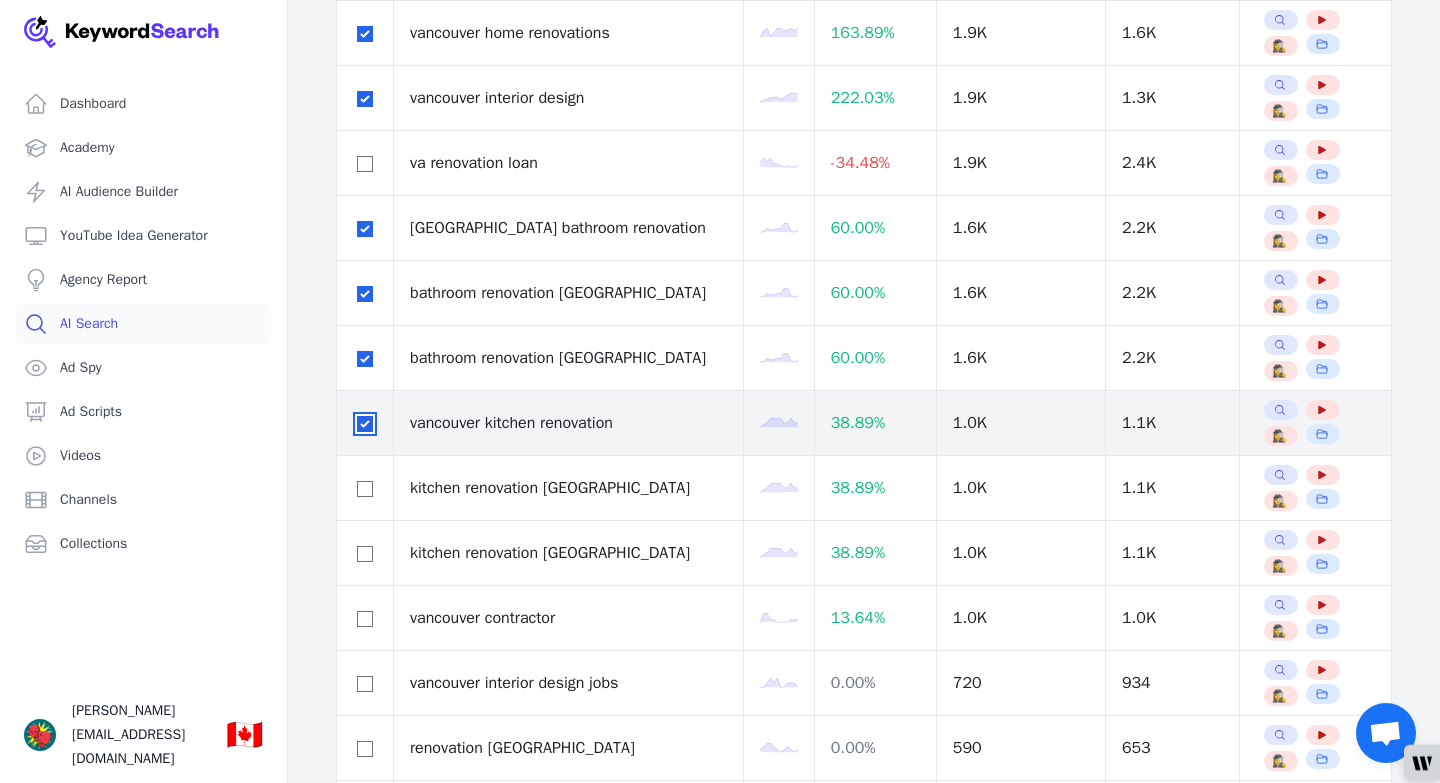 scroll, scrollTop: 365, scrollLeft: 0, axis: vertical 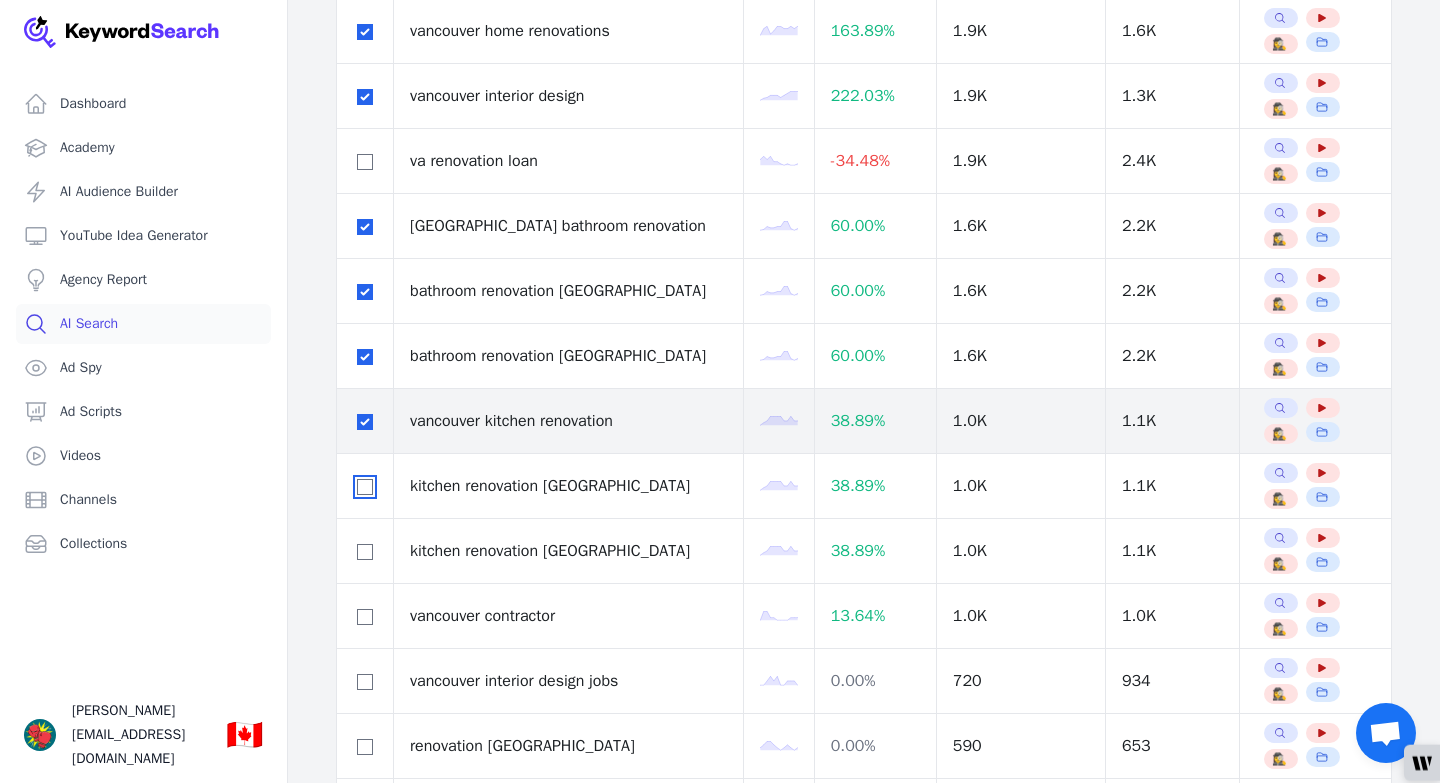 click at bounding box center (365, 487) 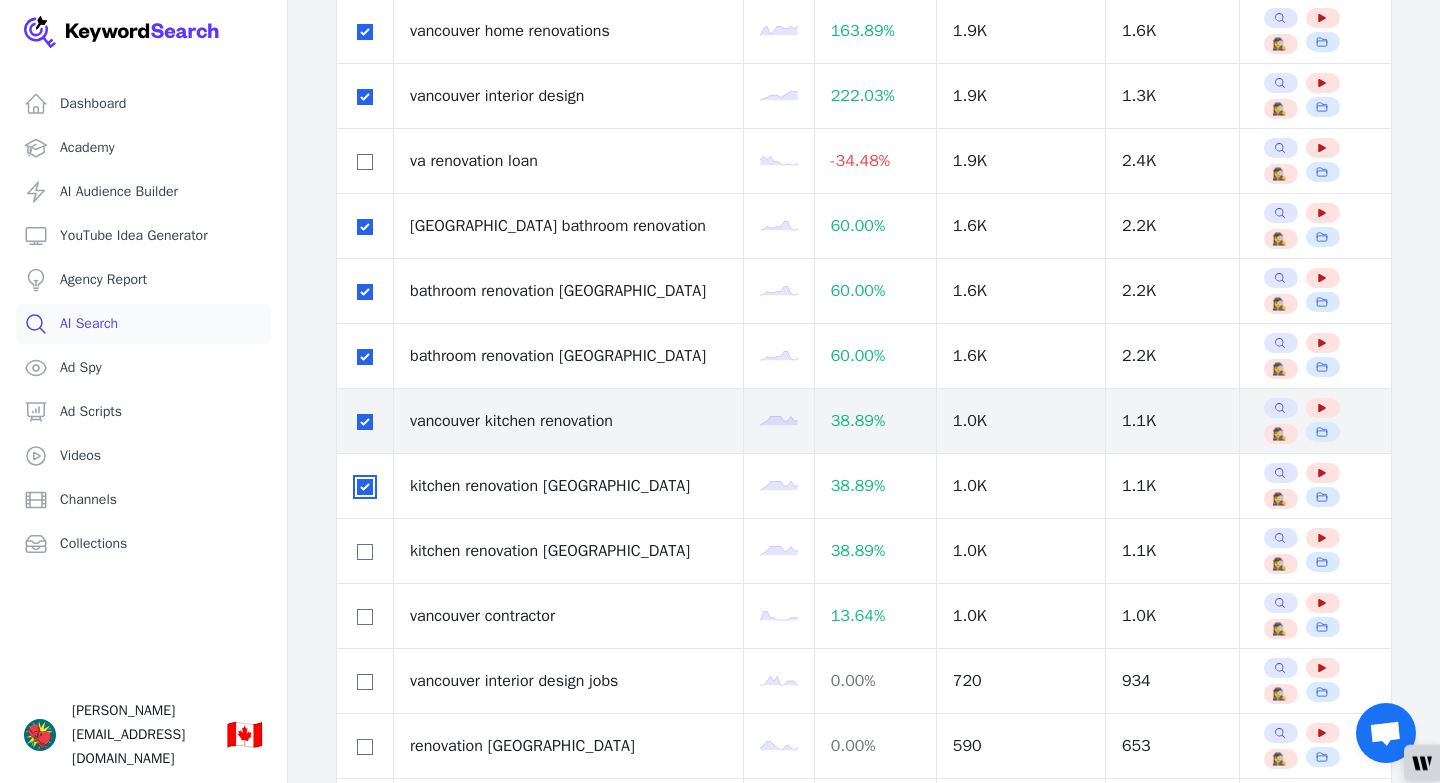checkbox on "true" 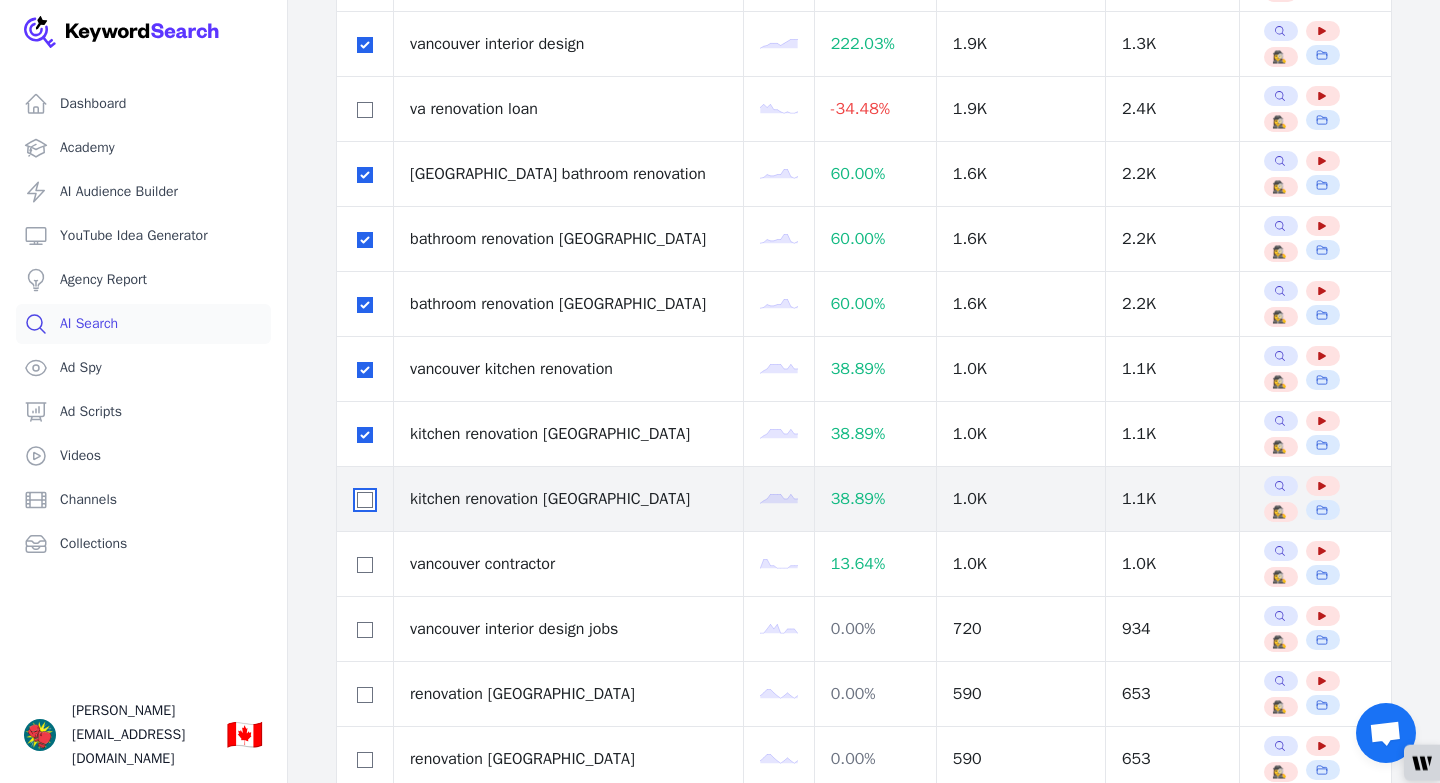 click at bounding box center (365, 500) 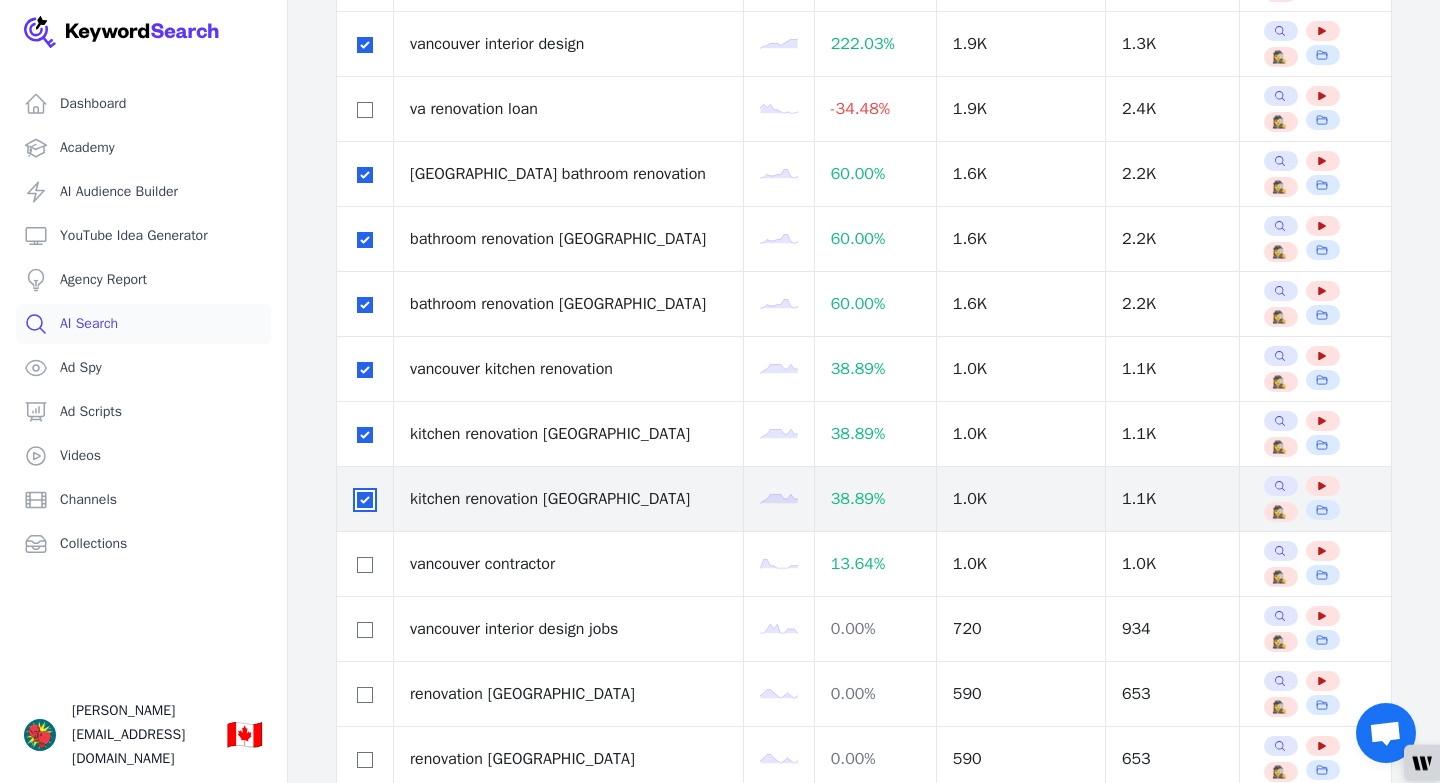 checkbox on "true" 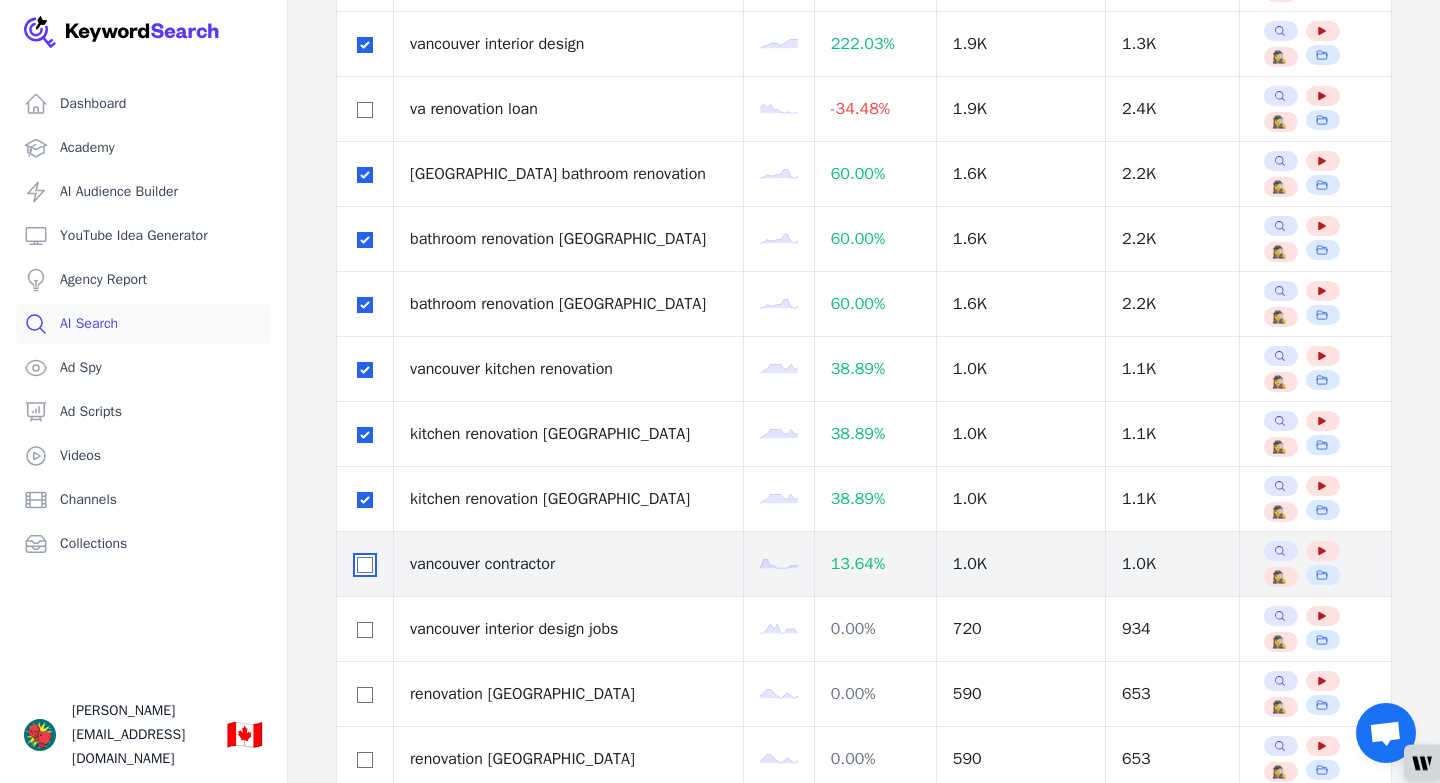 click at bounding box center (365, 565) 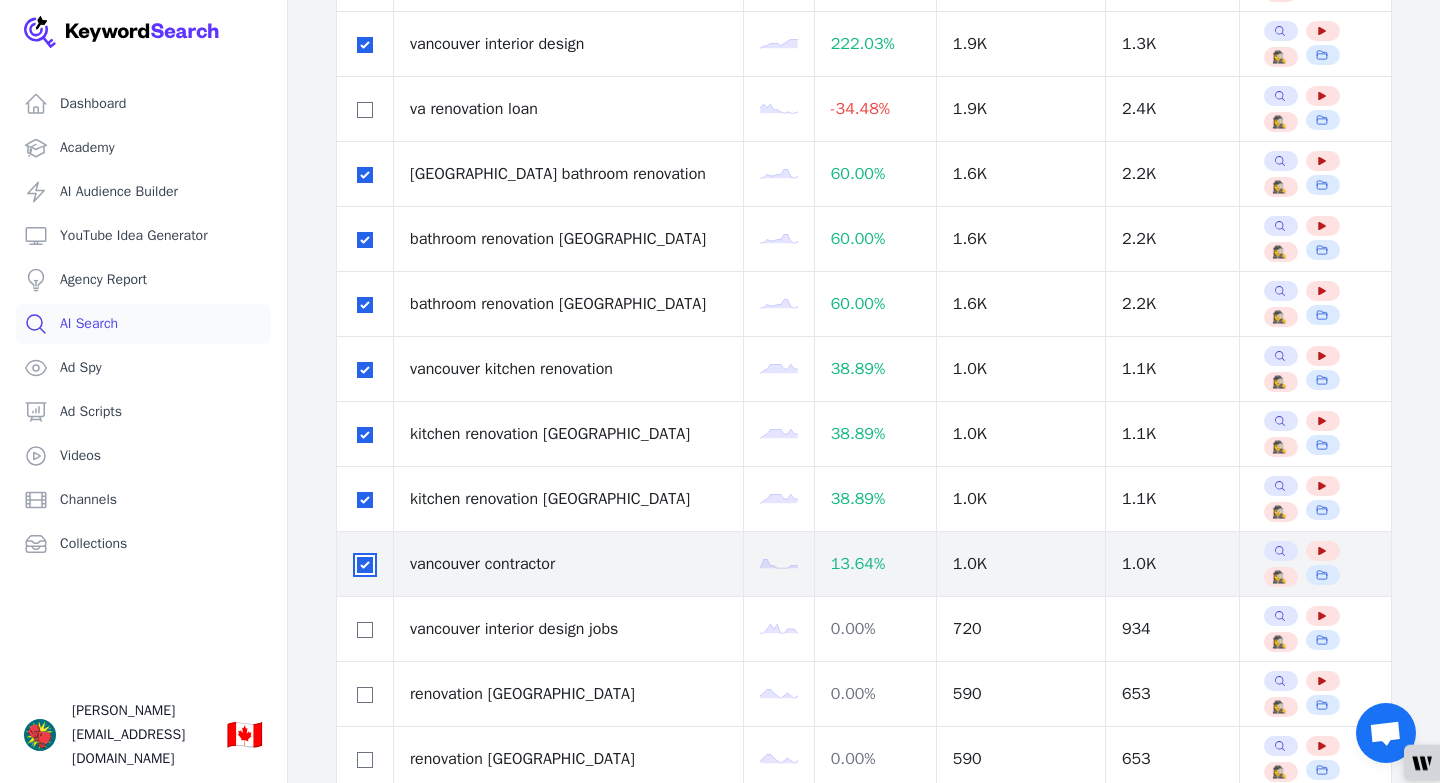 checkbox on "true" 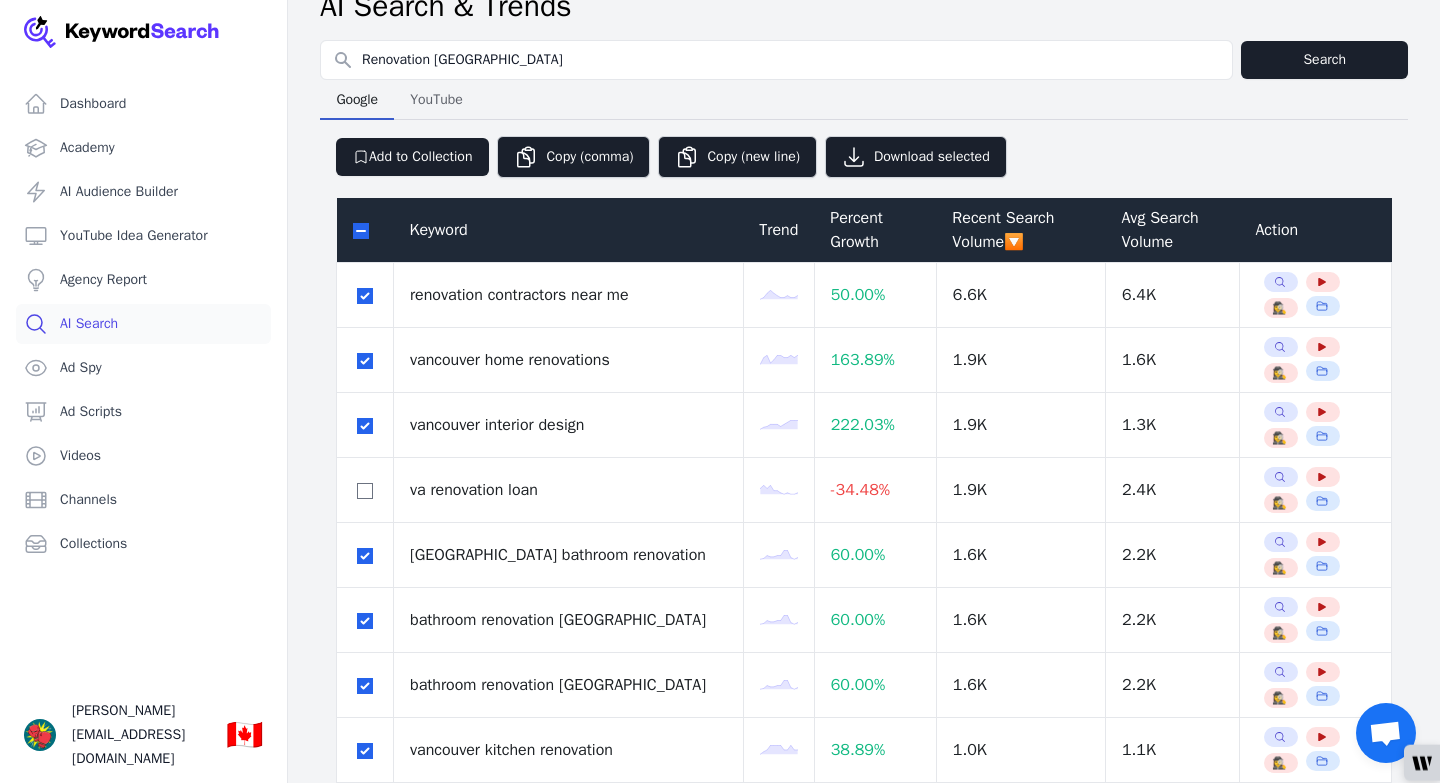 scroll, scrollTop: 0, scrollLeft: 0, axis: both 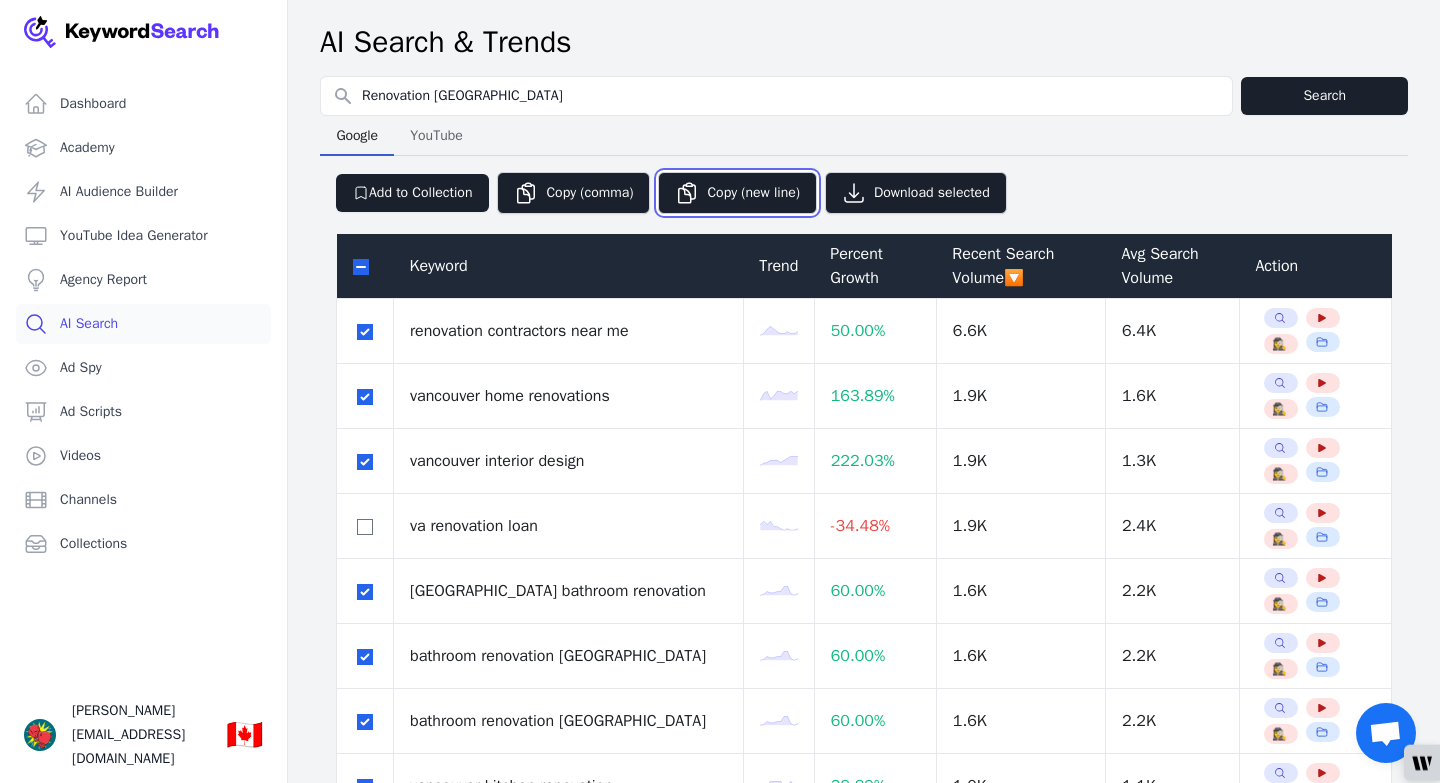 click on "Copy (new line)" at bounding box center [737, 193] 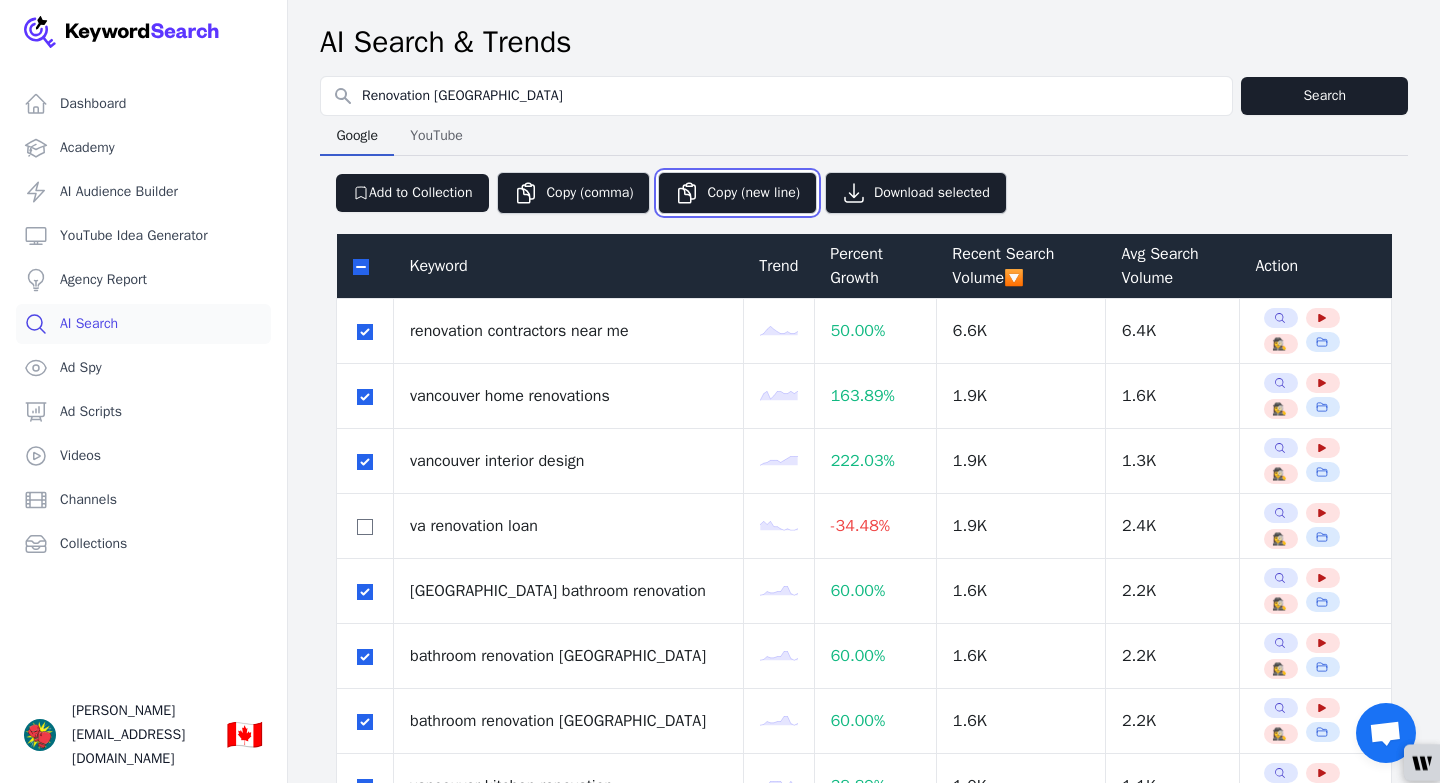 click on "Copy (new line)" at bounding box center (737, 193) 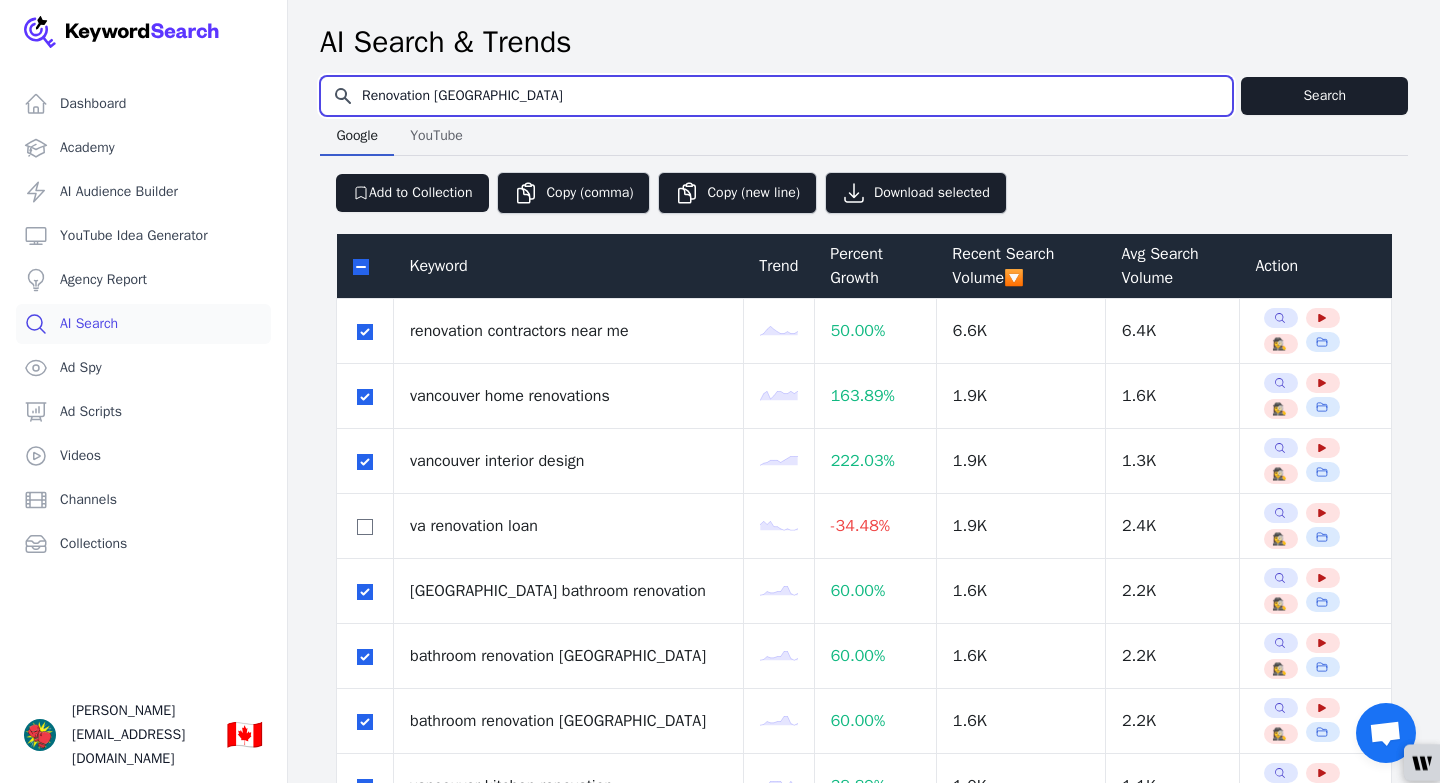 click on "Renovation [GEOGRAPHIC_DATA]" at bounding box center [776, 96] 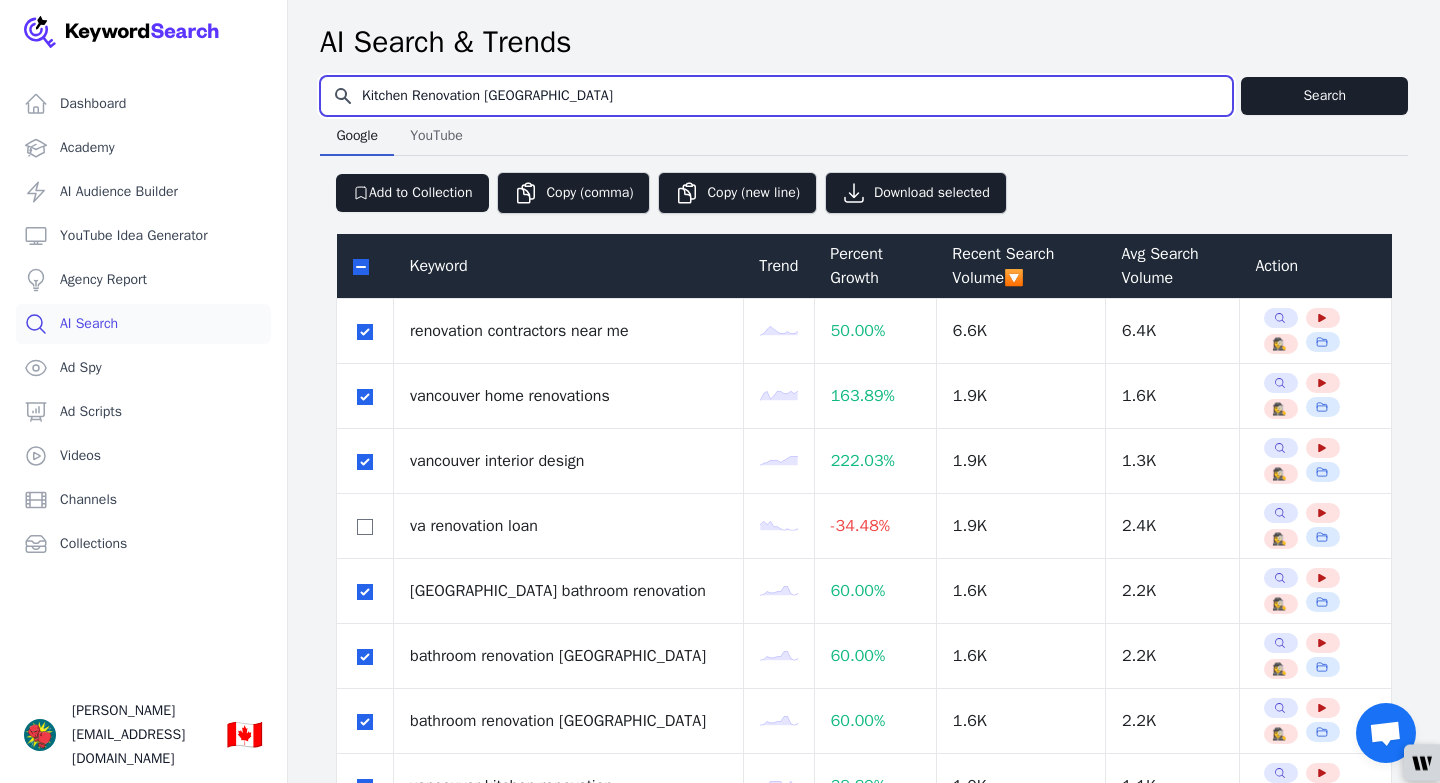 type on "Kitchen Renovation [GEOGRAPHIC_DATA]" 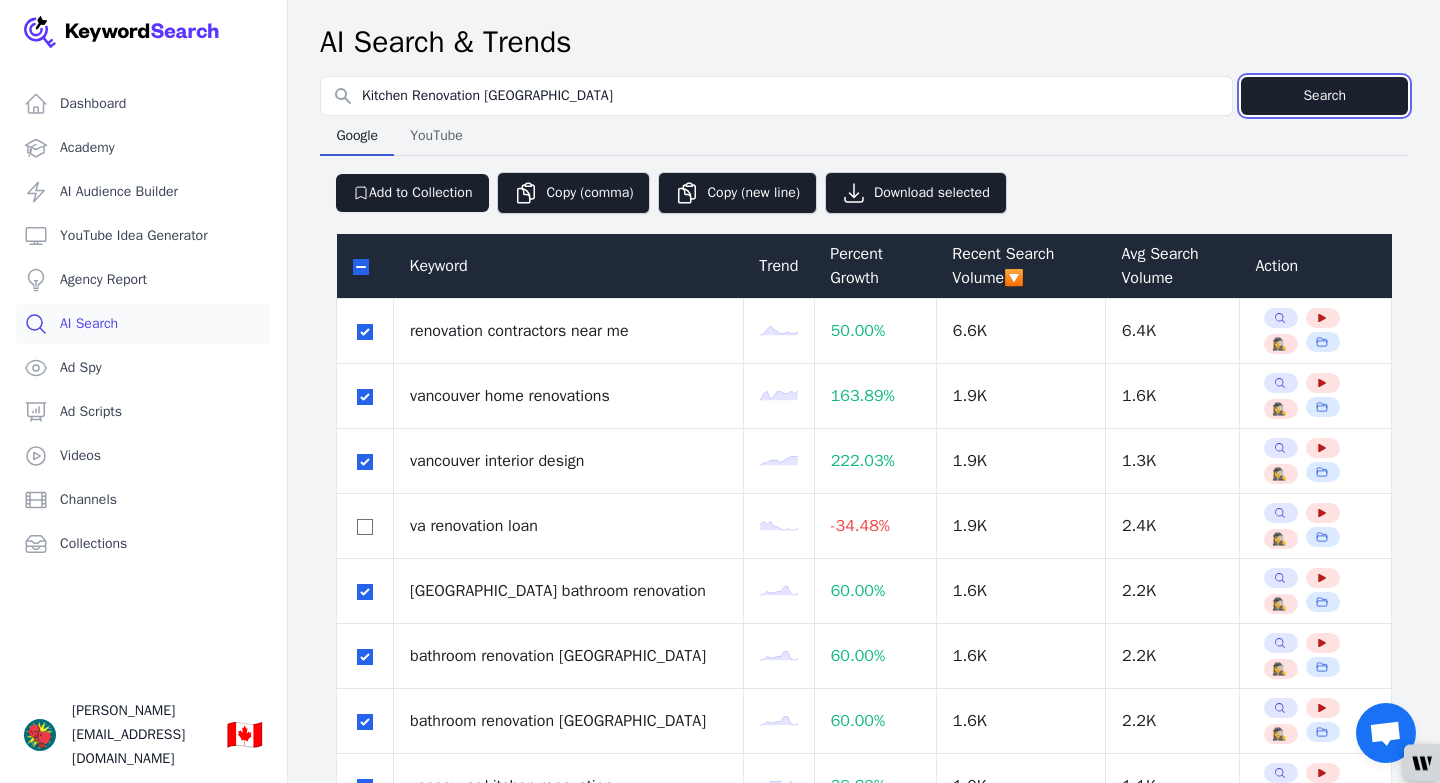 click on "Search" at bounding box center (1324, 96) 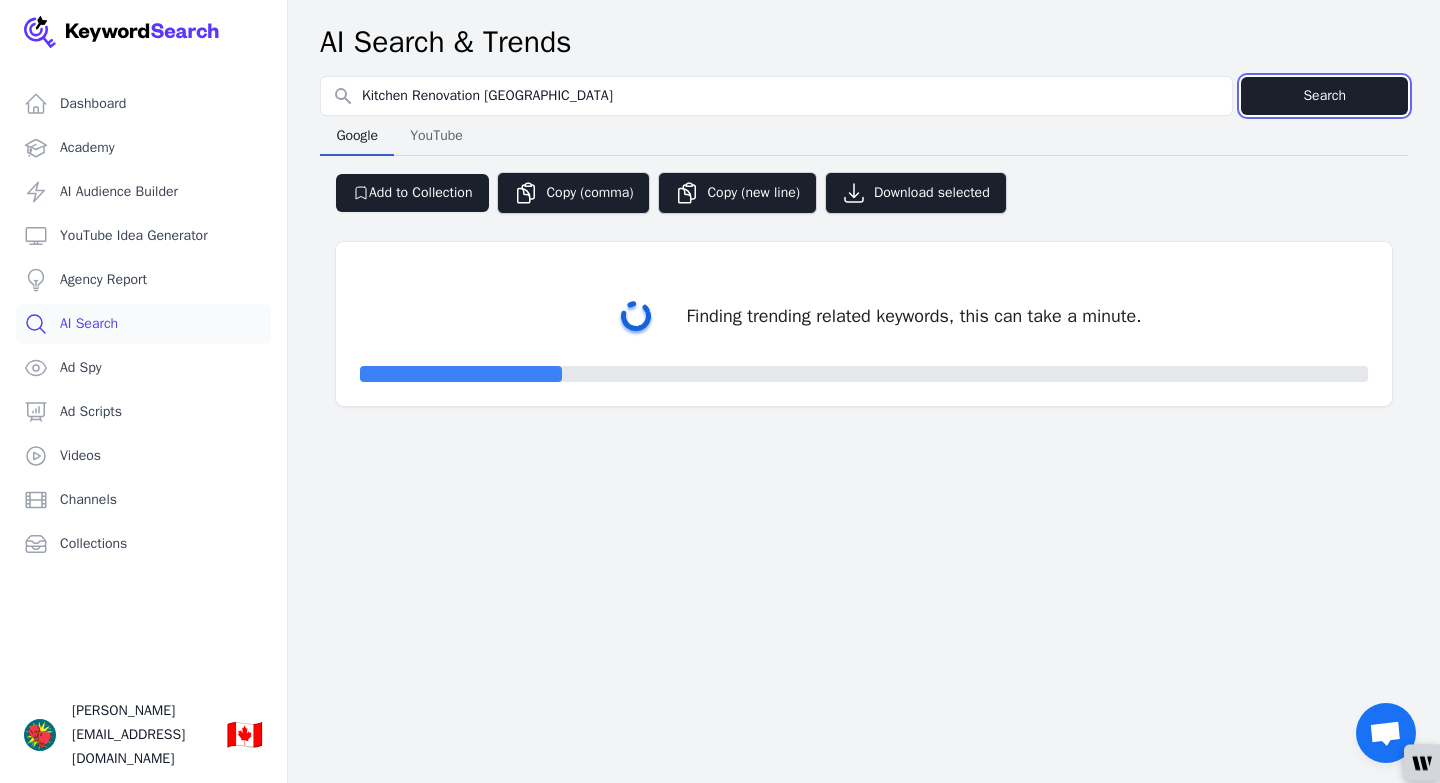 select on "50" 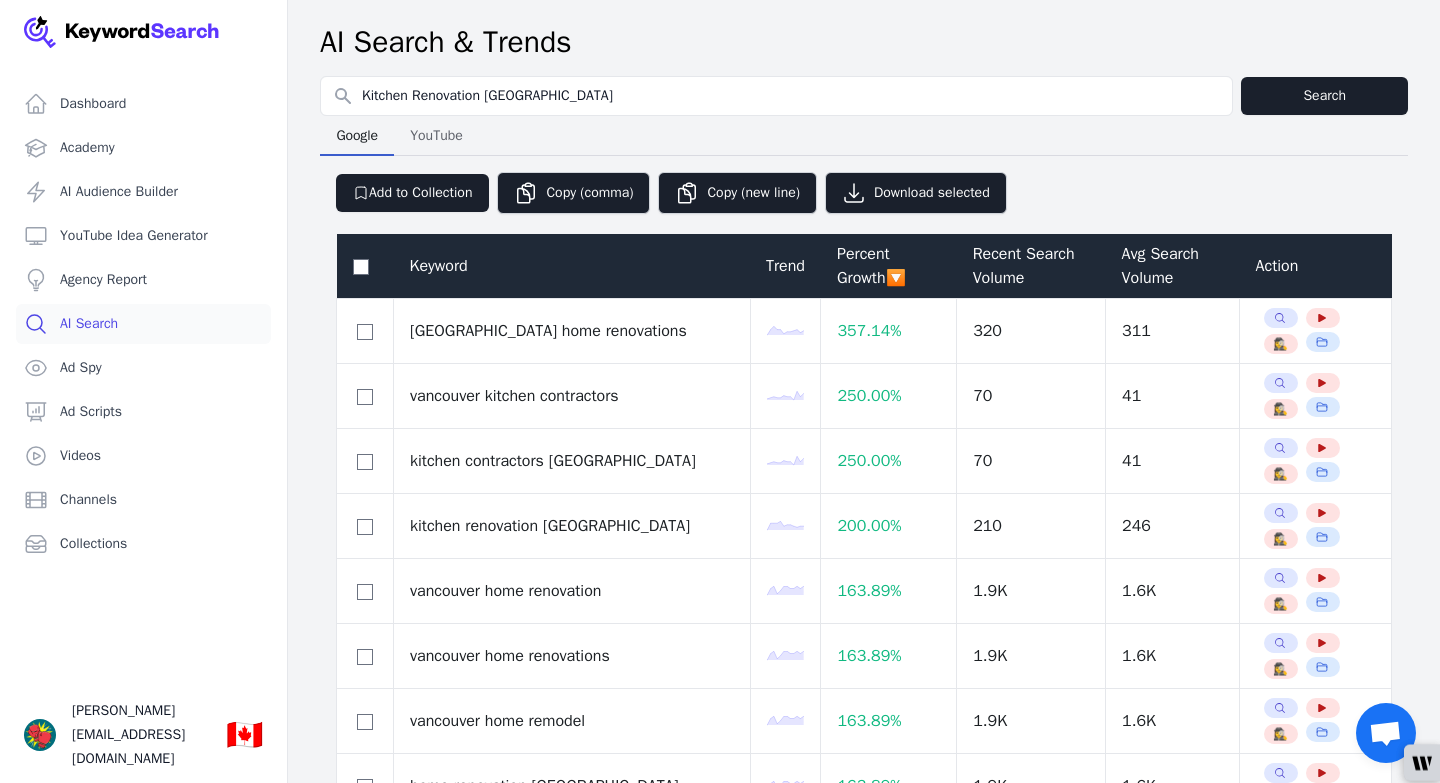 click on "Recent Search Volume" at bounding box center (1031, 266) 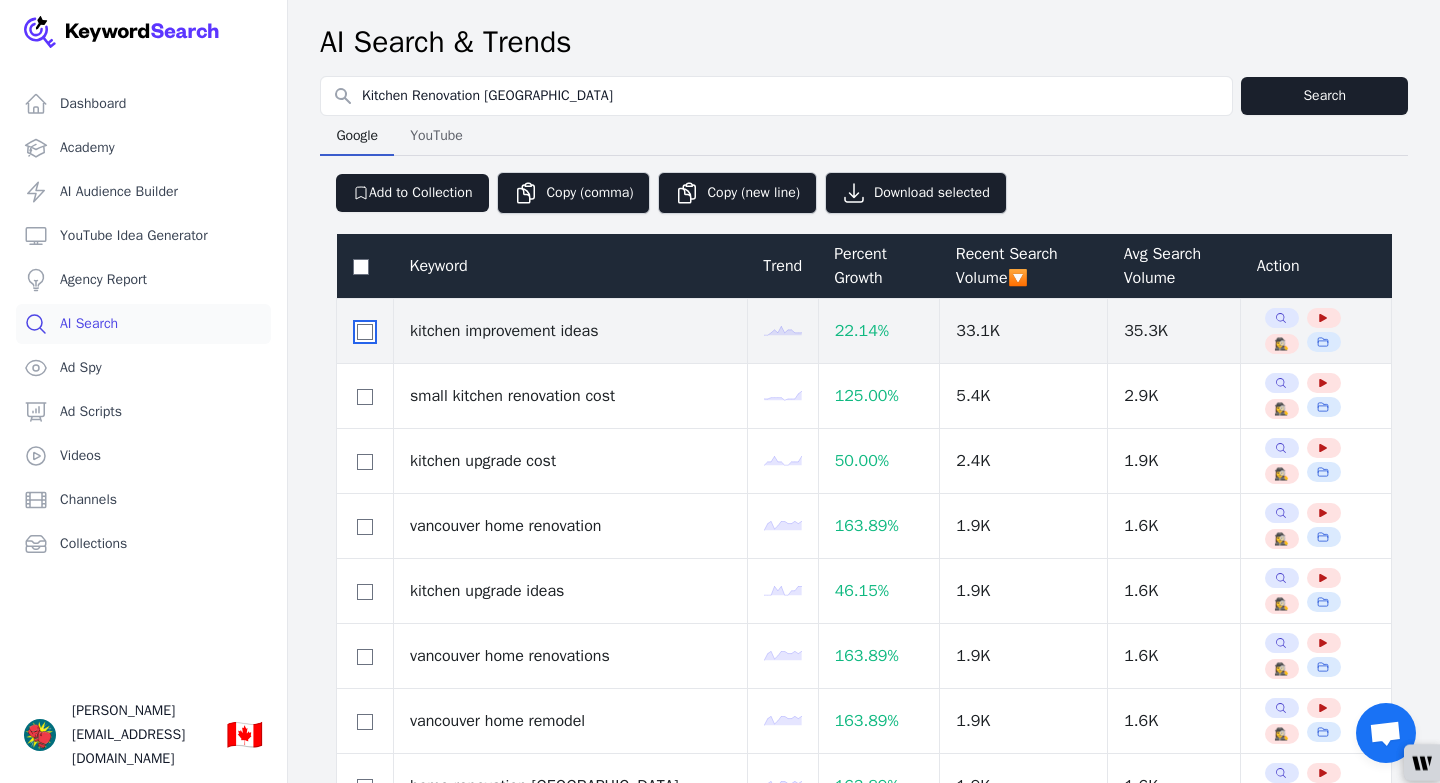 click at bounding box center (365, 332) 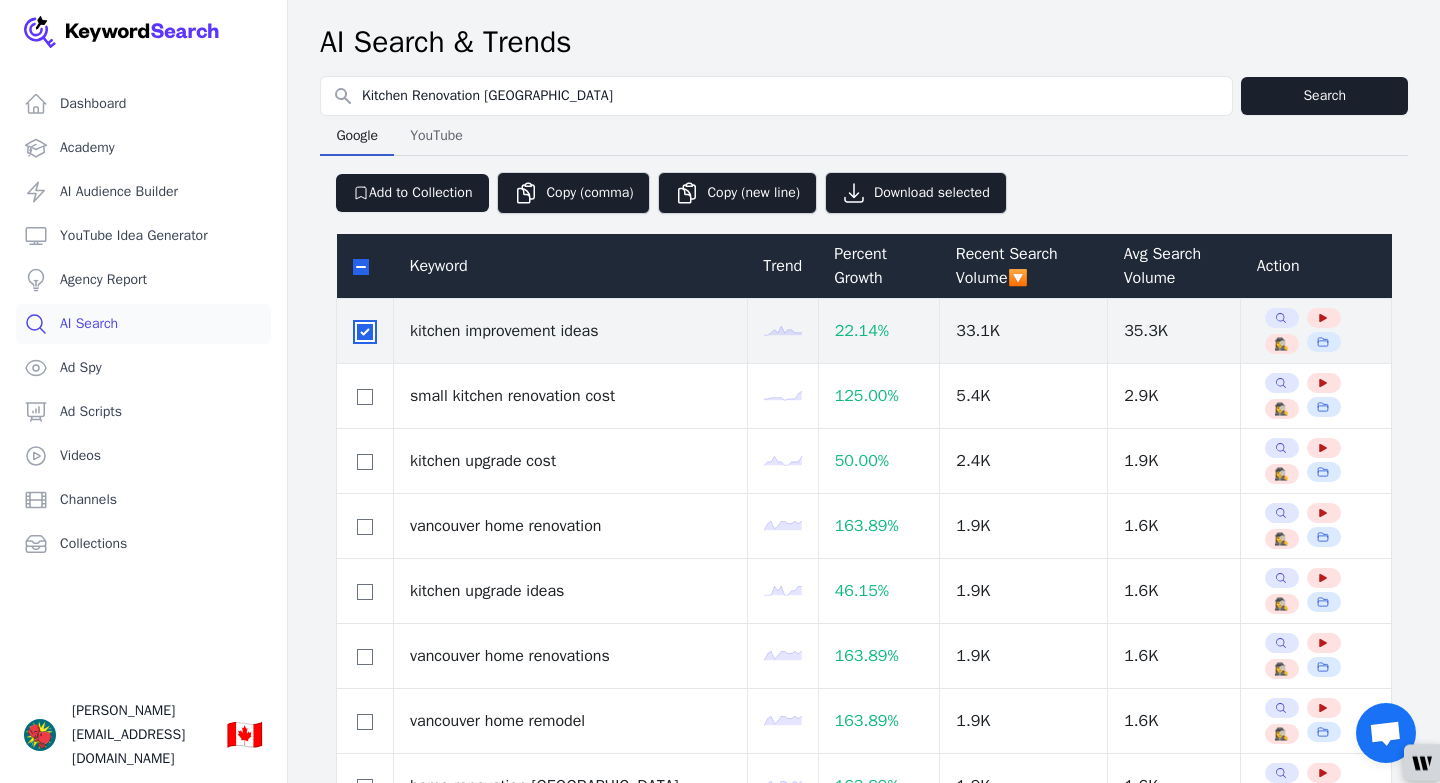 checkbox on "true" 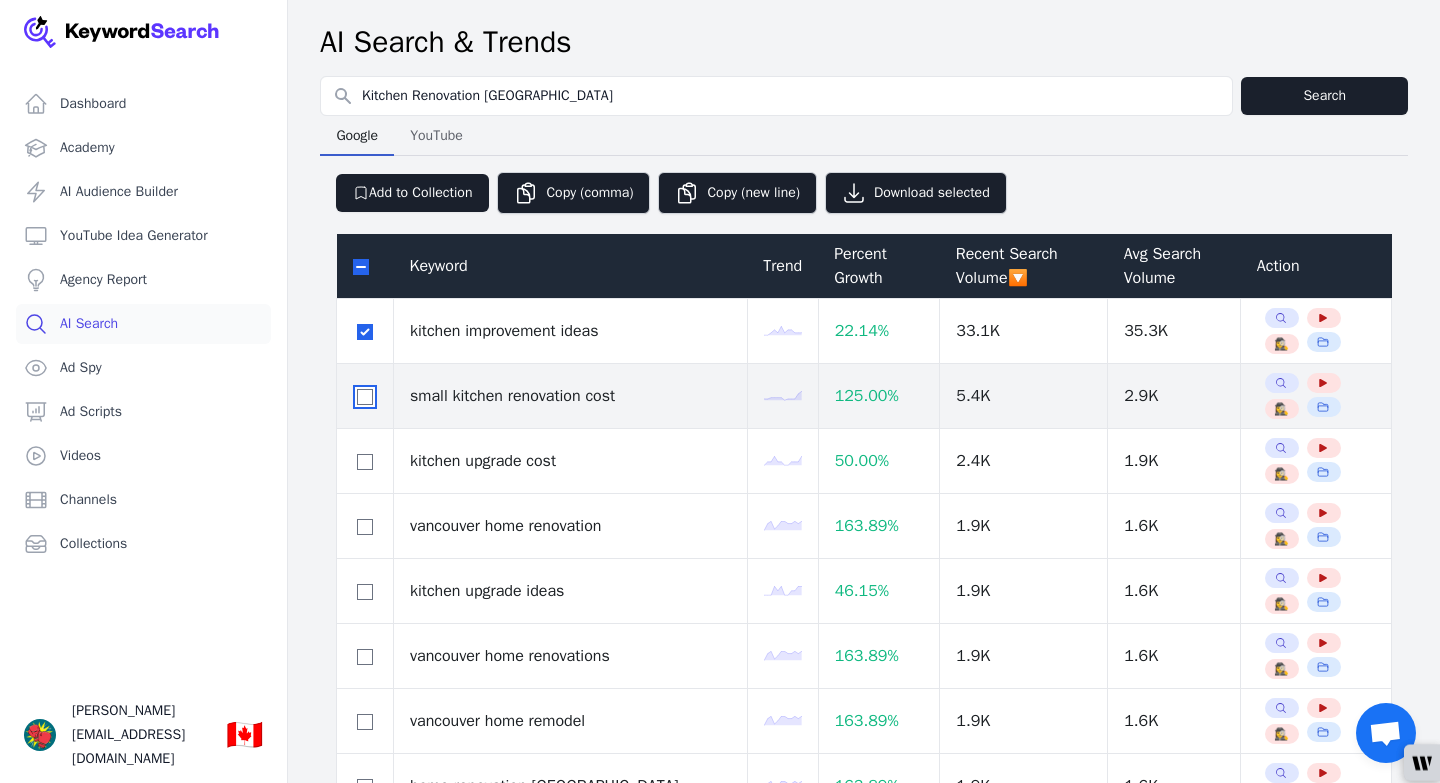 click at bounding box center (365, 397) 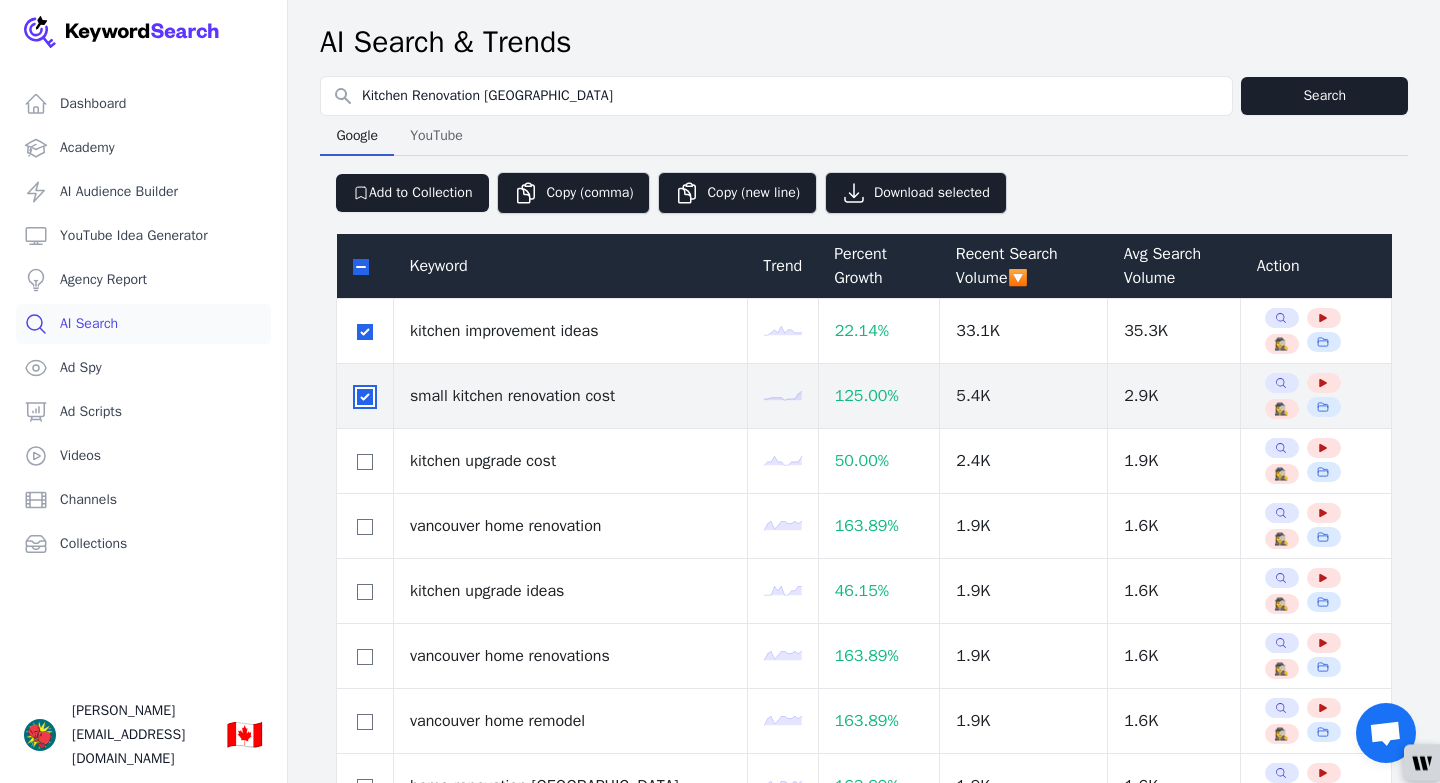 checkbox on "true" 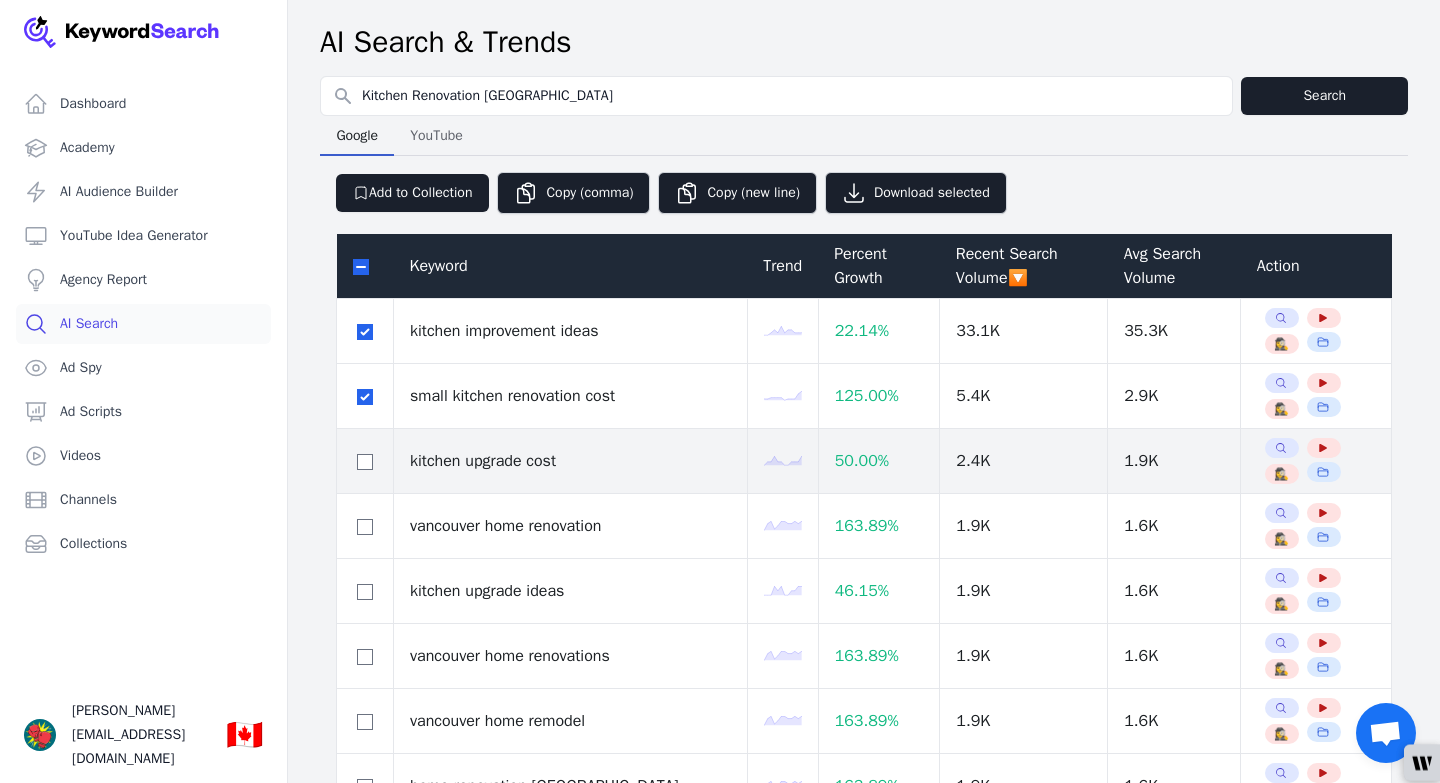 click at bounding box center (365, 461) 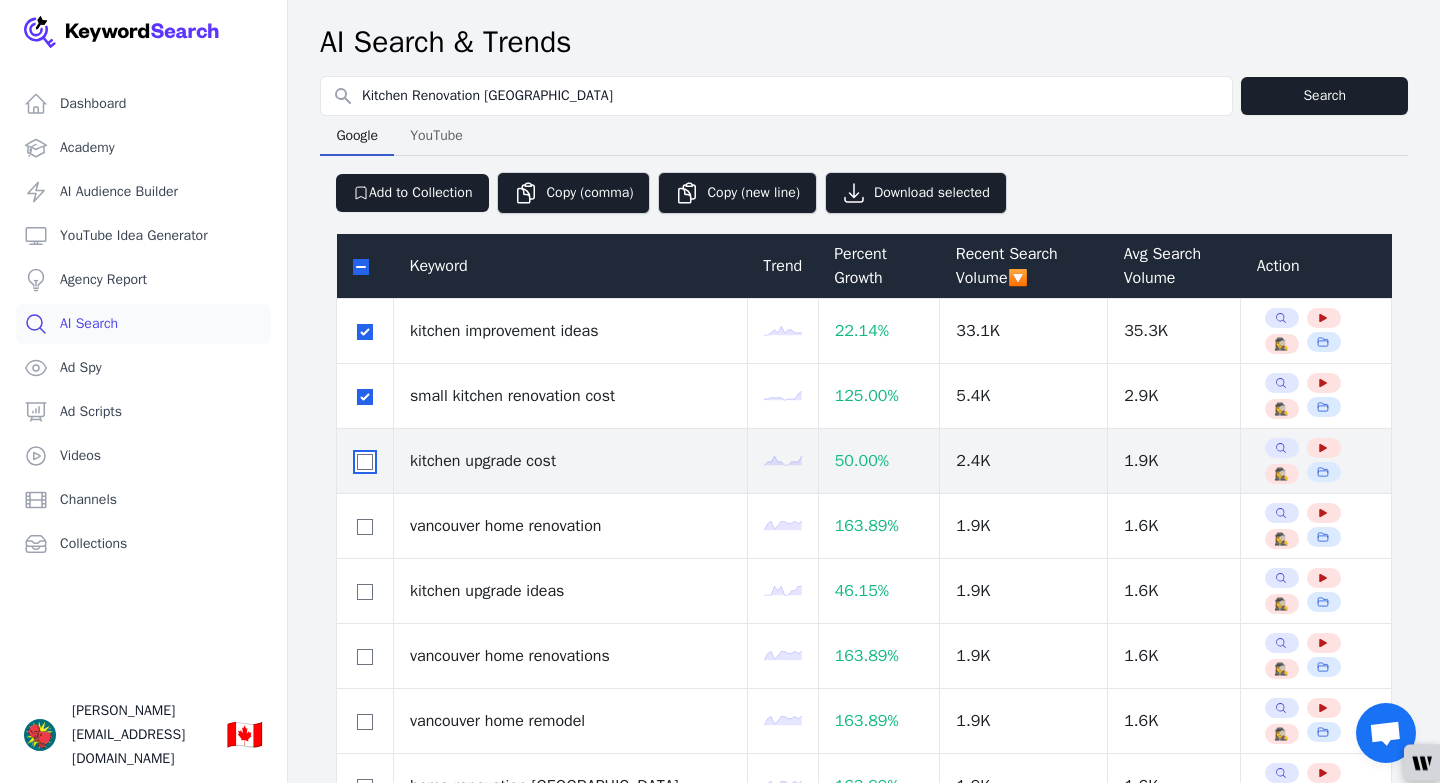click at bounding box center (365, 462) 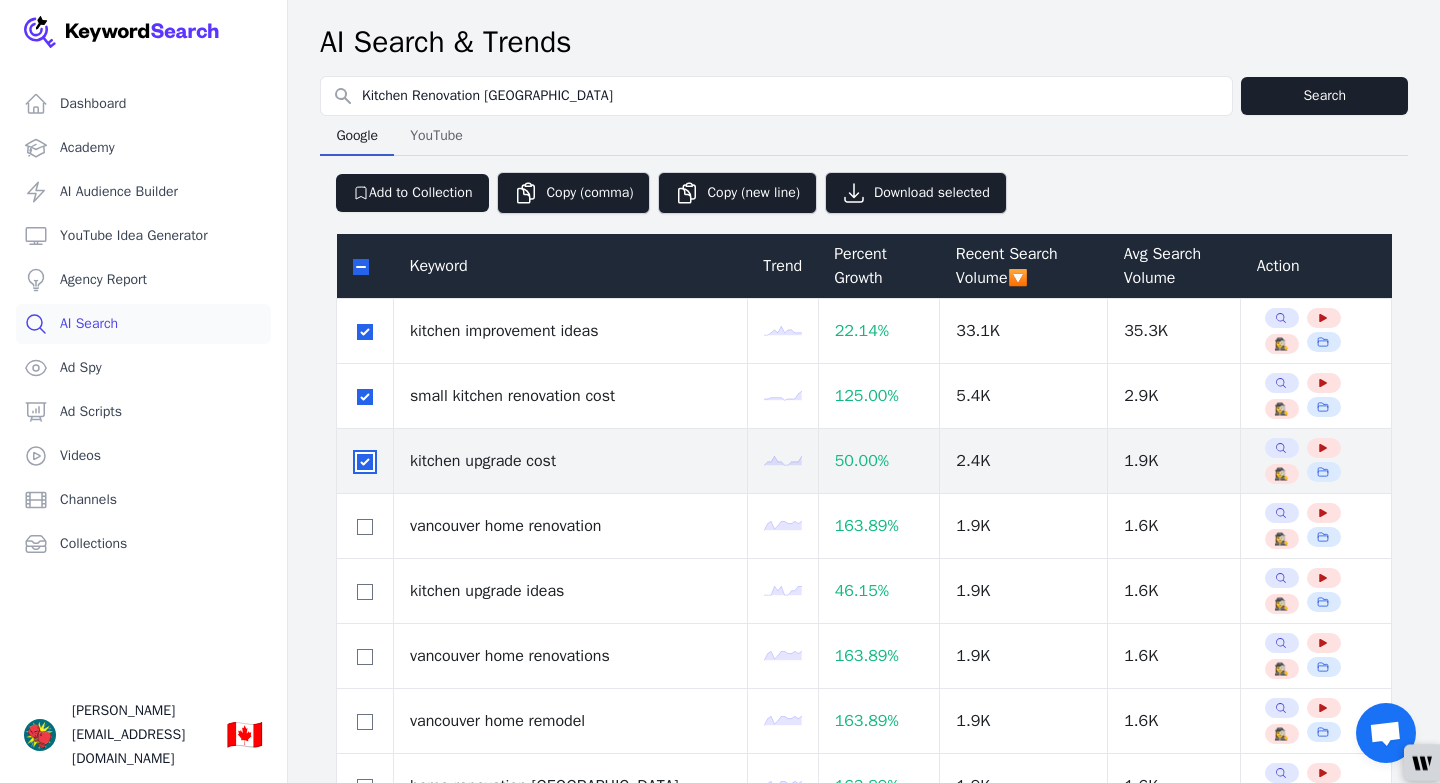 checkbox on "true" 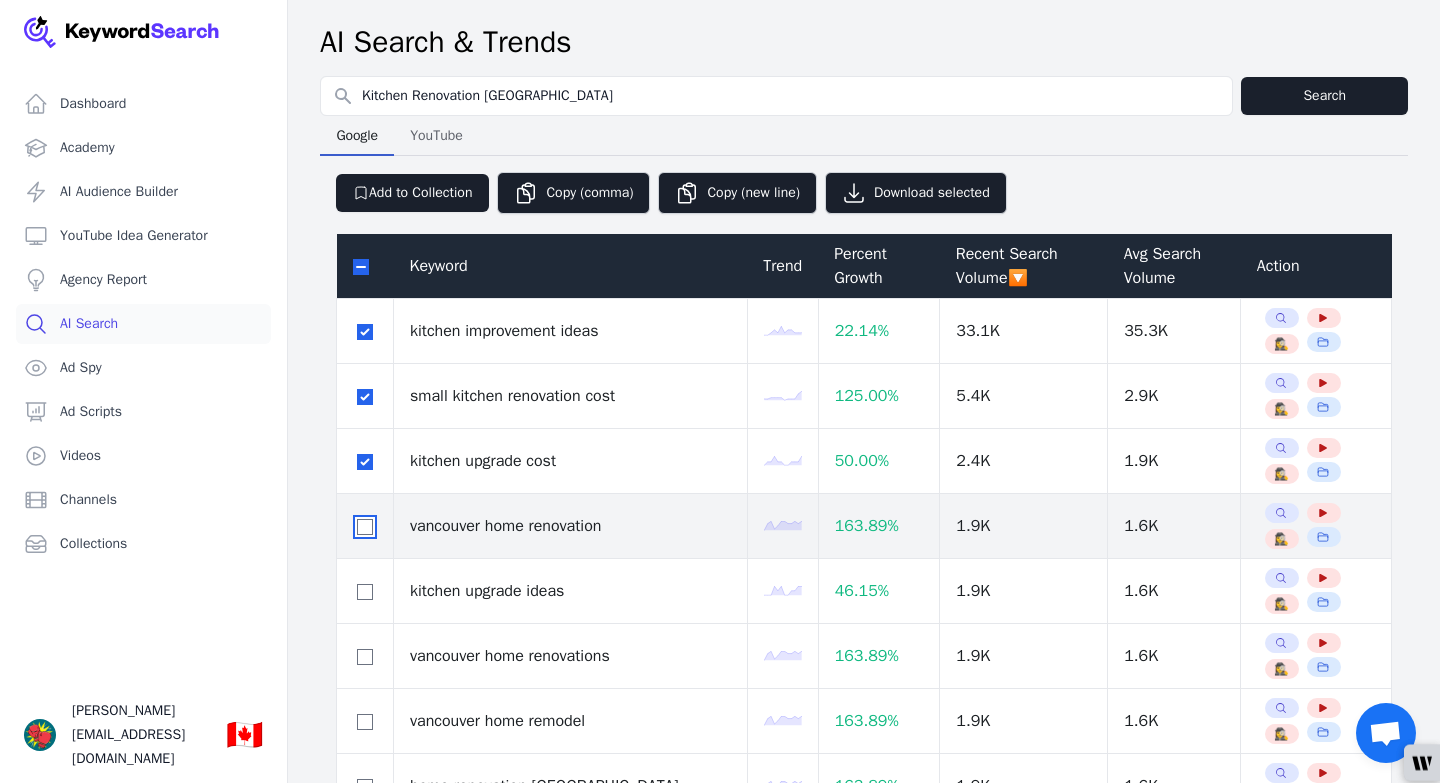 click at bounding box center (365, 527) 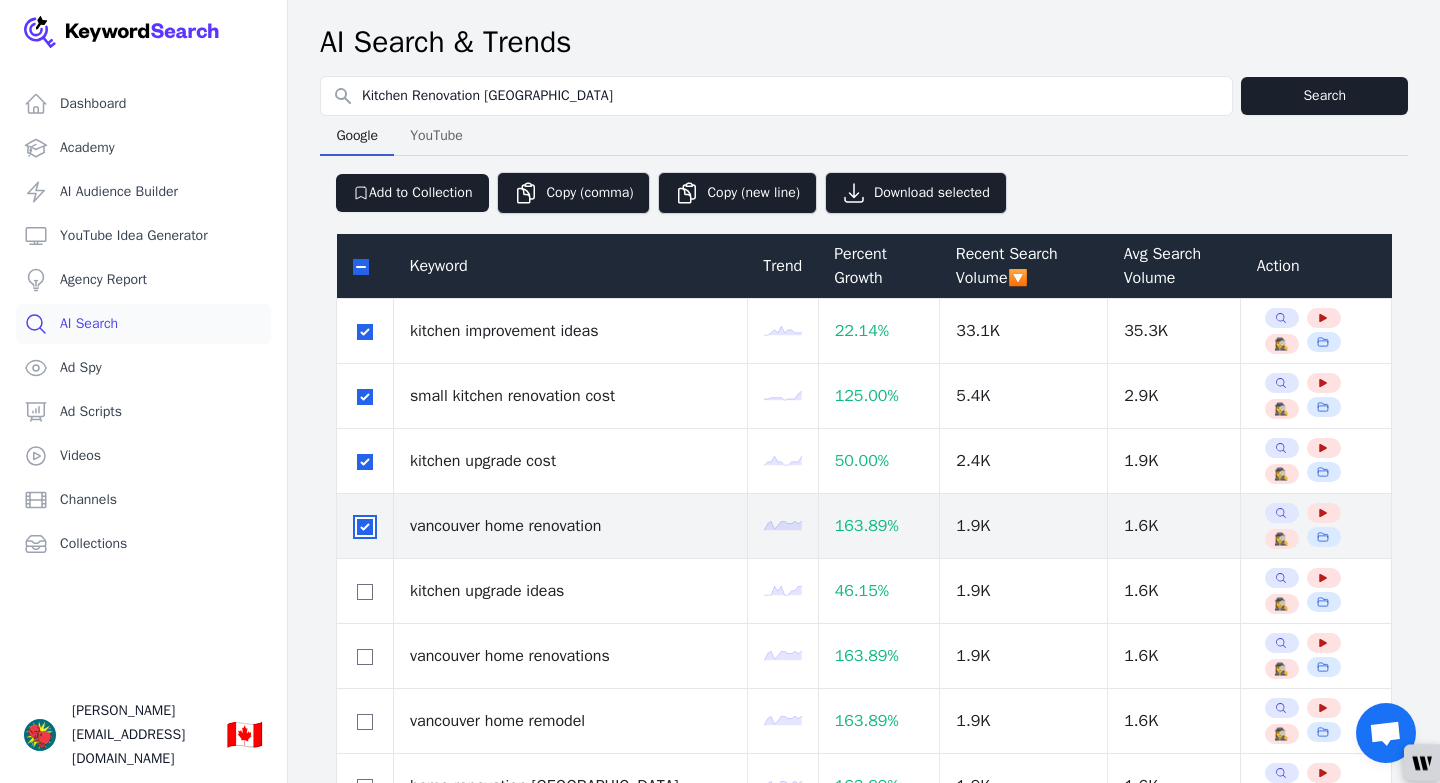 checkbox on "true" 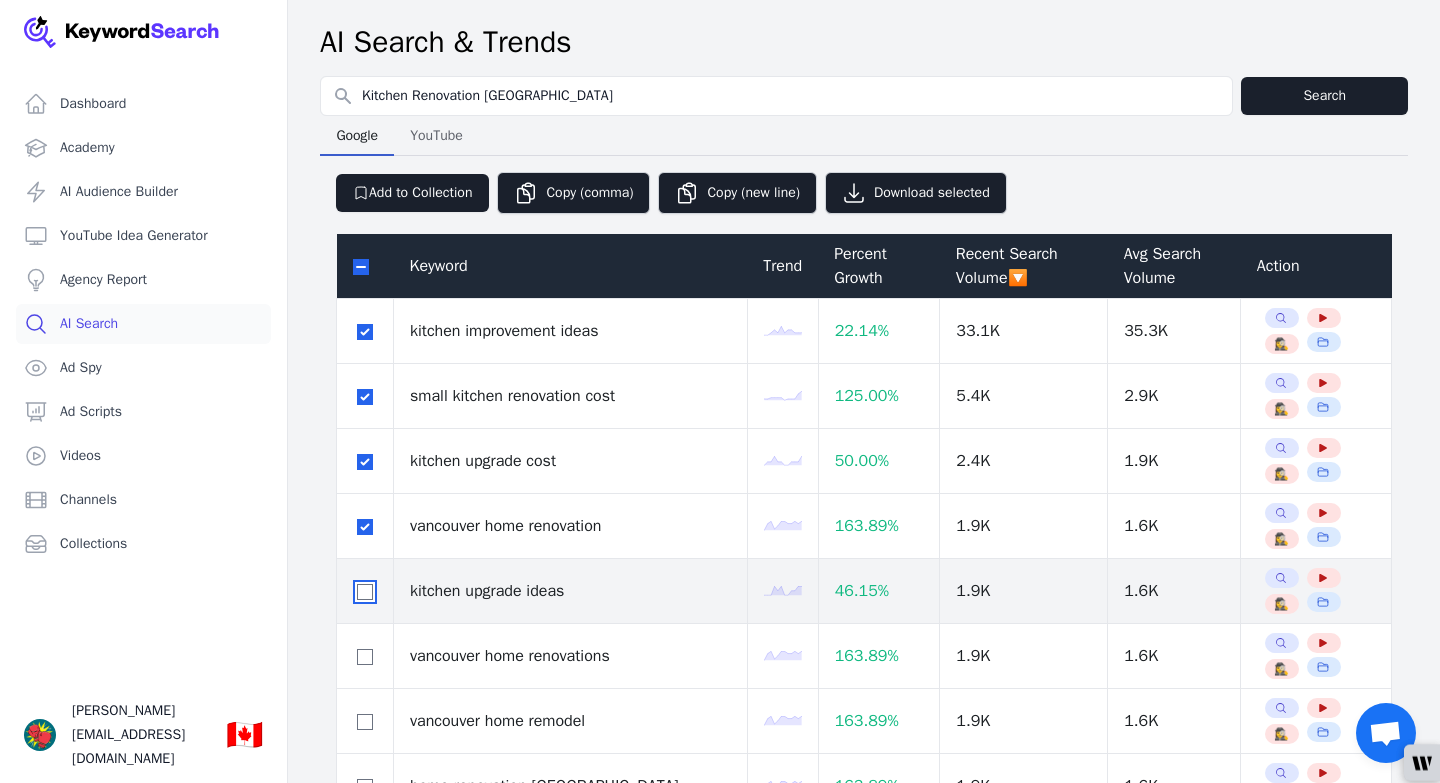 click at bounding box center [365, 592] 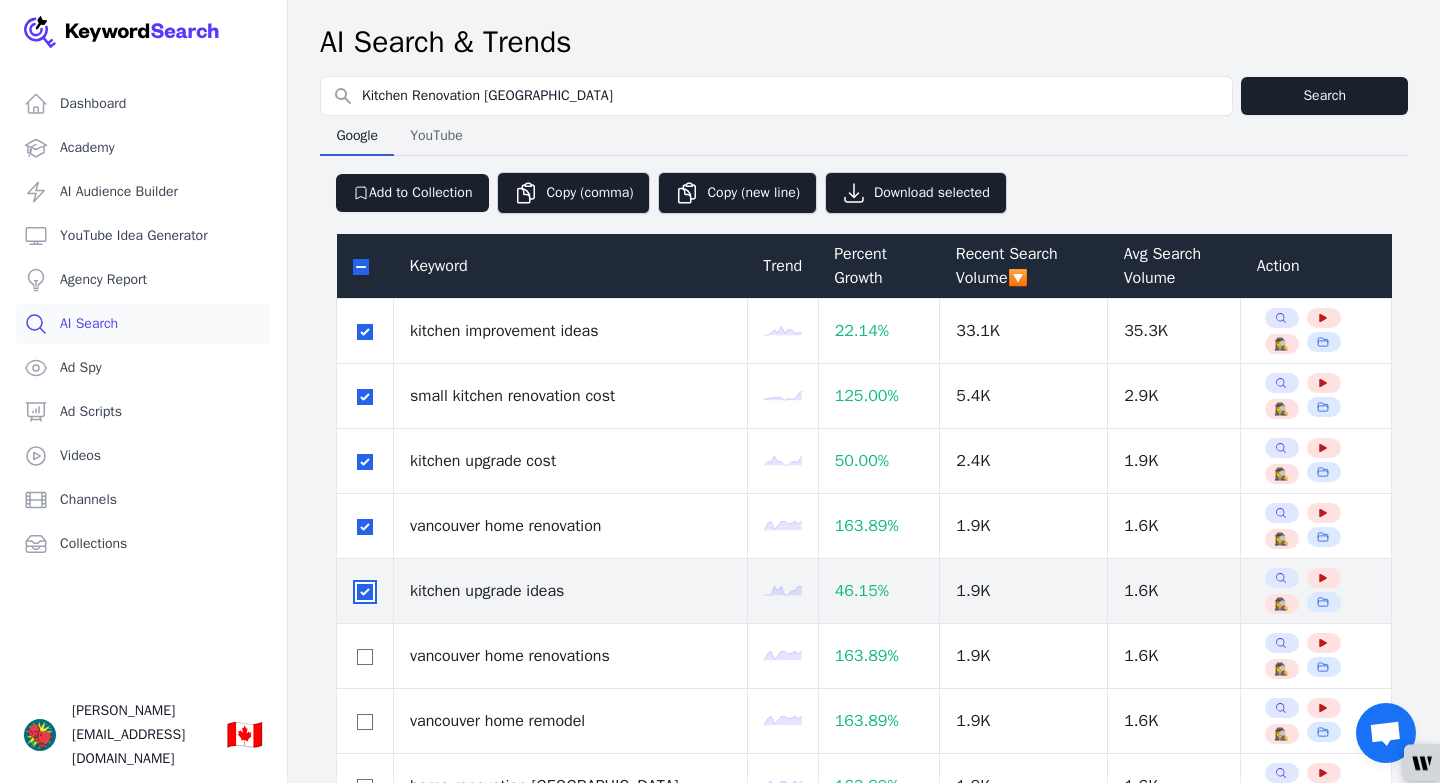 checkbox on "true" 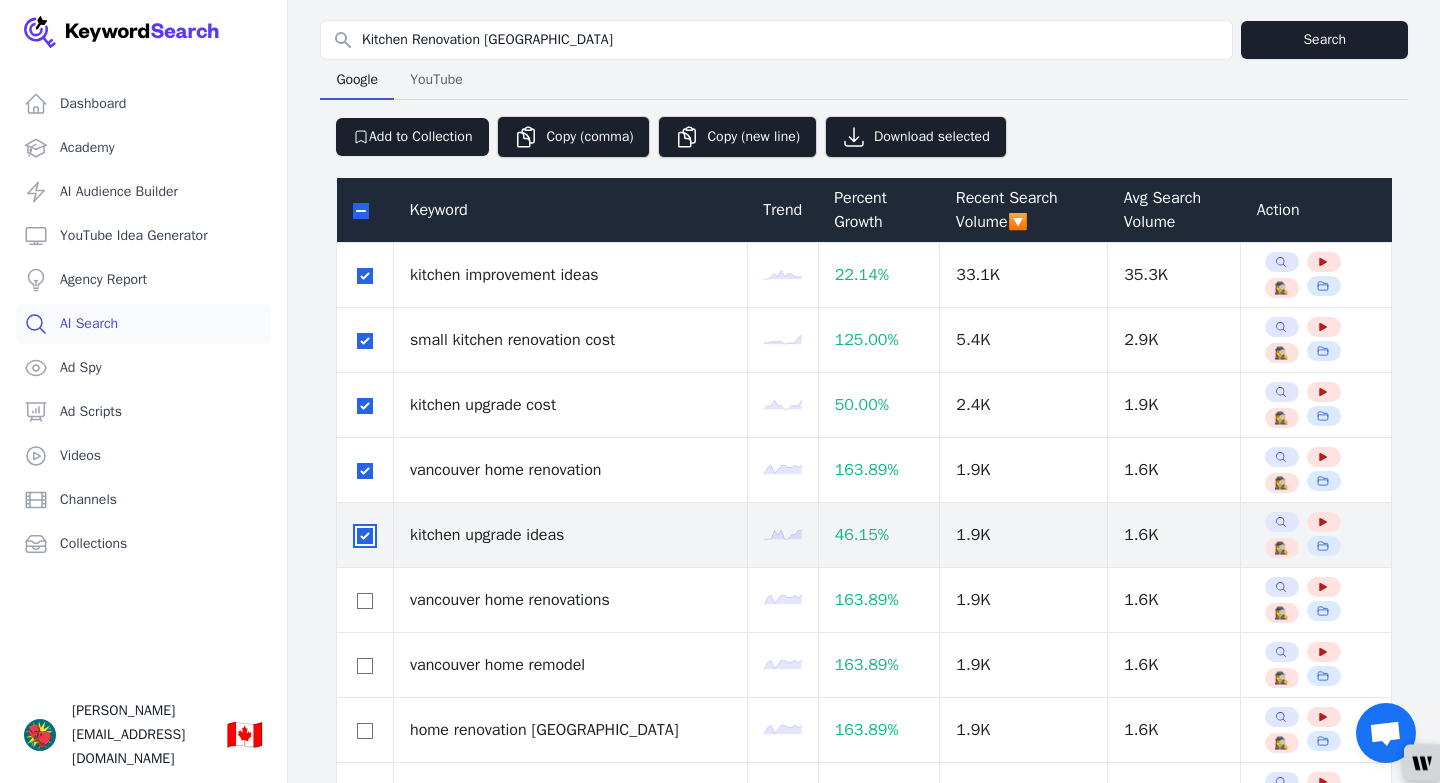 scroll, scrollTop: 90, scrollLeft: 0, axis: vertical 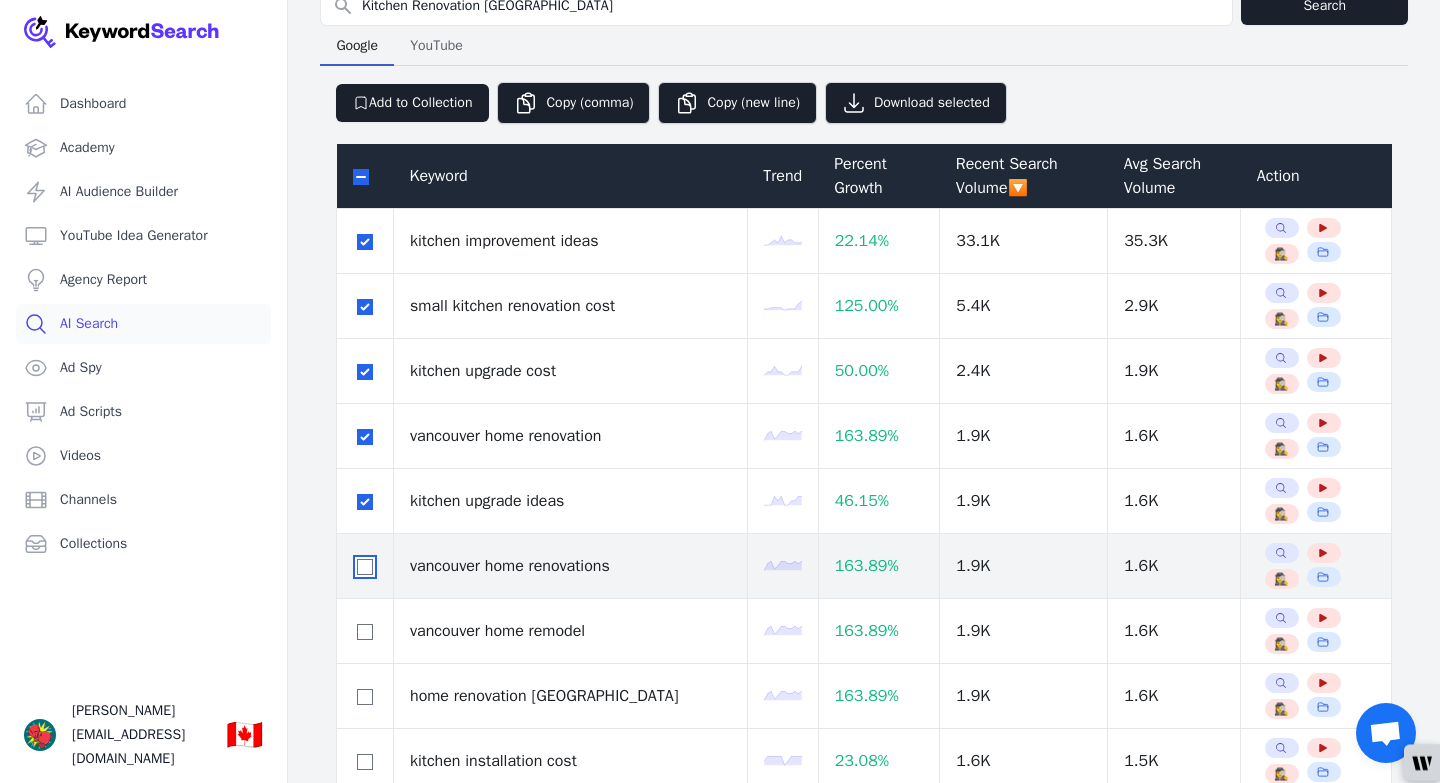 click at bounding box center [365, 567] 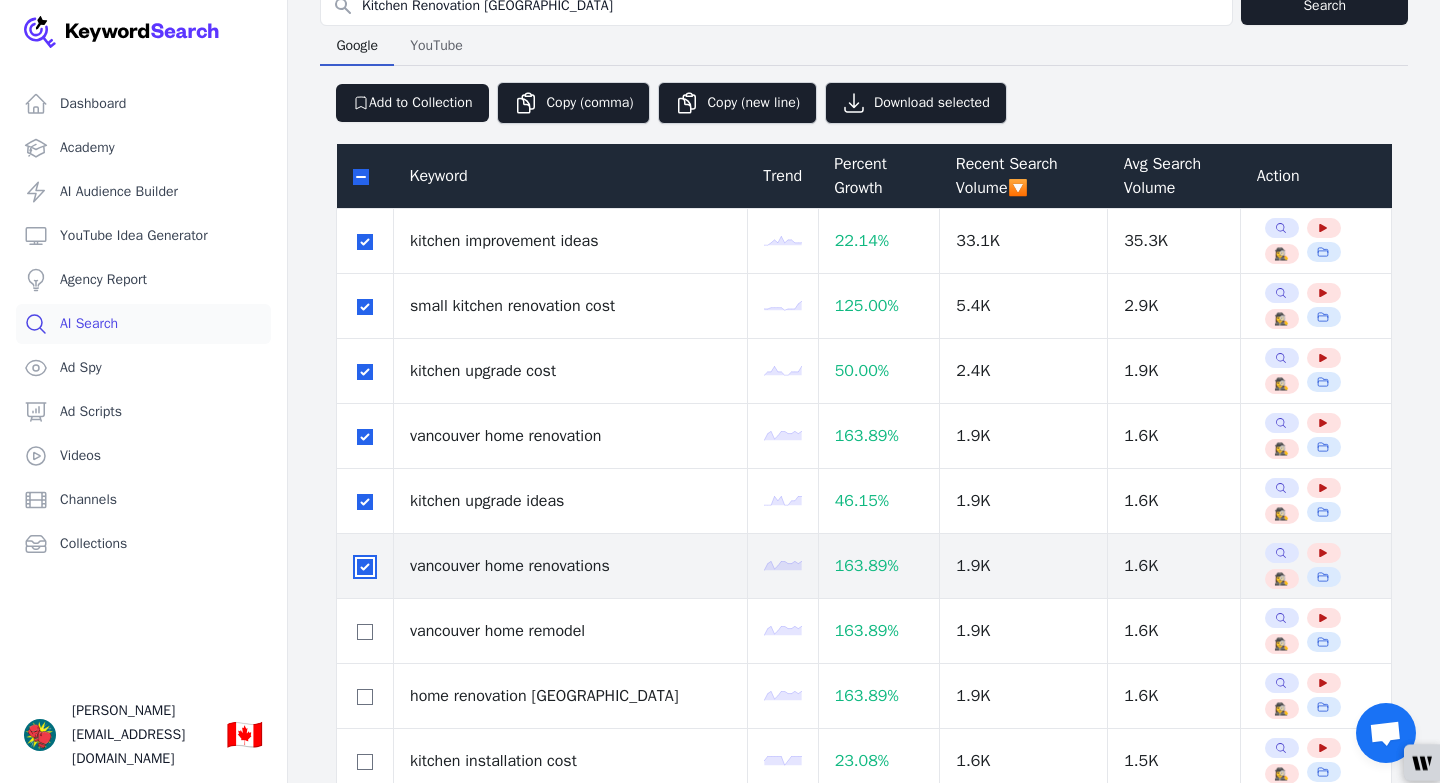 checkbox on "true" 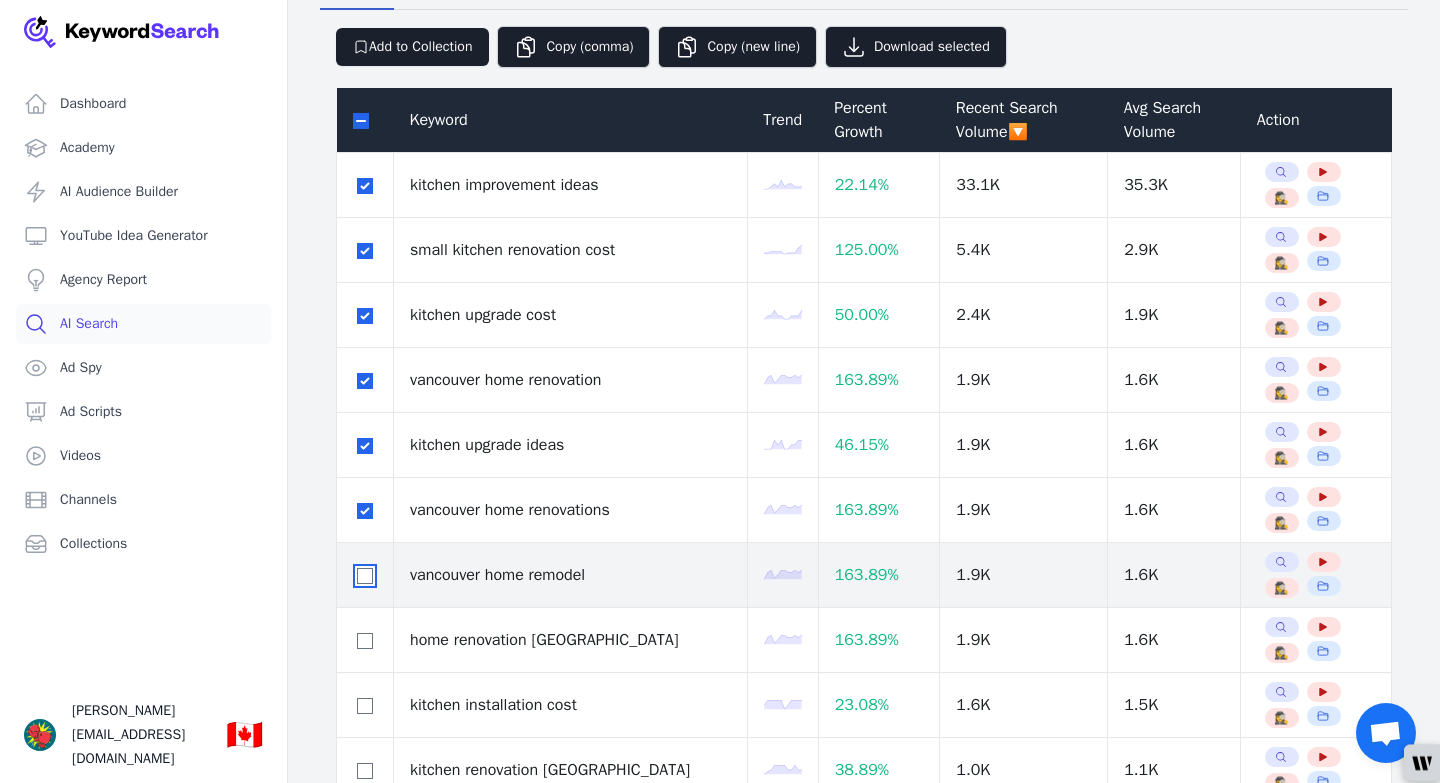 click at bounding box center [365, 576] 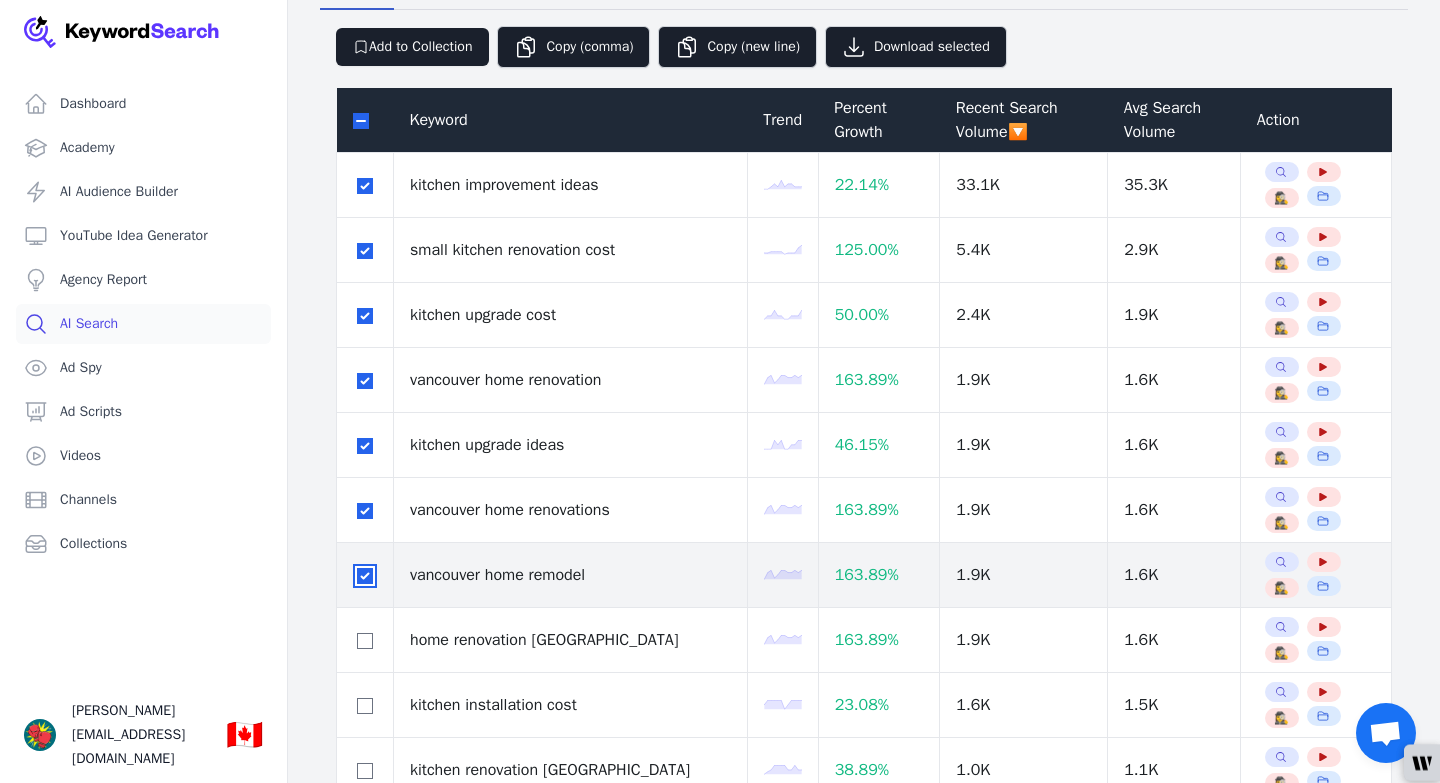 checkbox on "true" 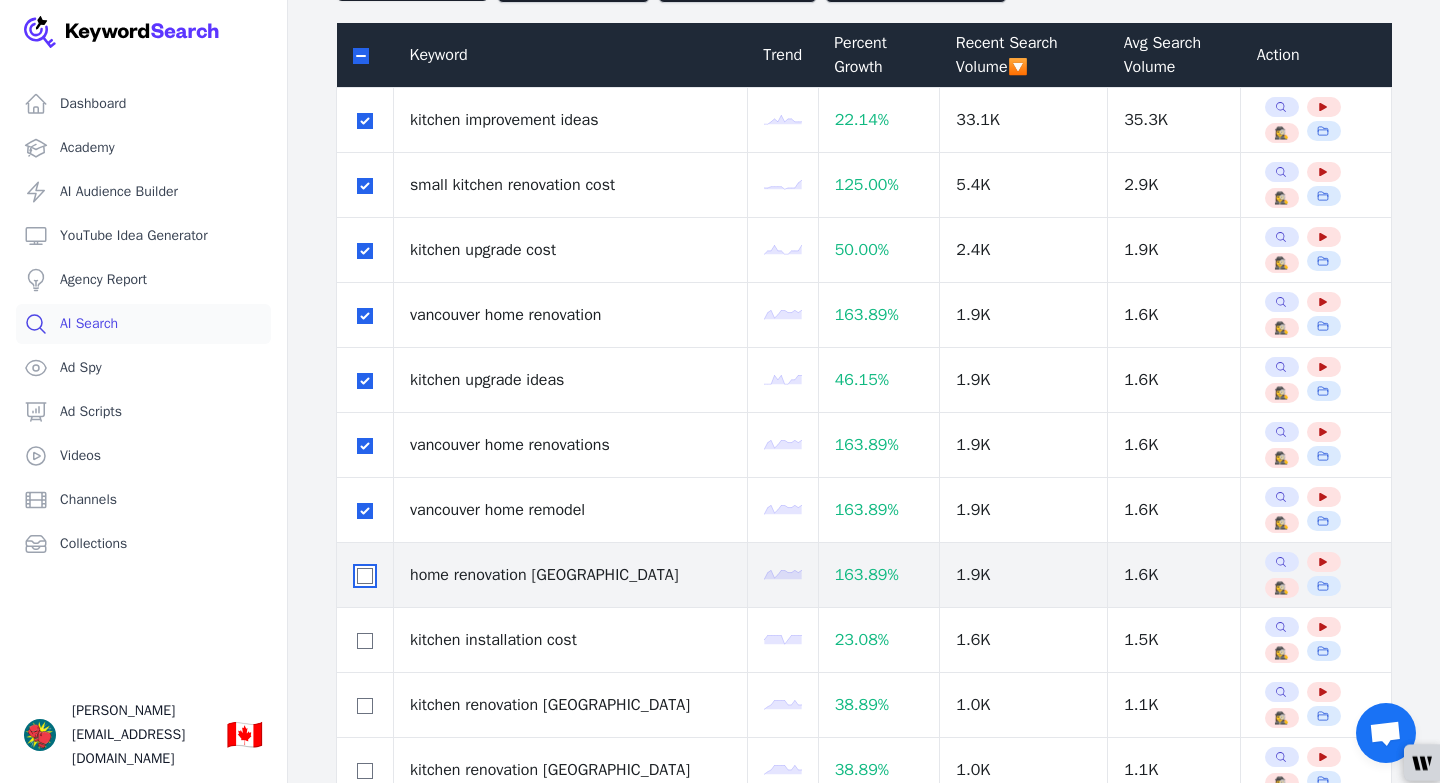 click at bounding box center [365, 576] 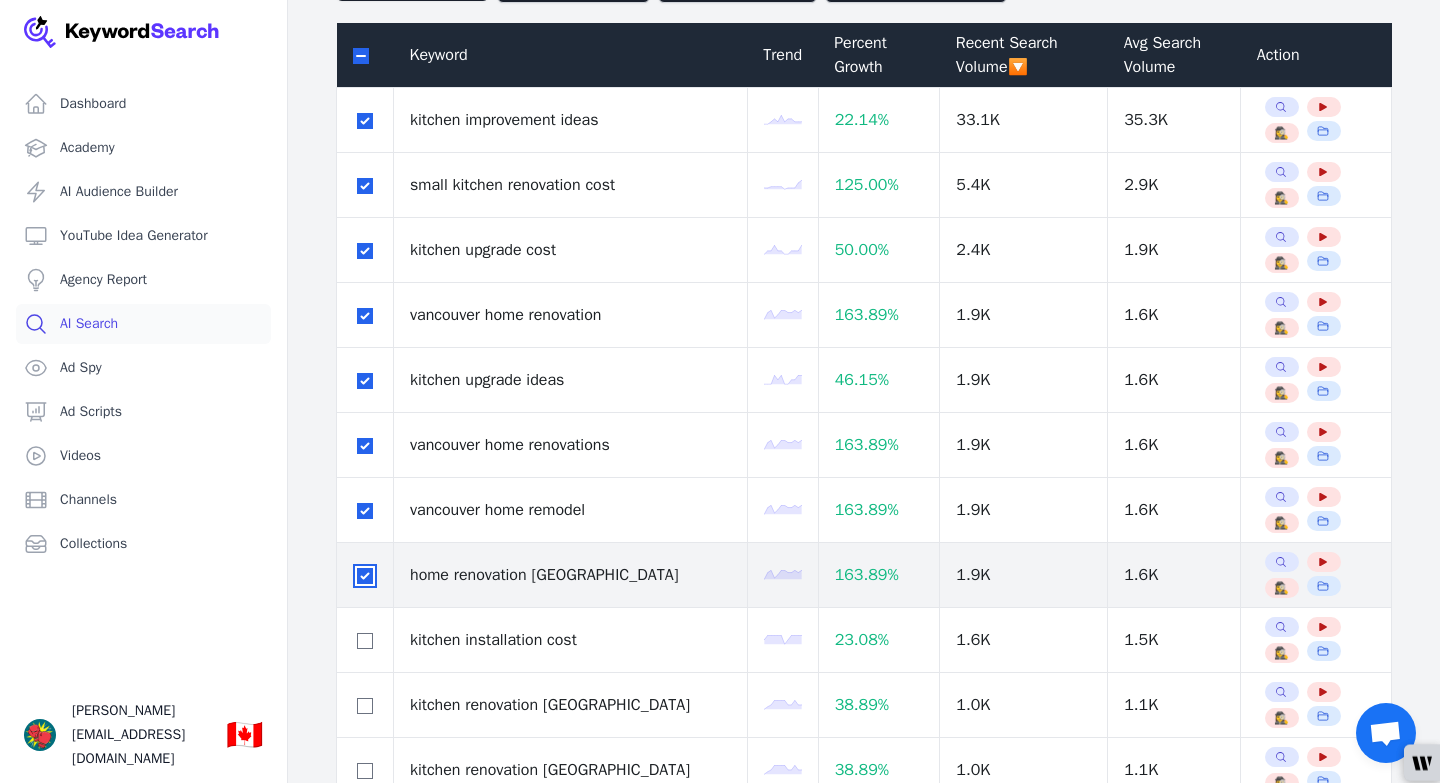 checkbox on "true" 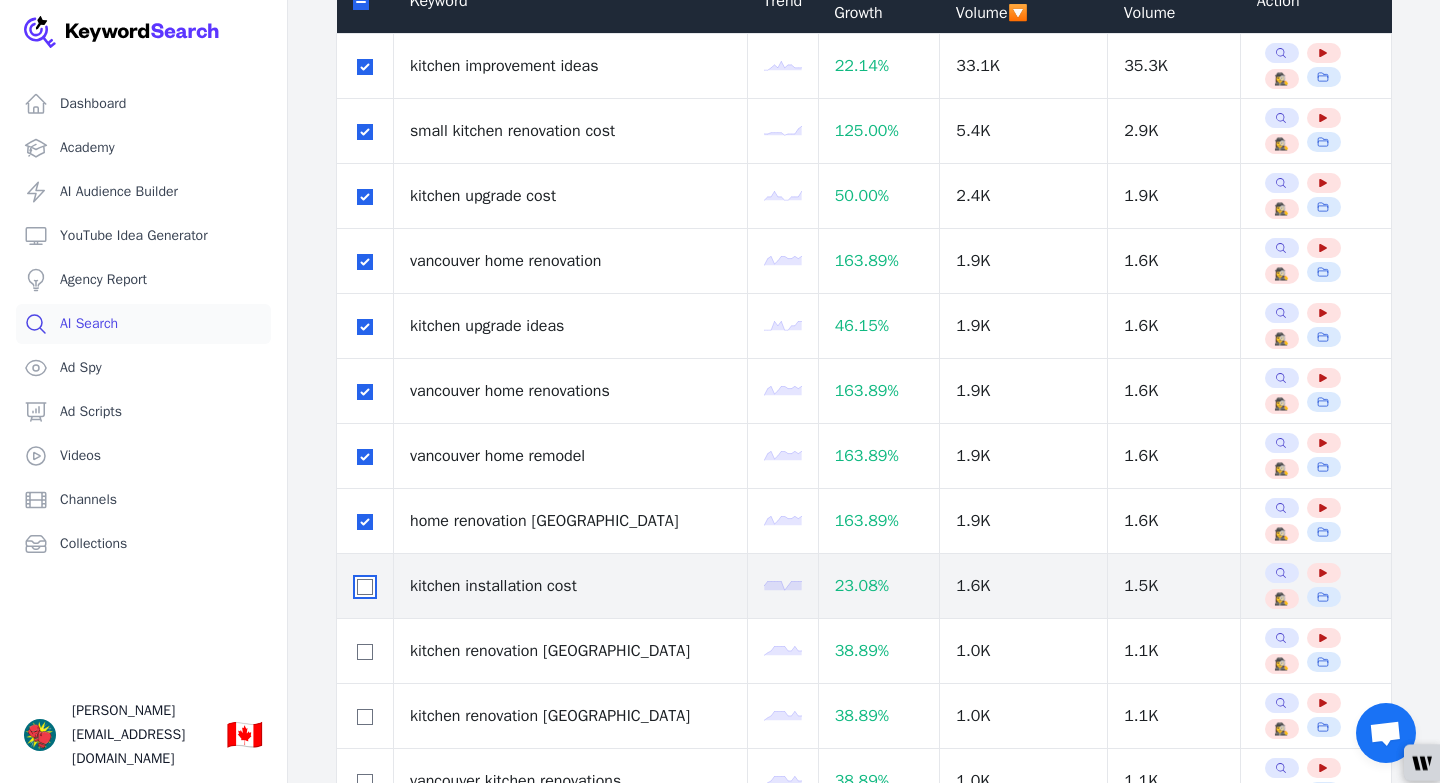 click at bounding box center (365, 587) 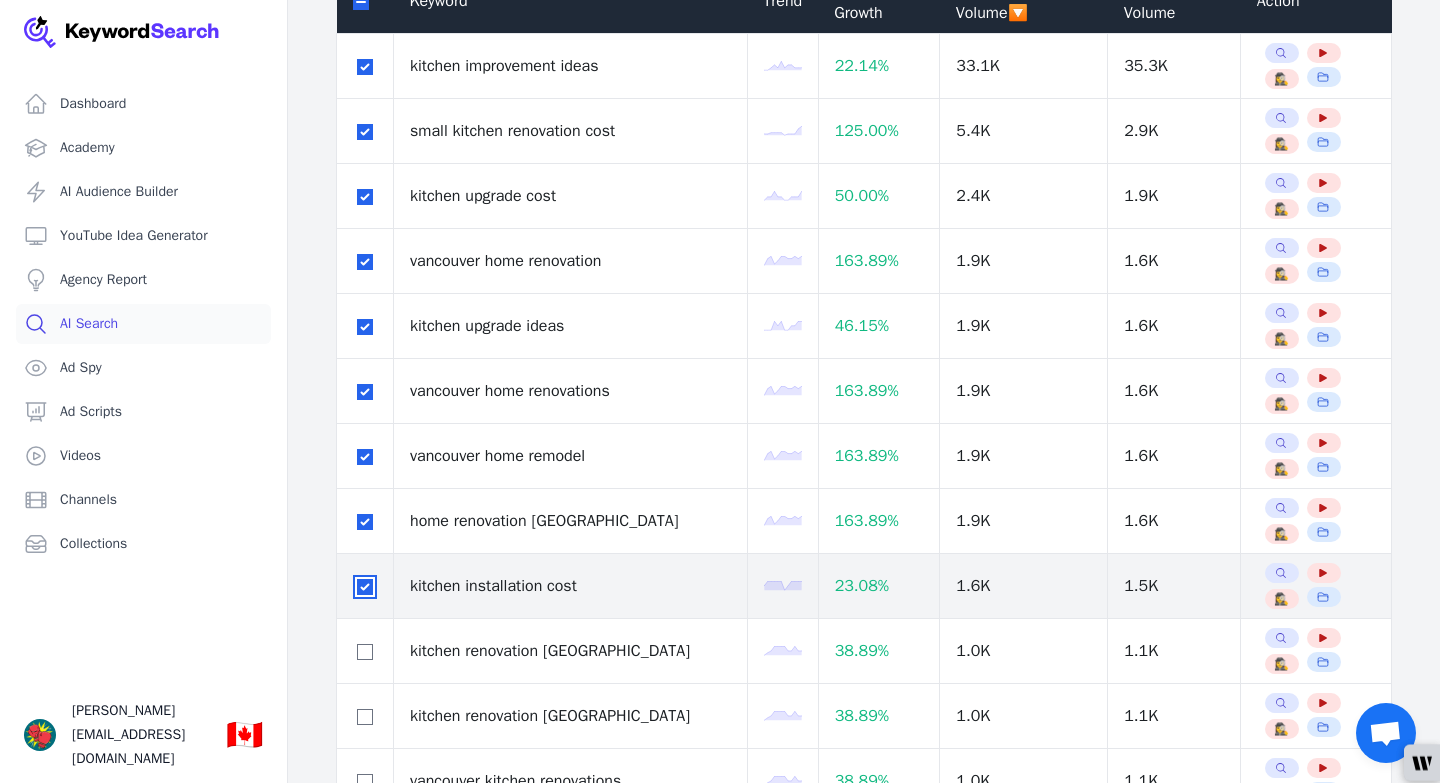 checkbox on "true" 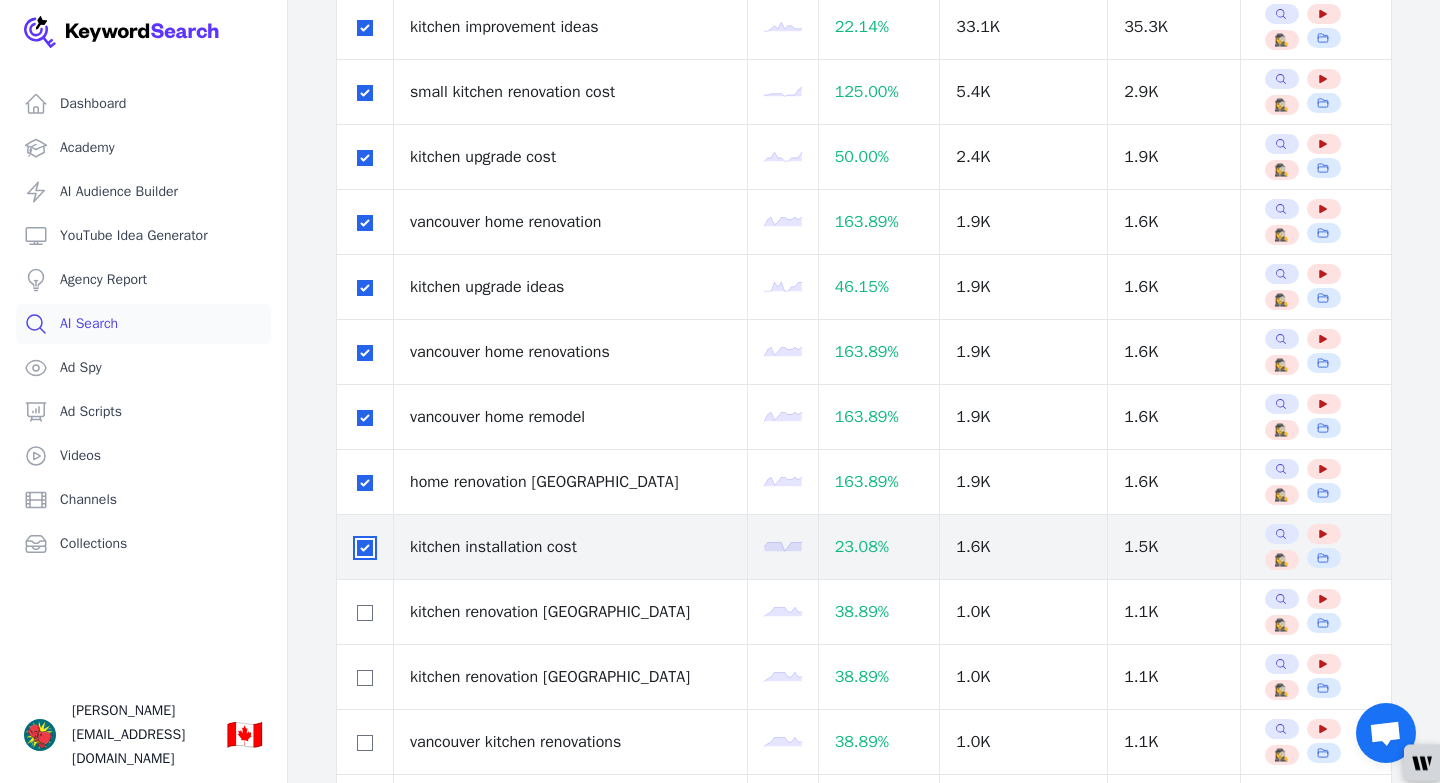 scroll, scrollTop: 306, scrollLeft: 0, axis: vertical 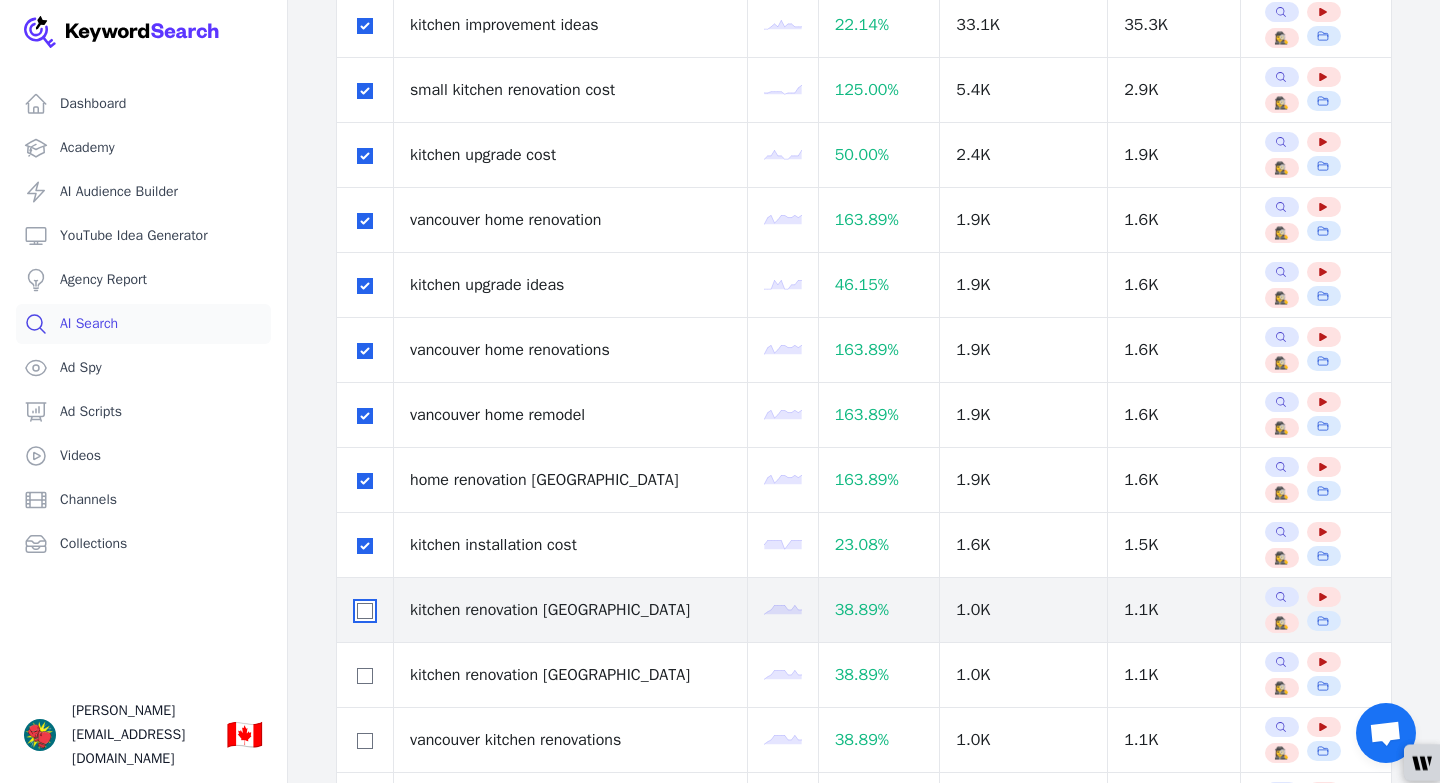 click at bounding box center [365, 611] 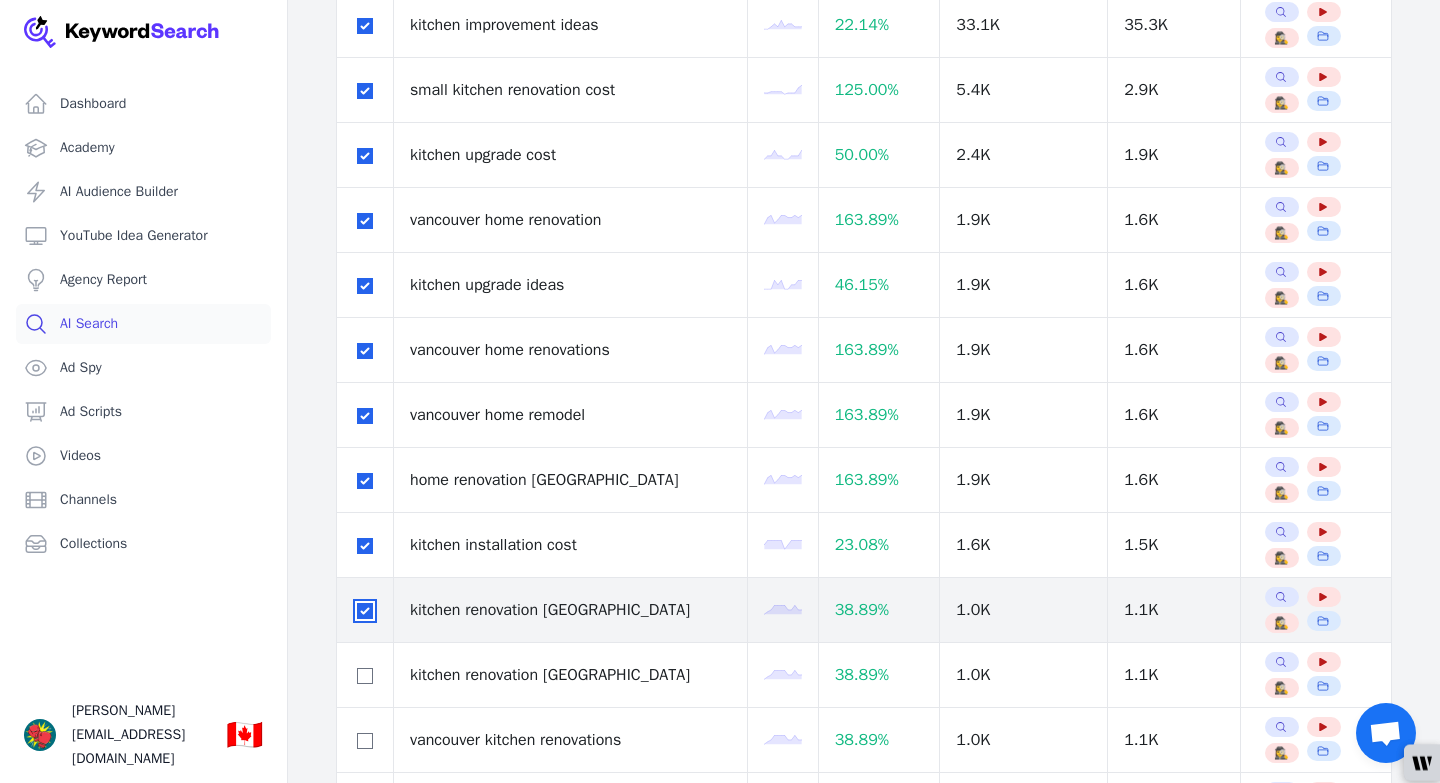 checkbox on "true" 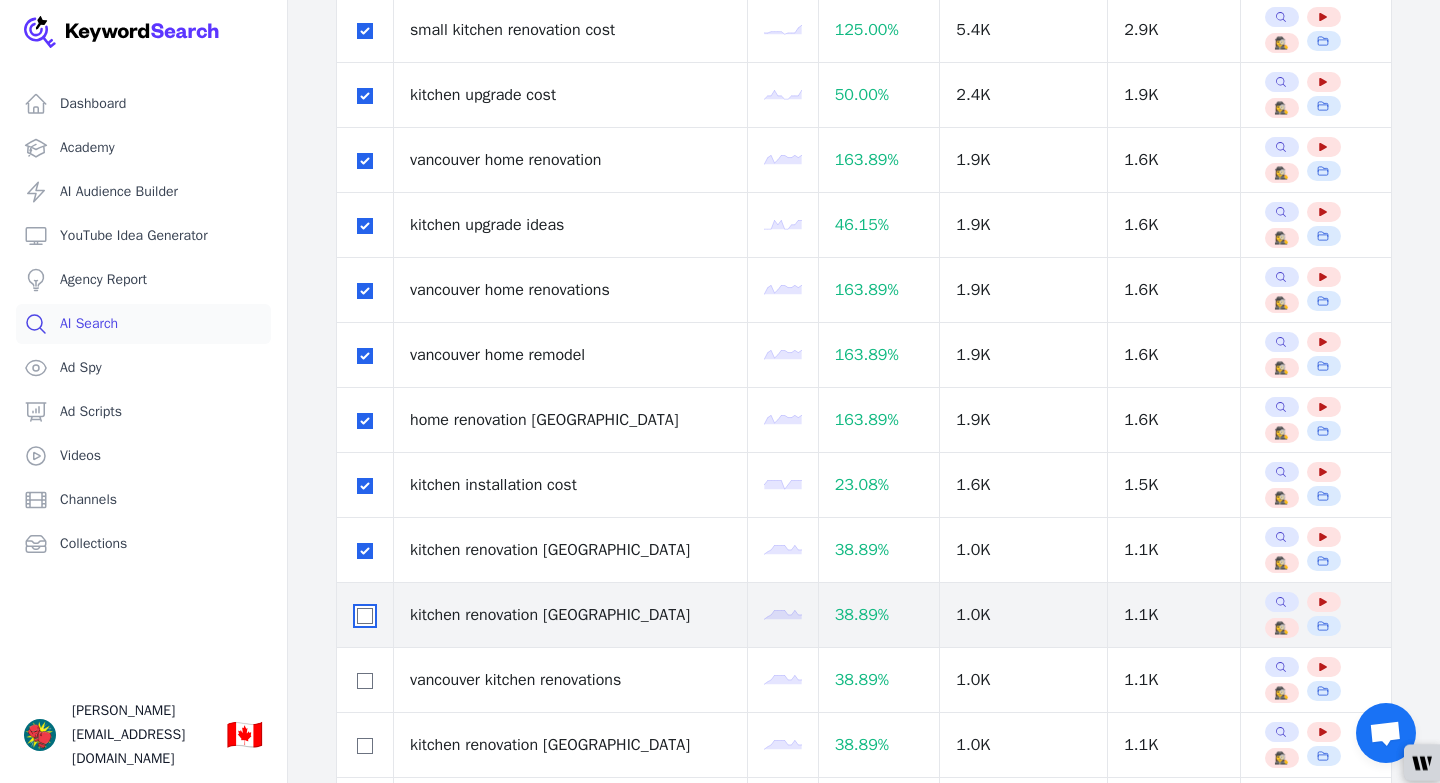 click at bounding box center (365, 616) 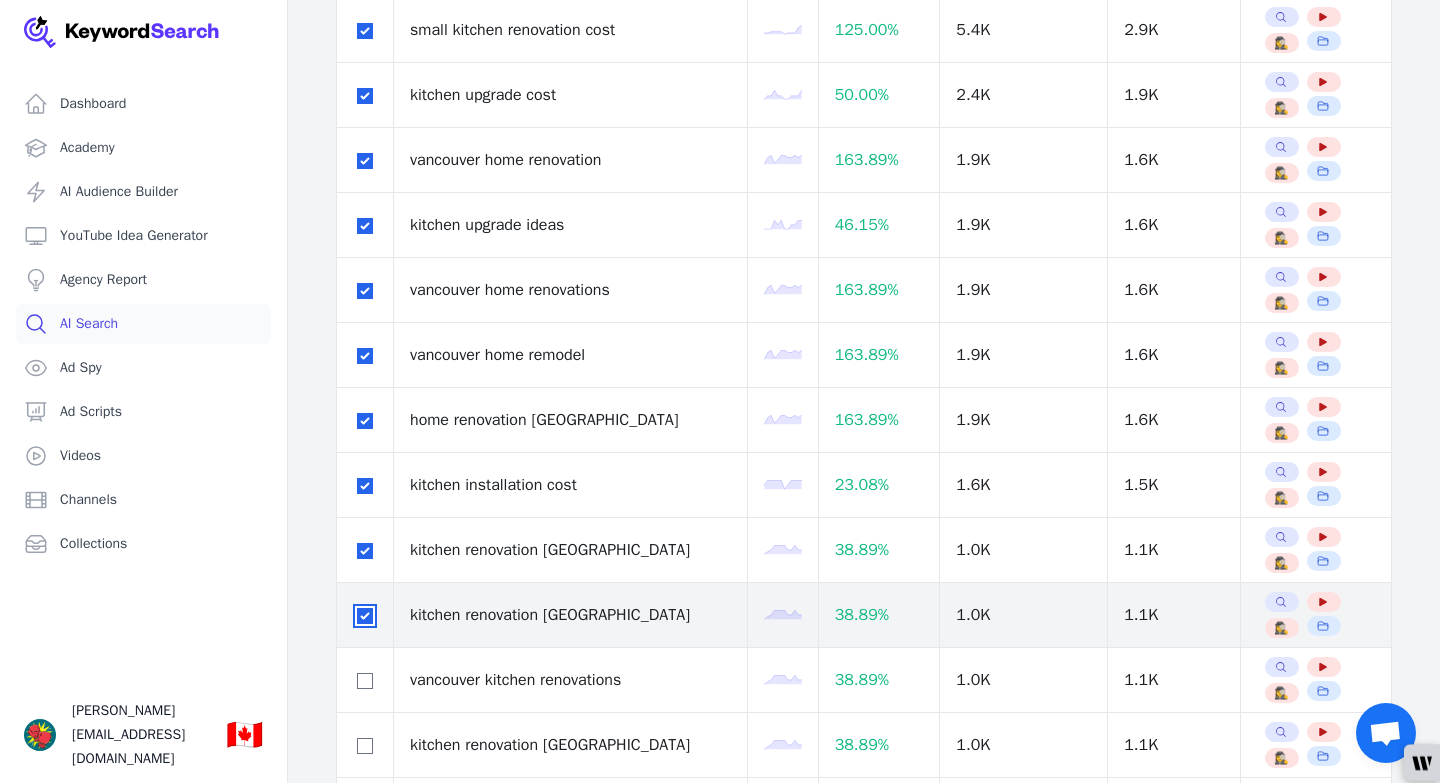 checkbox on "true" 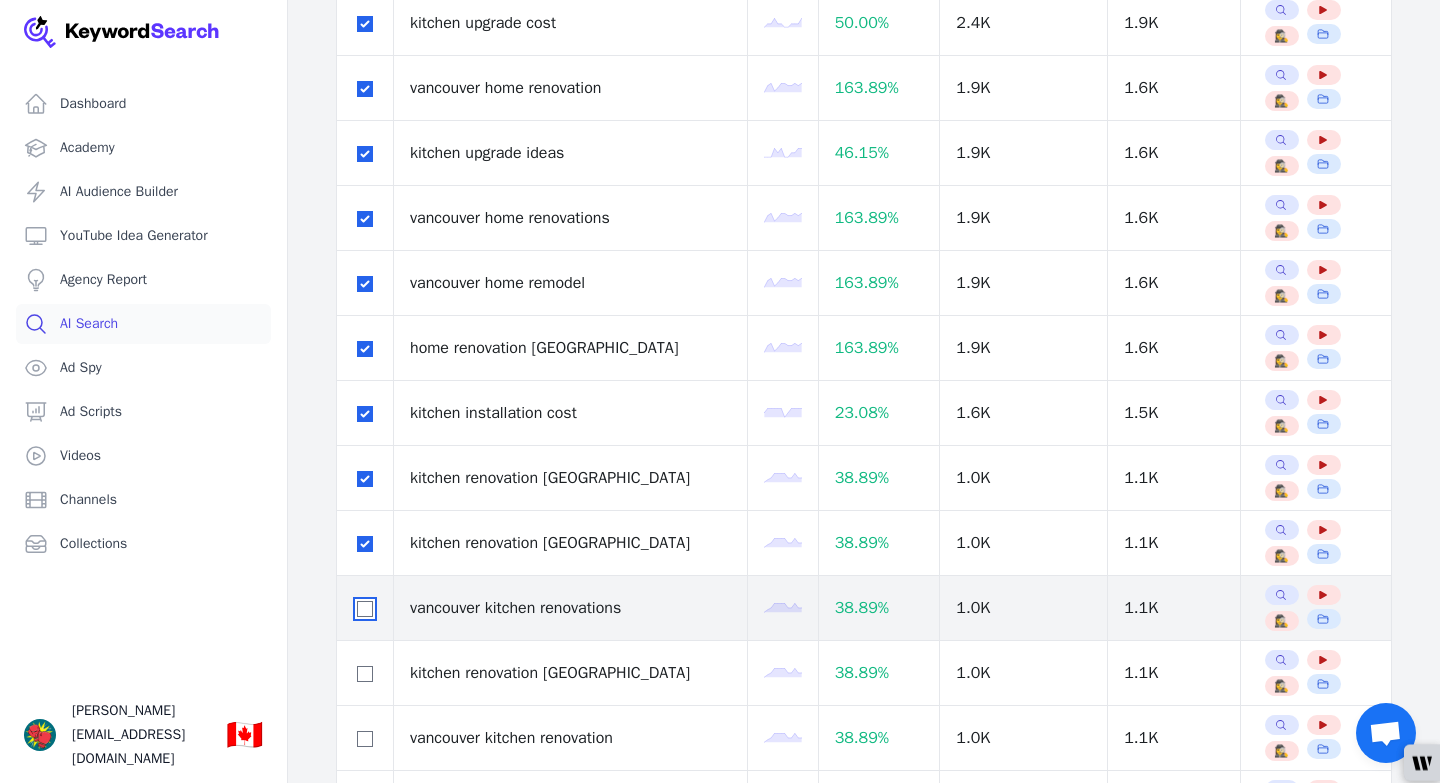 click at bounding box center (365, 609) 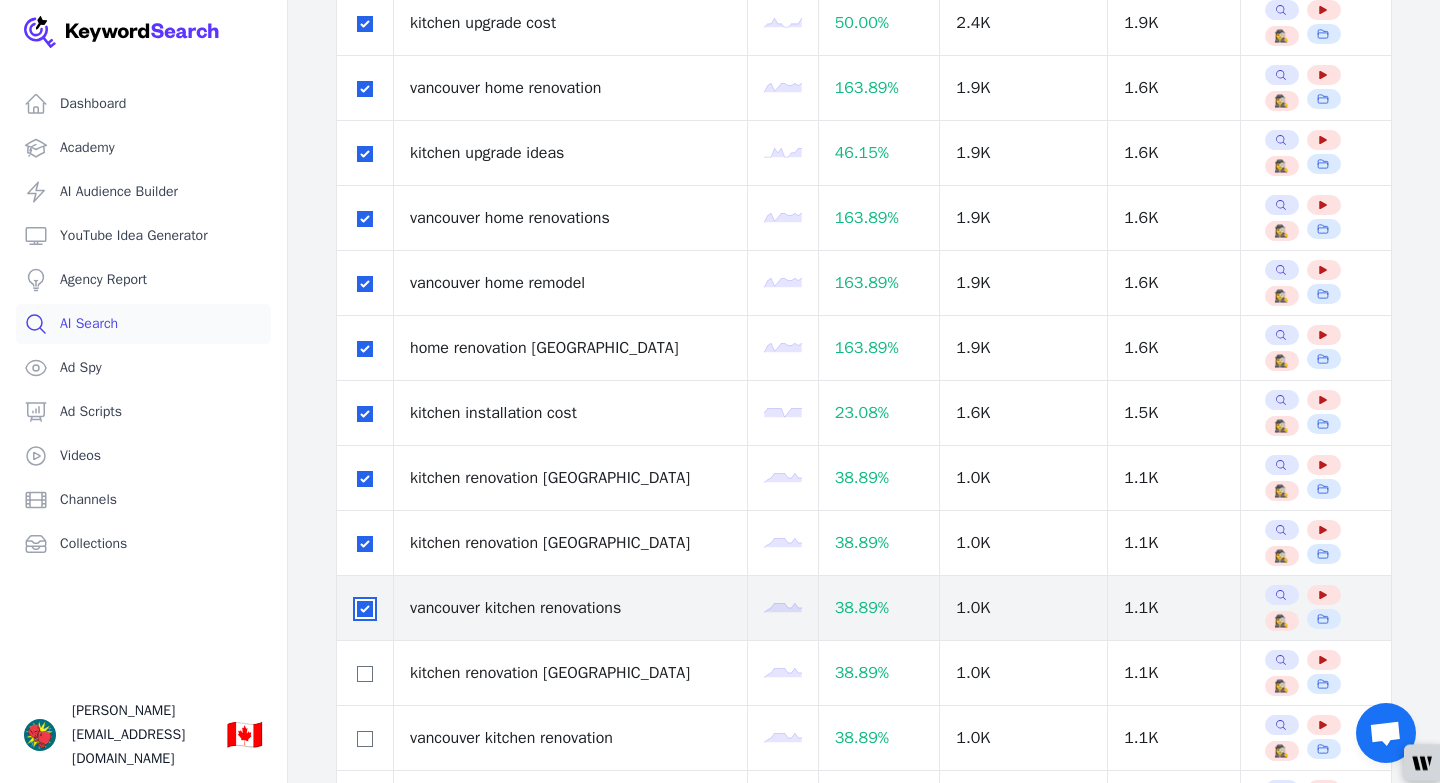 checkbox on "true" 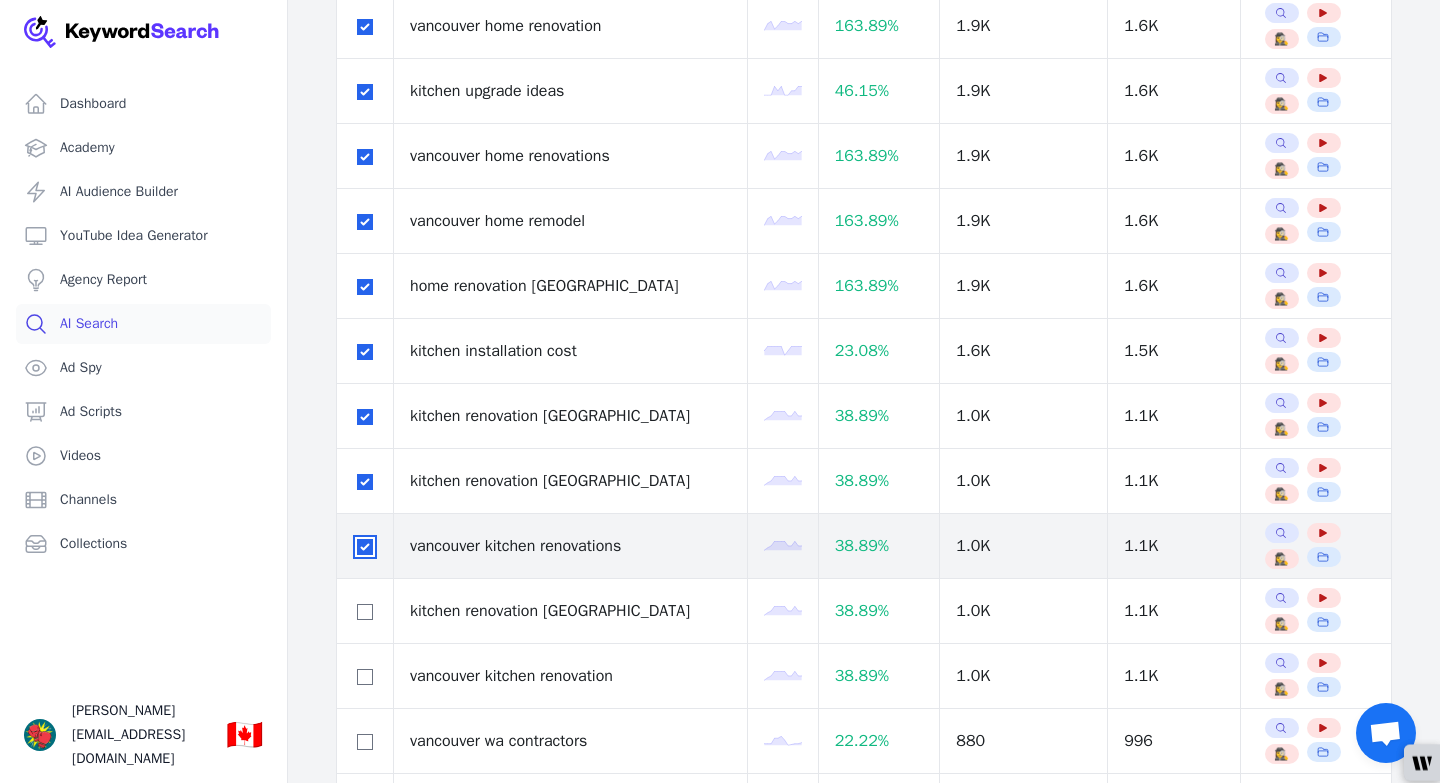 scroll, scrollTop: 524, scrollLeft: 0, axis: vertical 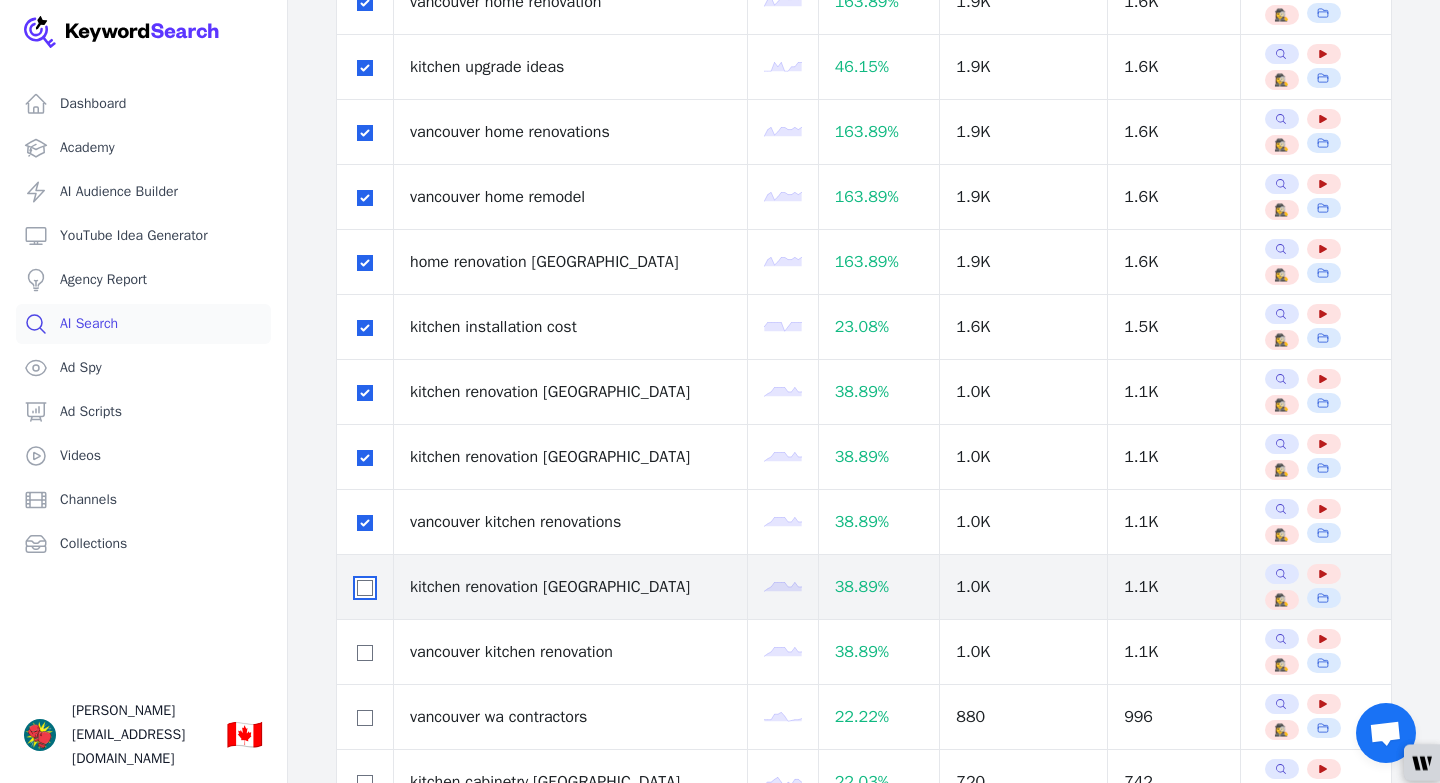 click at bounding box center (365, 588) 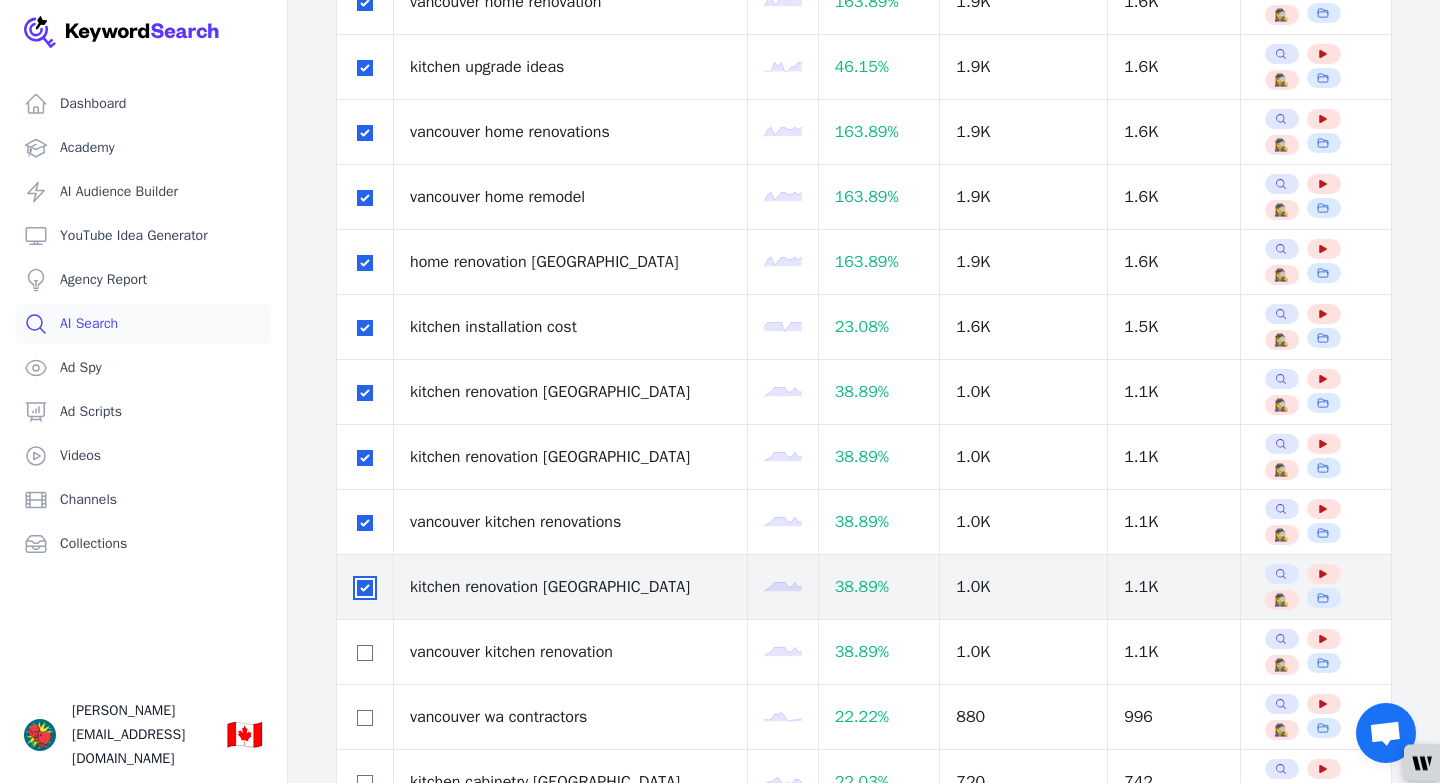 checkbox on "true" 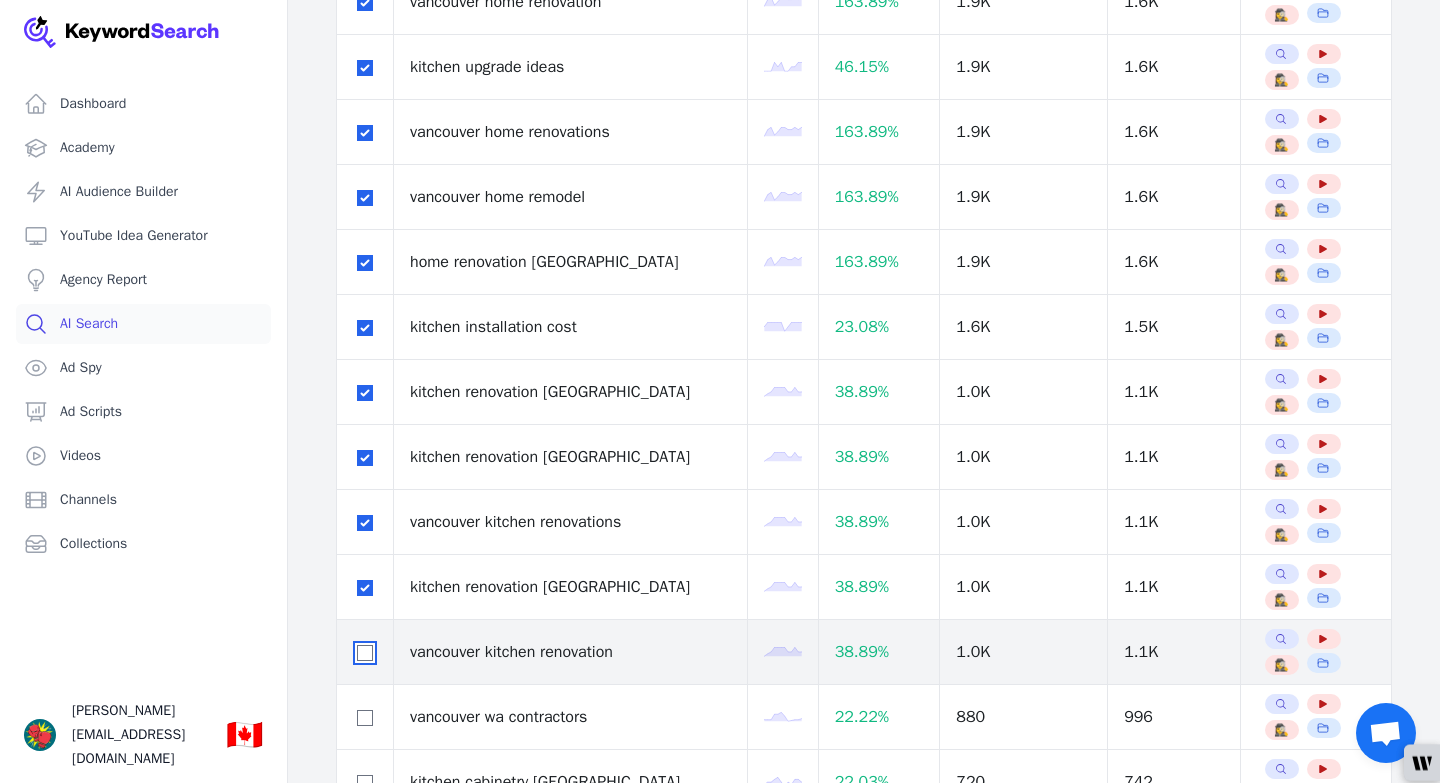 click at bounding box center [365, 653] 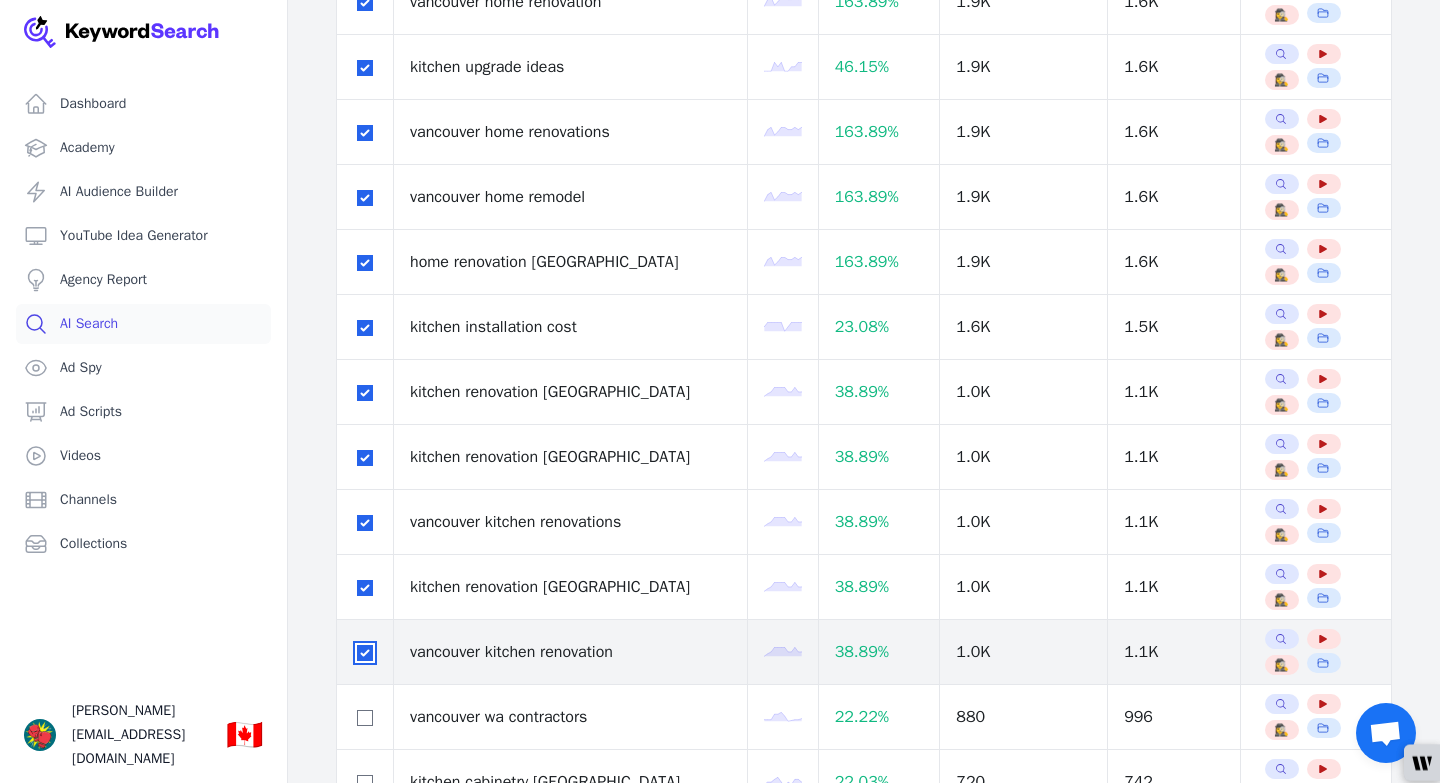 checkbox on "true" 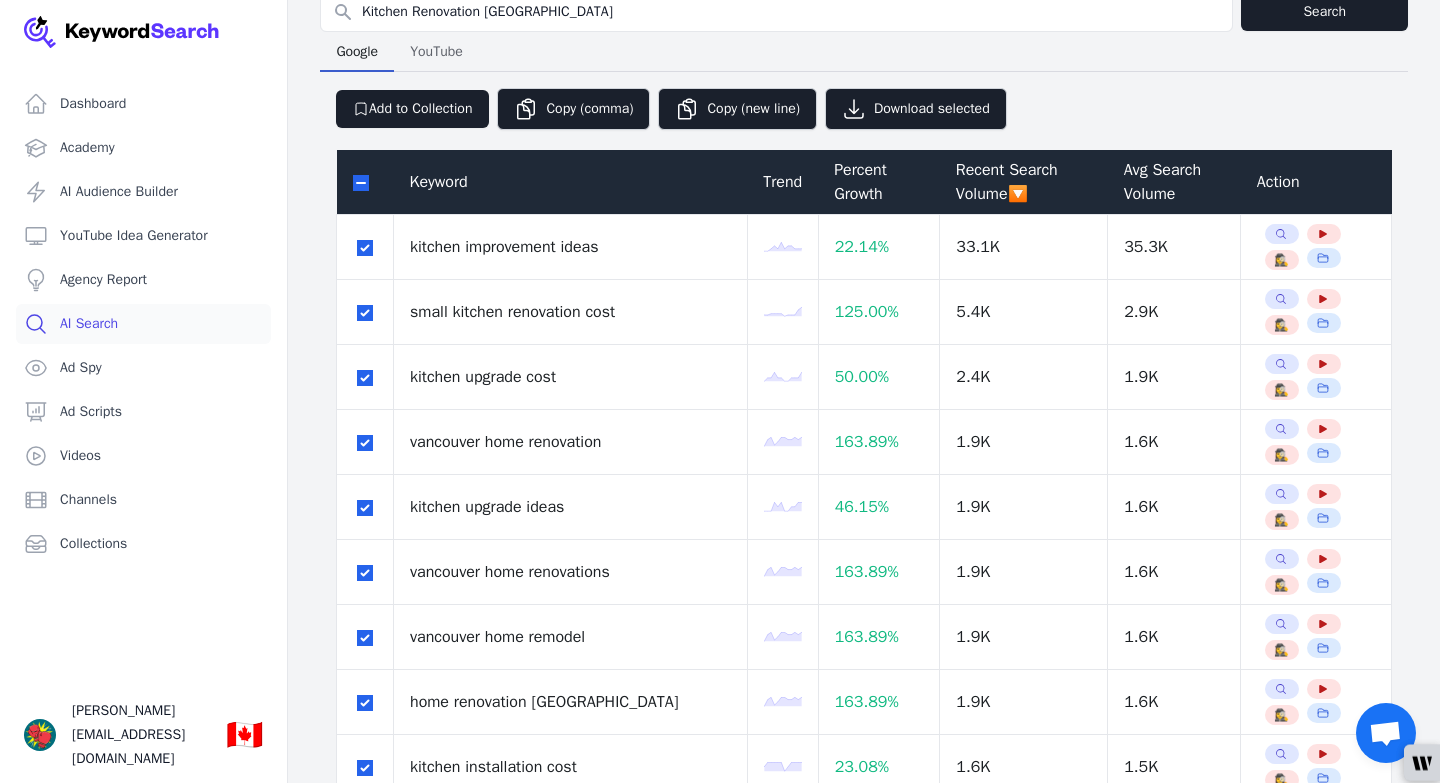 scroll, scrollTop: 0, scrollLeft: 0, axis: both 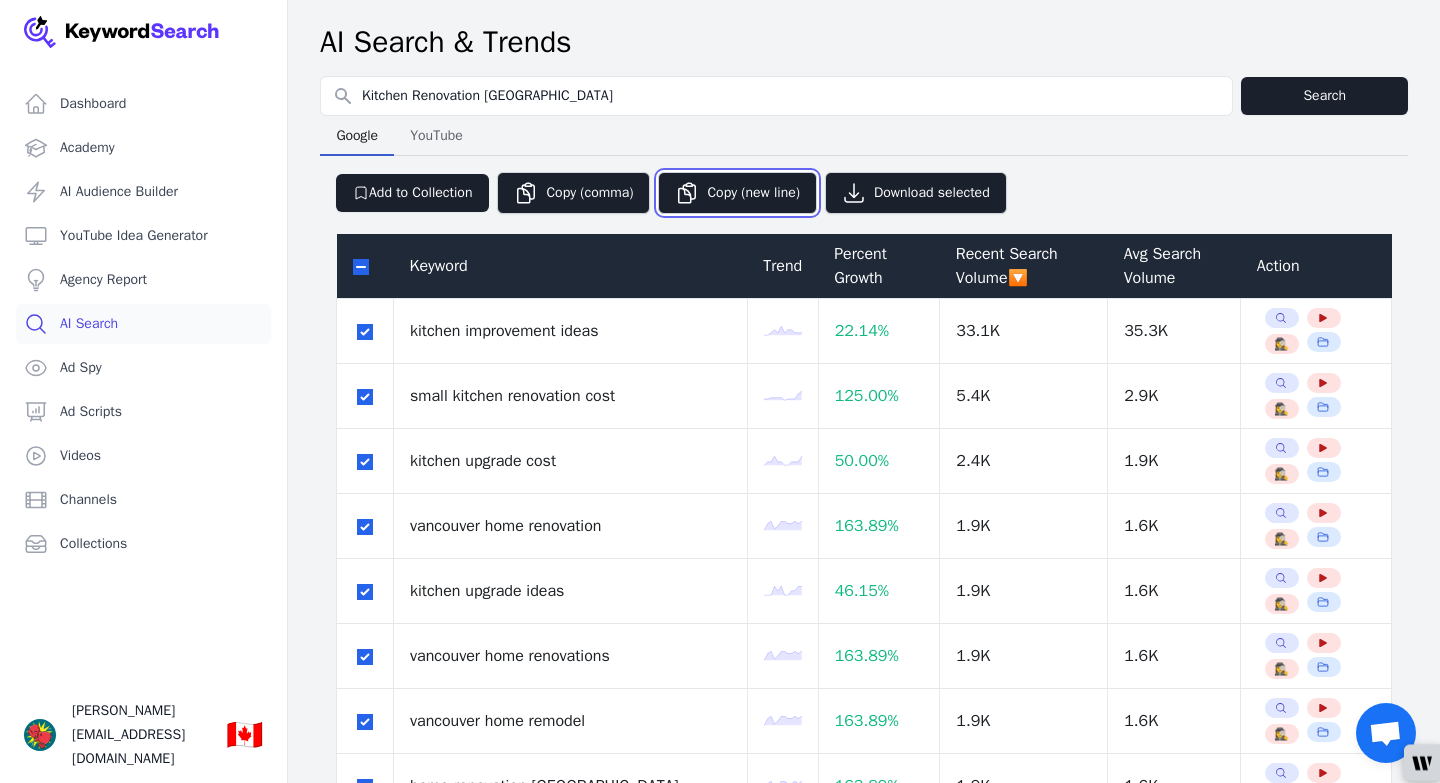 click on "Copy (new line)" at bounding box center (737, 193) 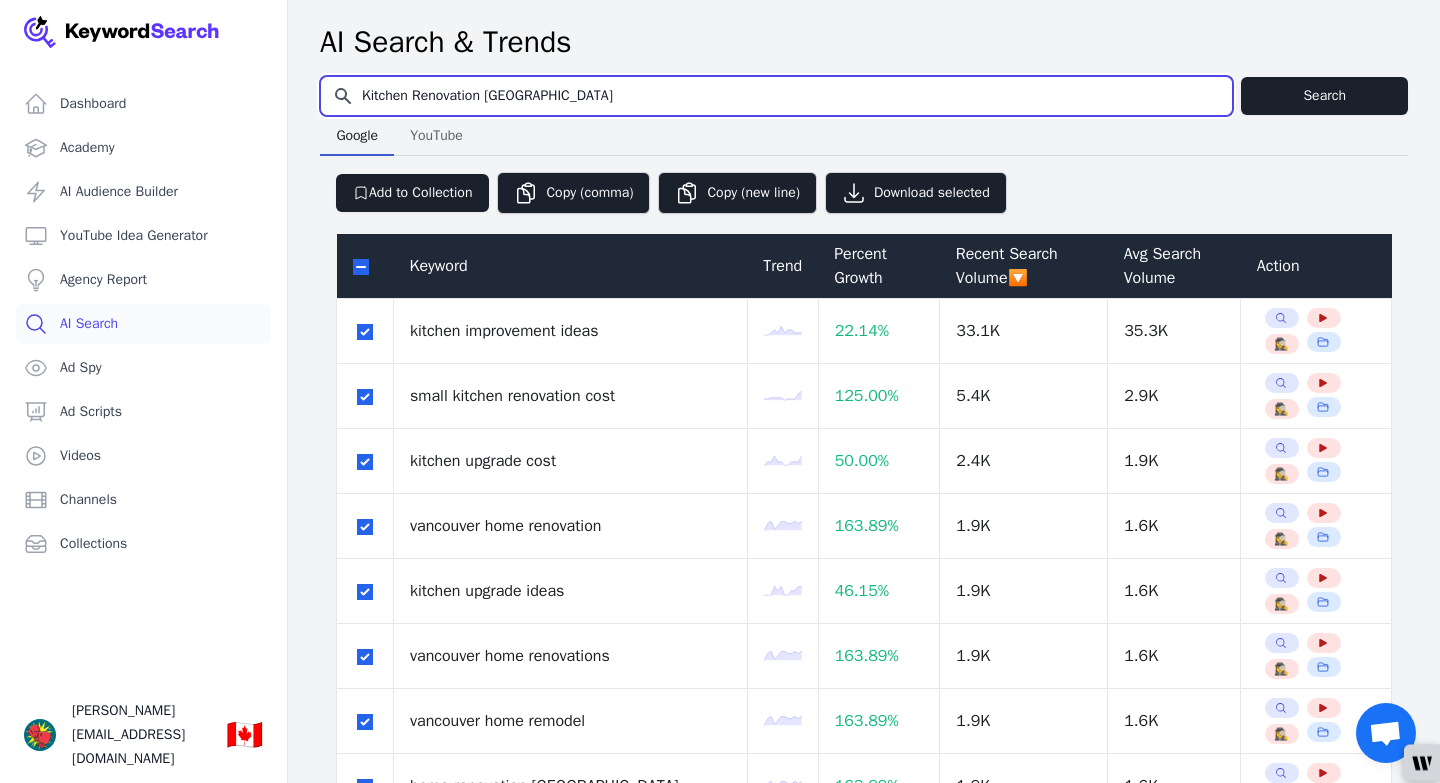 click on "Kitchen Renovation [GEOGRAPHIC_DATA]" at bounding box center [776, 96] 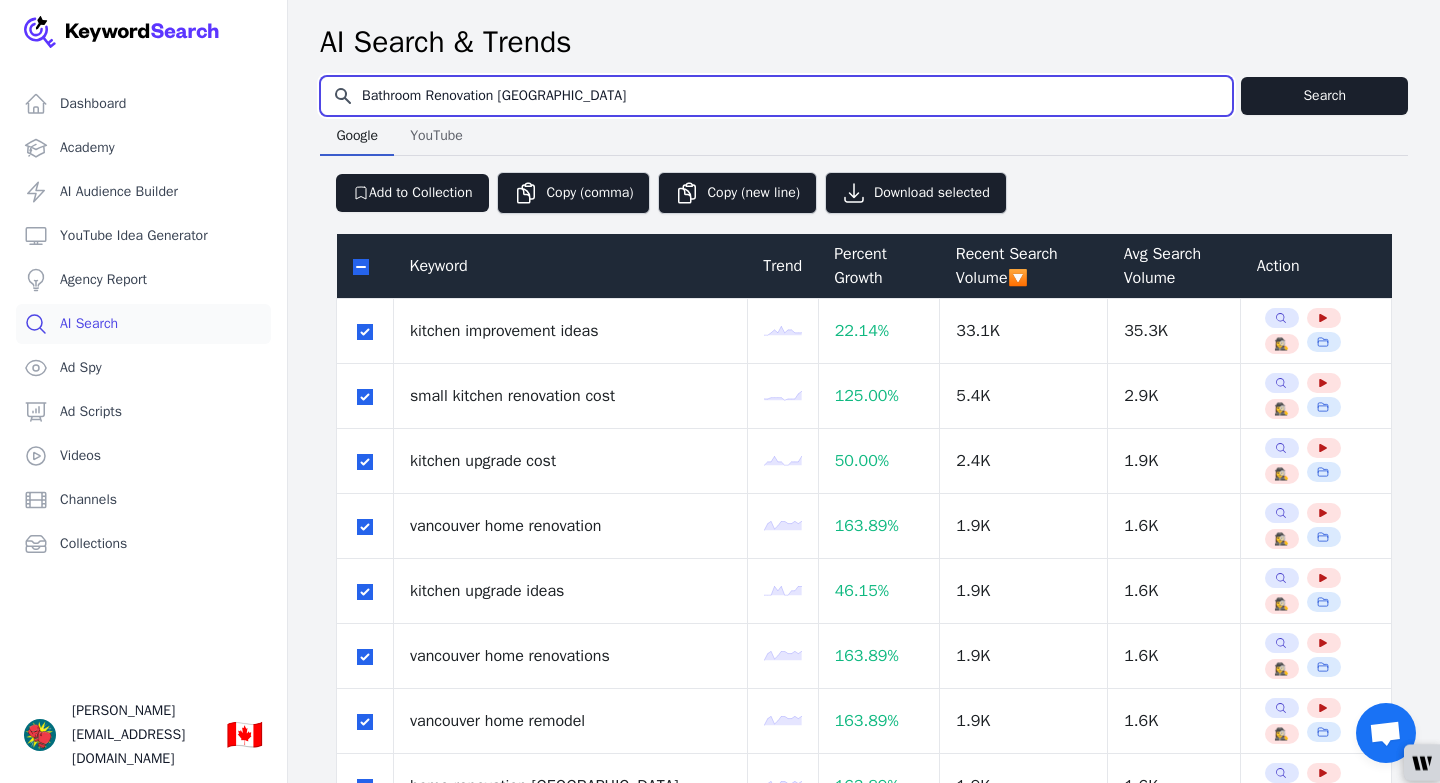 type on "Bathroom Renovation [GEOGRAPHIC_DATA]" 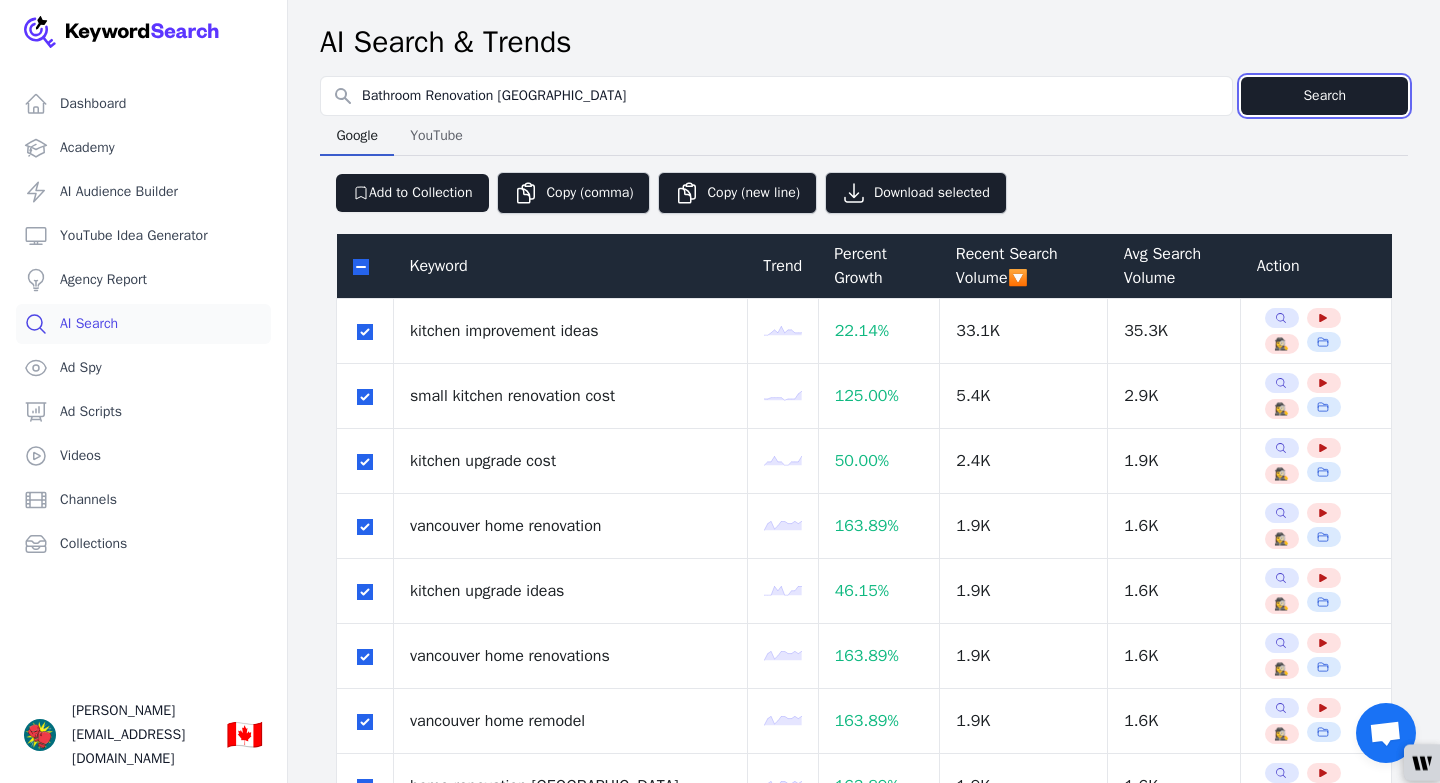 click on "Search" at bounding box center [1324, 96] 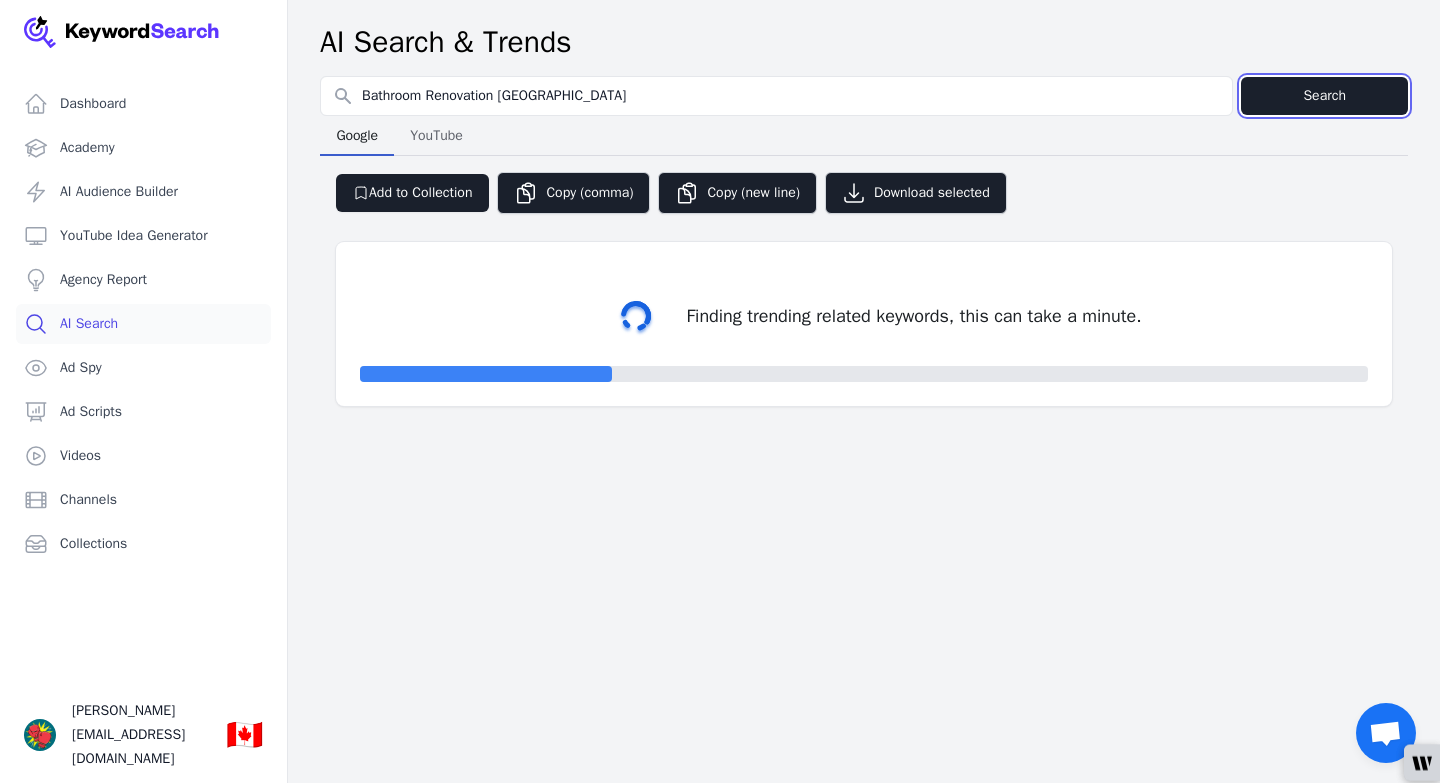 select on "50" 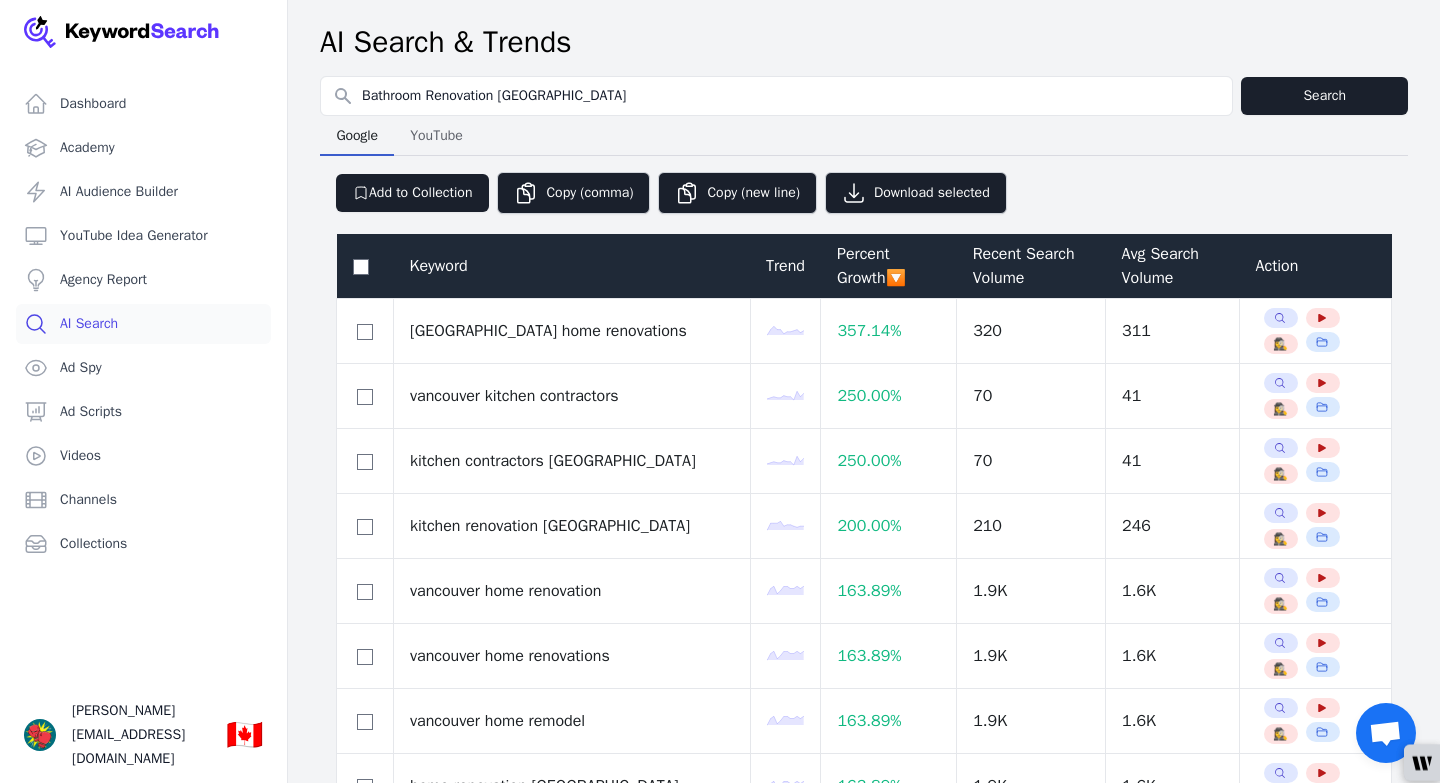 click on "Recent Search Volume" at bounding box center (1031, 266) 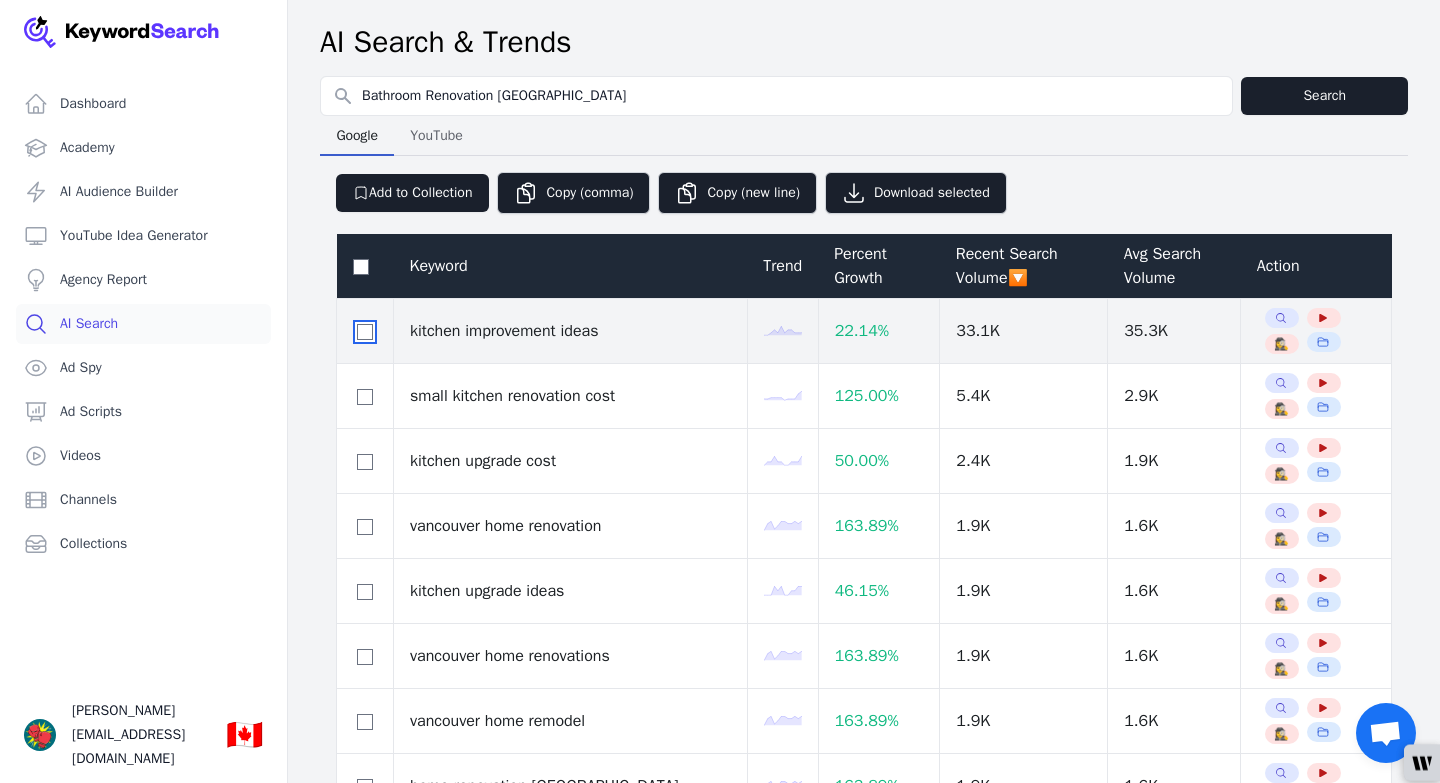 click at bounding box center (365, 332) 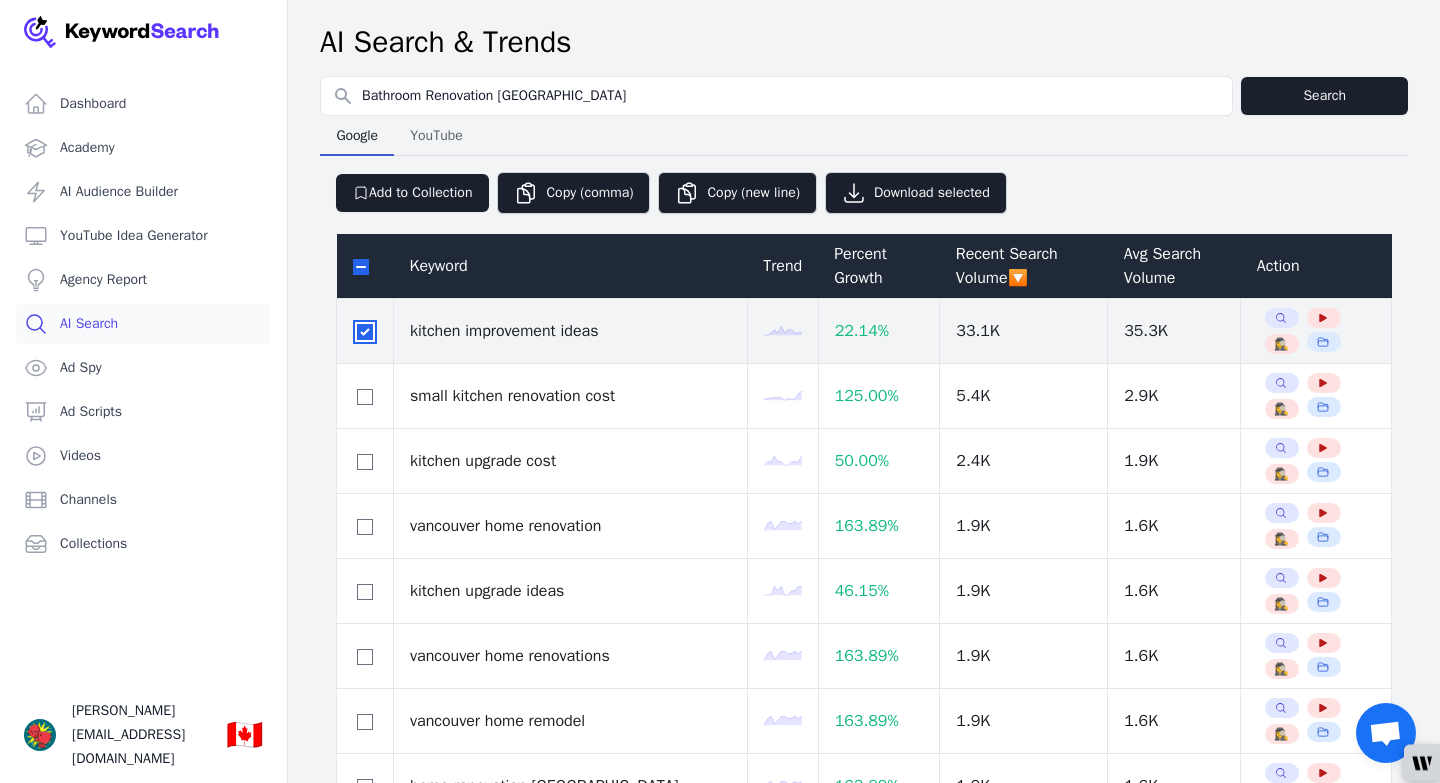 checkbox on "true" 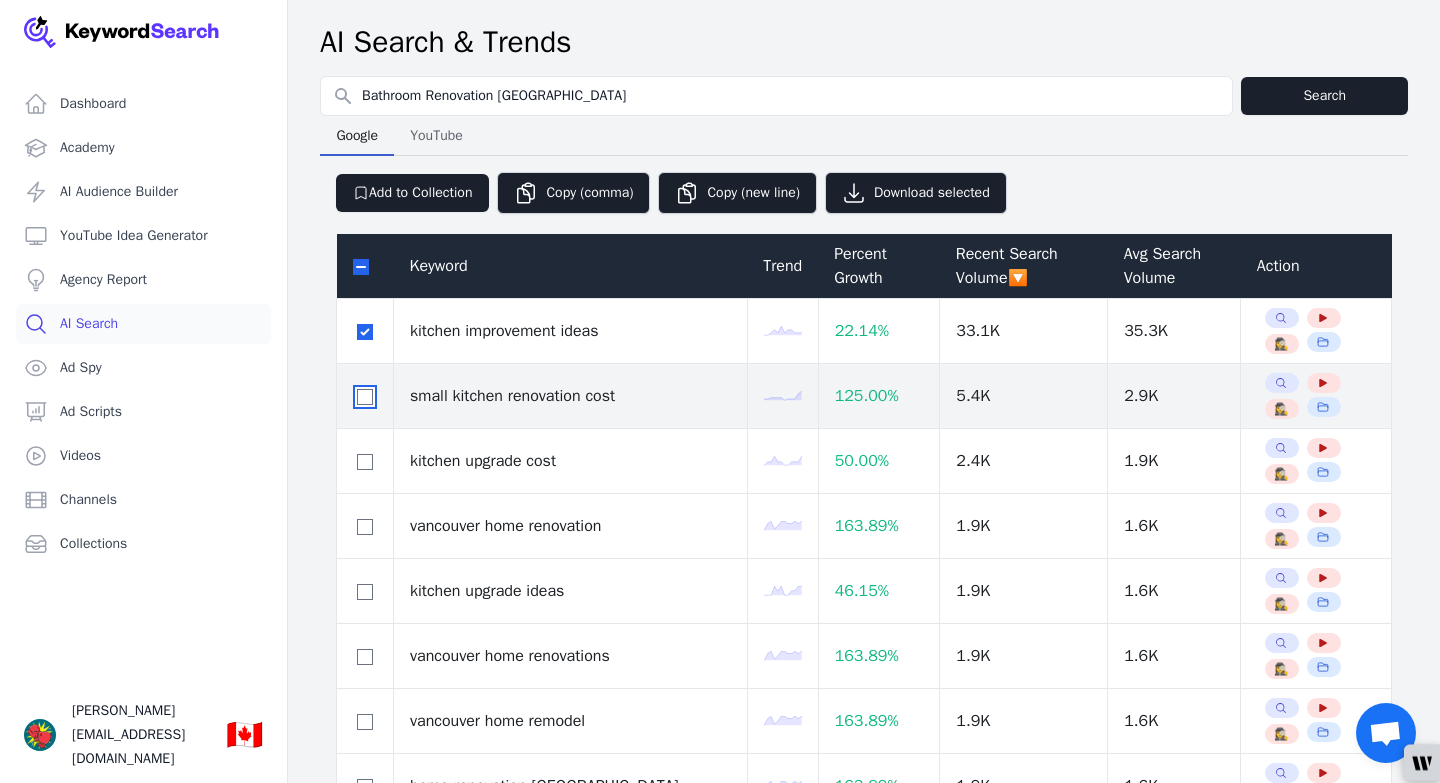 click at bounding box center (365, 397) 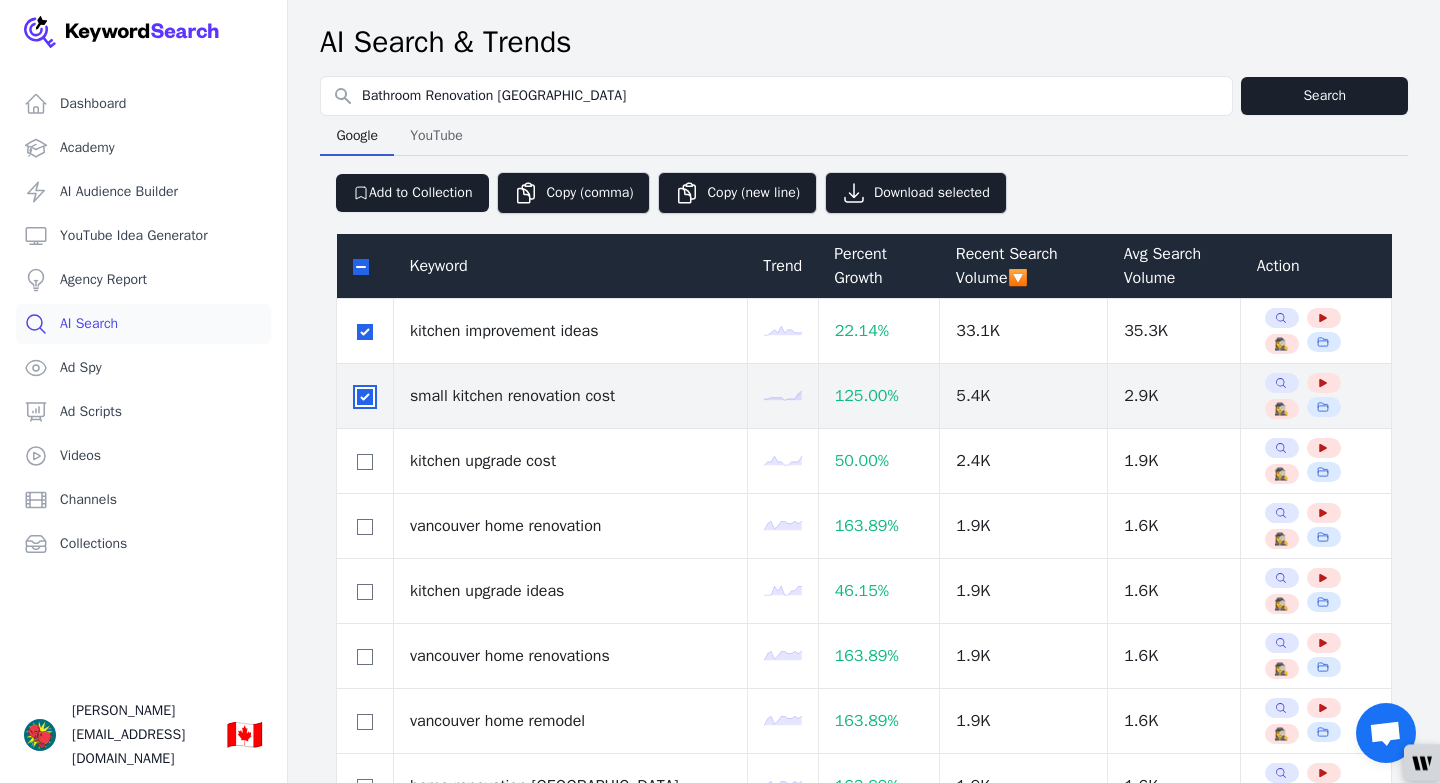 checkbox on "true" 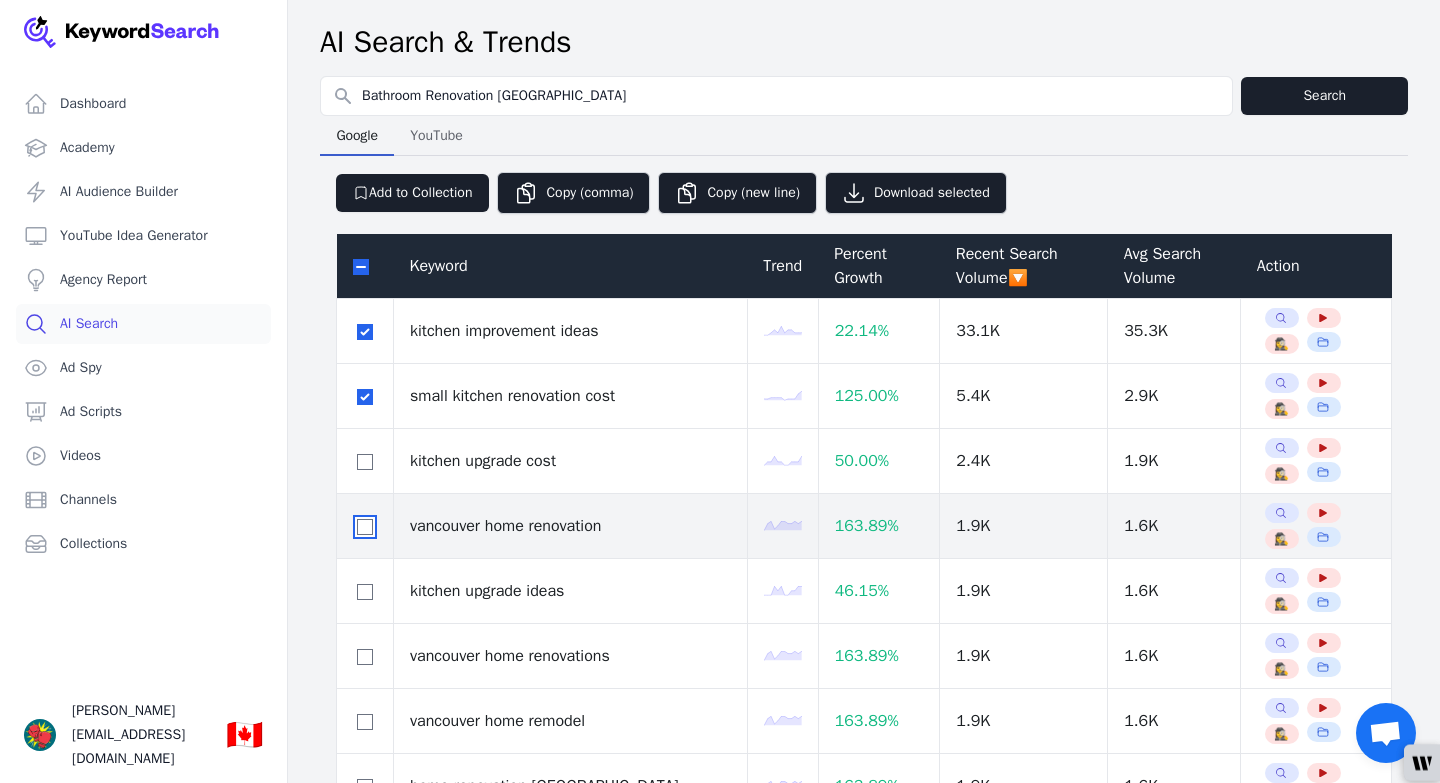 click at bounding box center [365, 527] 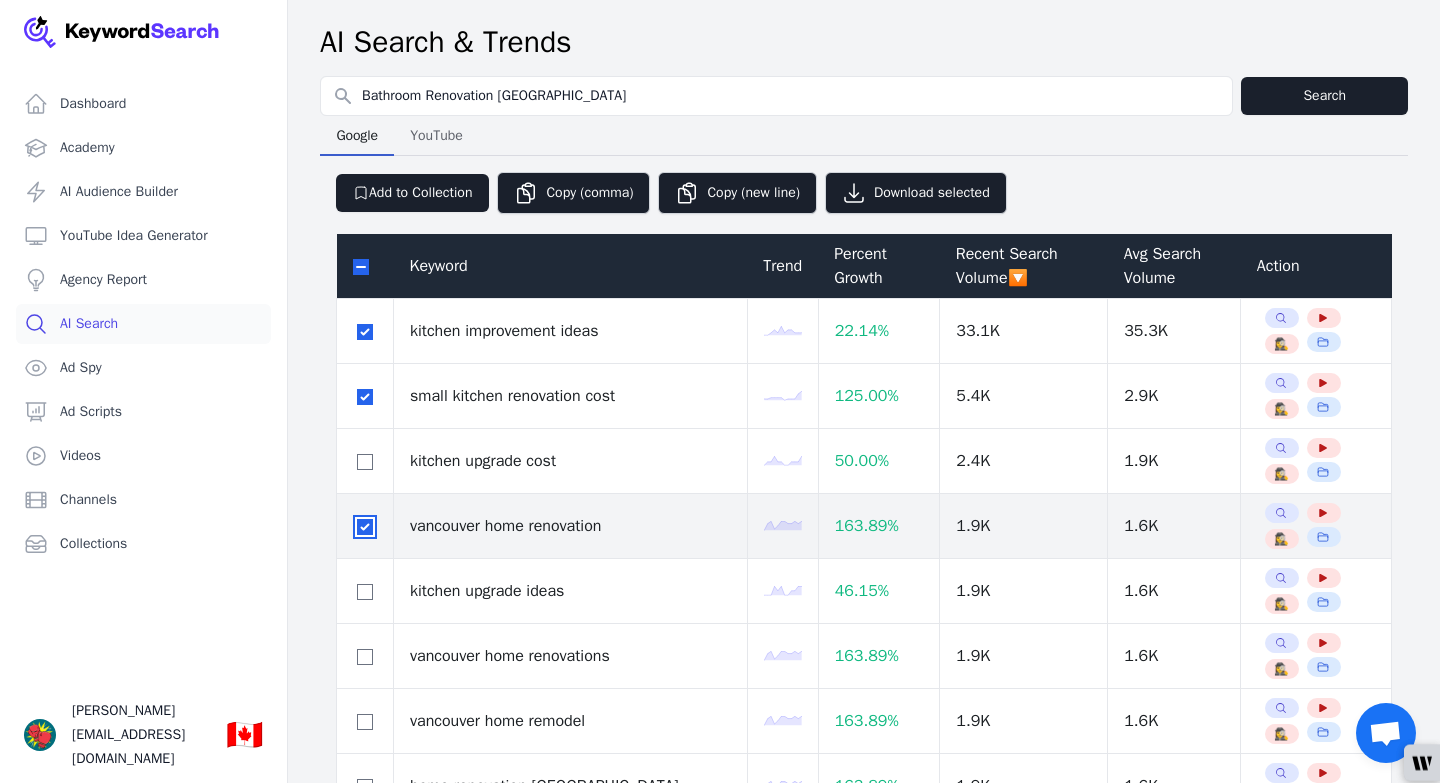 checkbox on "true" 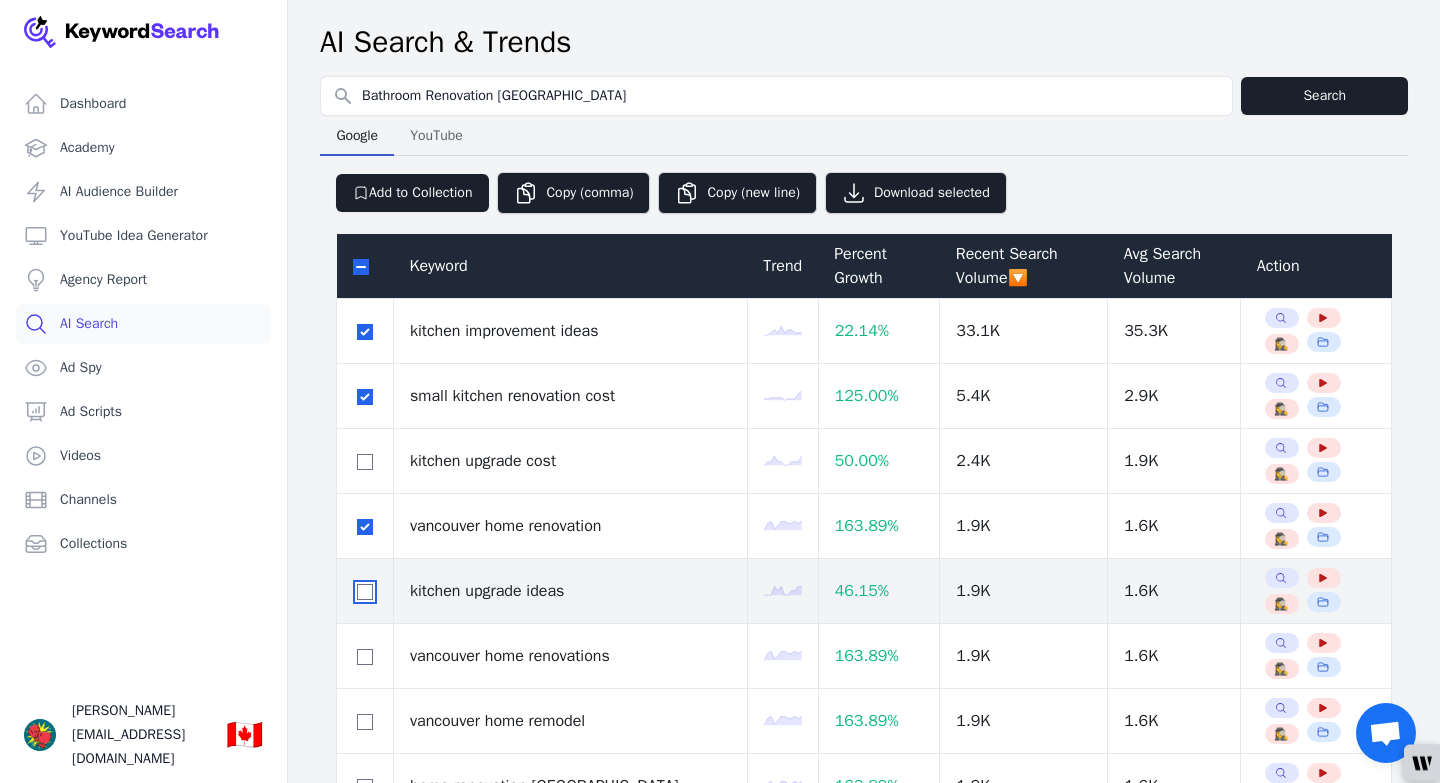 click at bounding box center (365, 592) 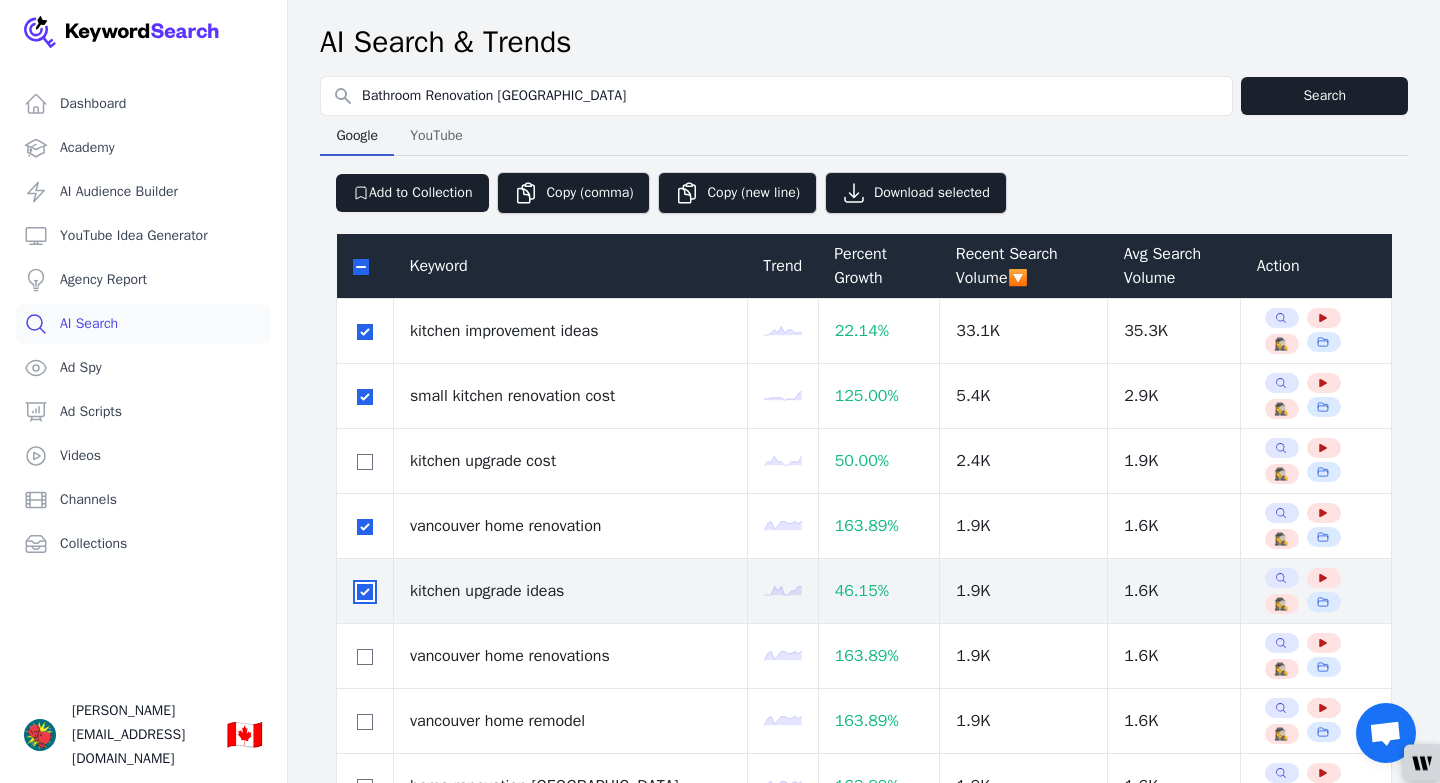 checkbox on "true" 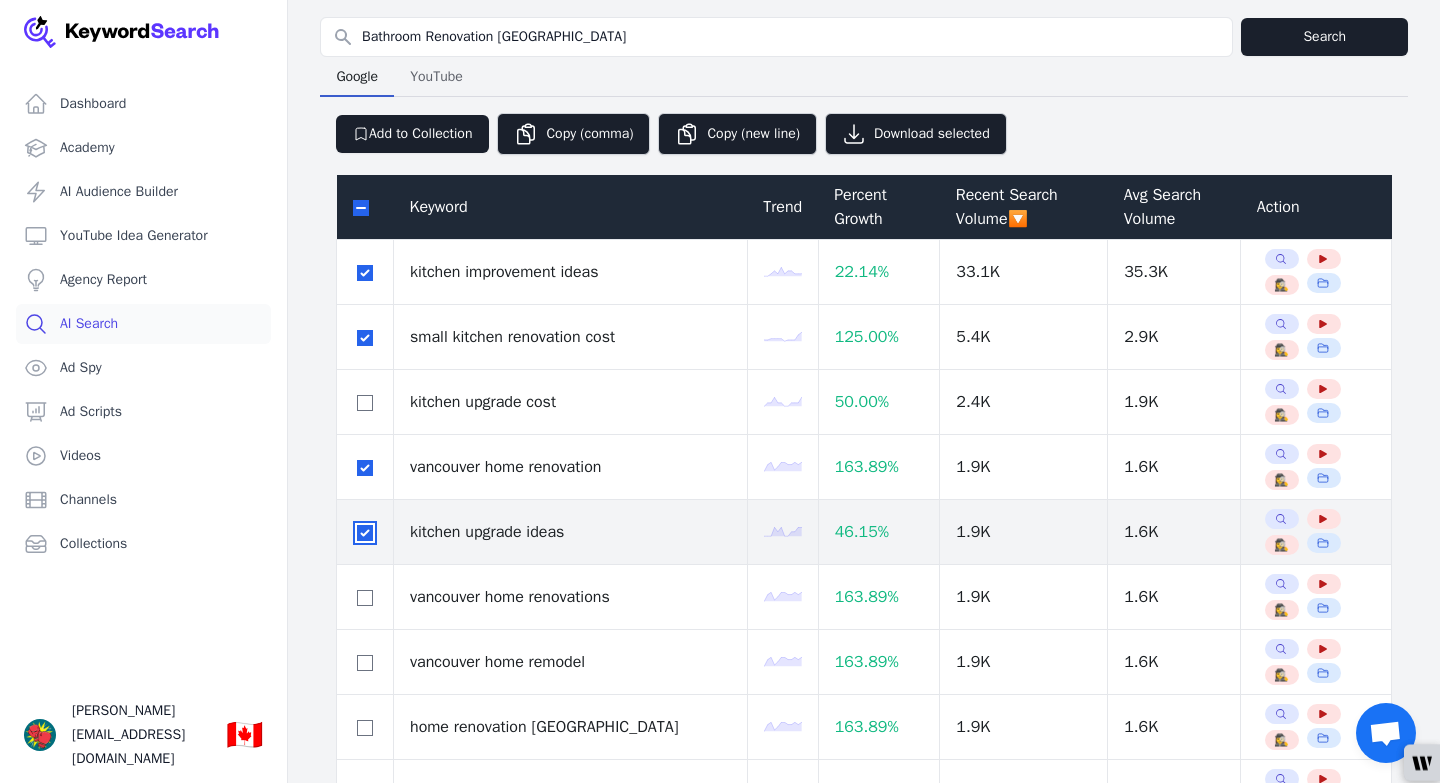 scroll, scrollTop: 60, scrollLeft: 0, axis: vertical 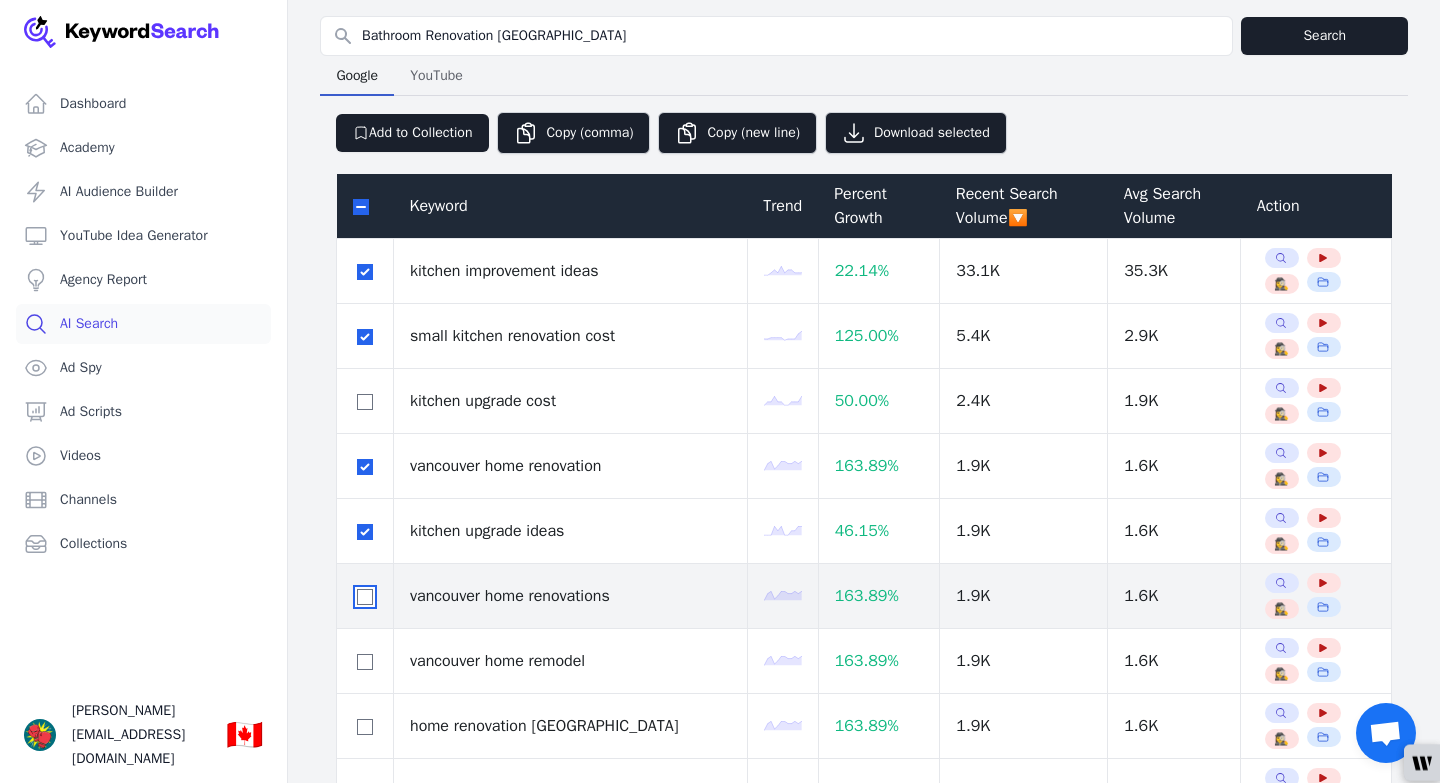 click at bounding box center [365, 597] 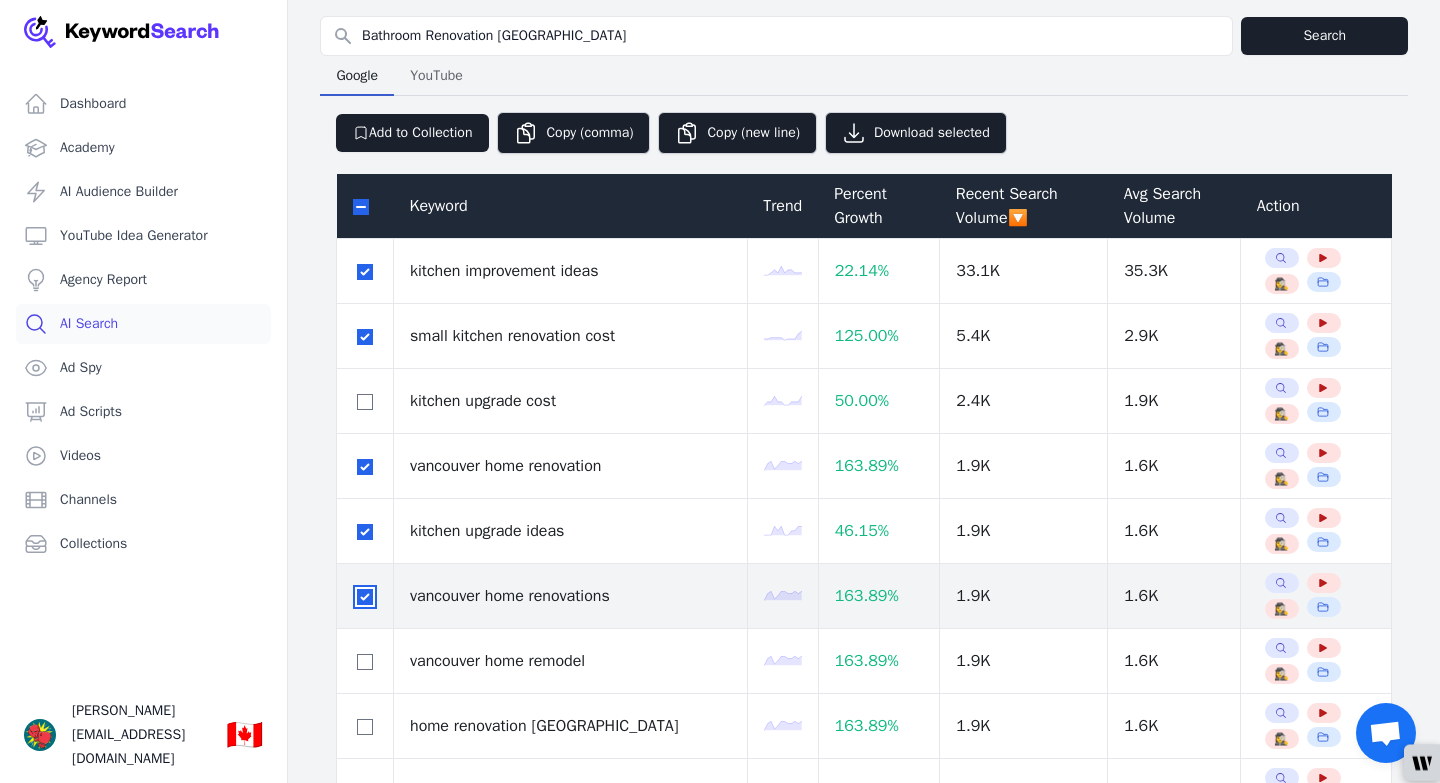 checkbox on "true" 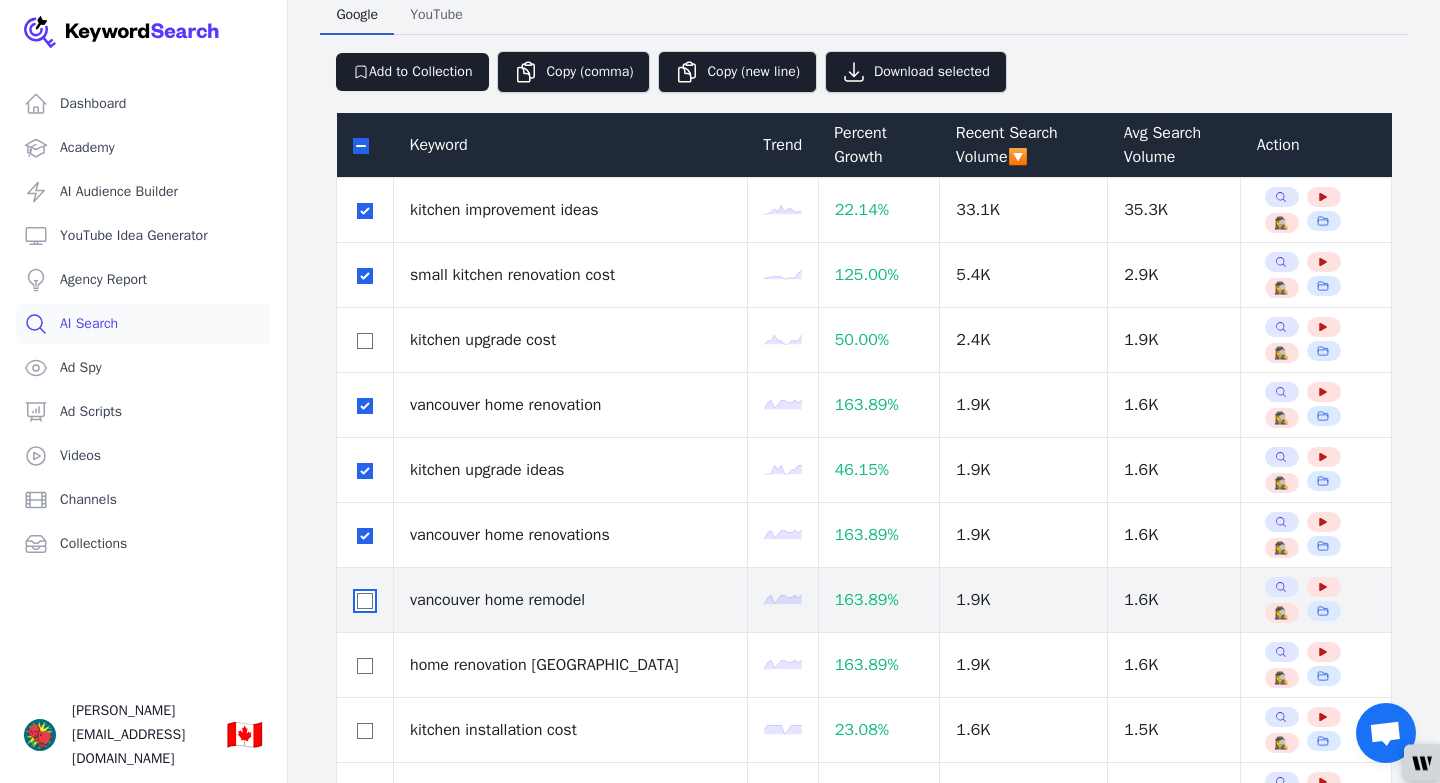 click at bounding box center (365, 601) 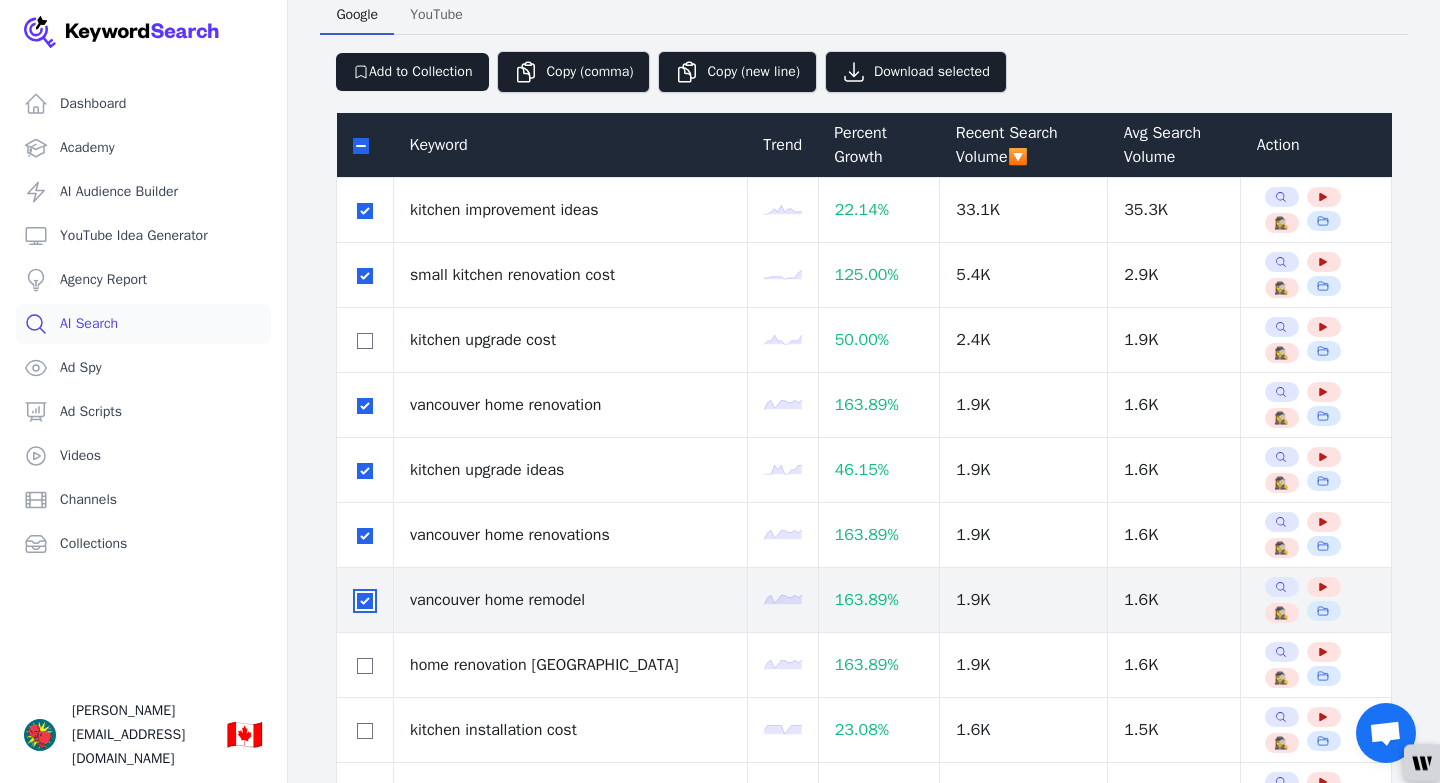 checkbox on "true" 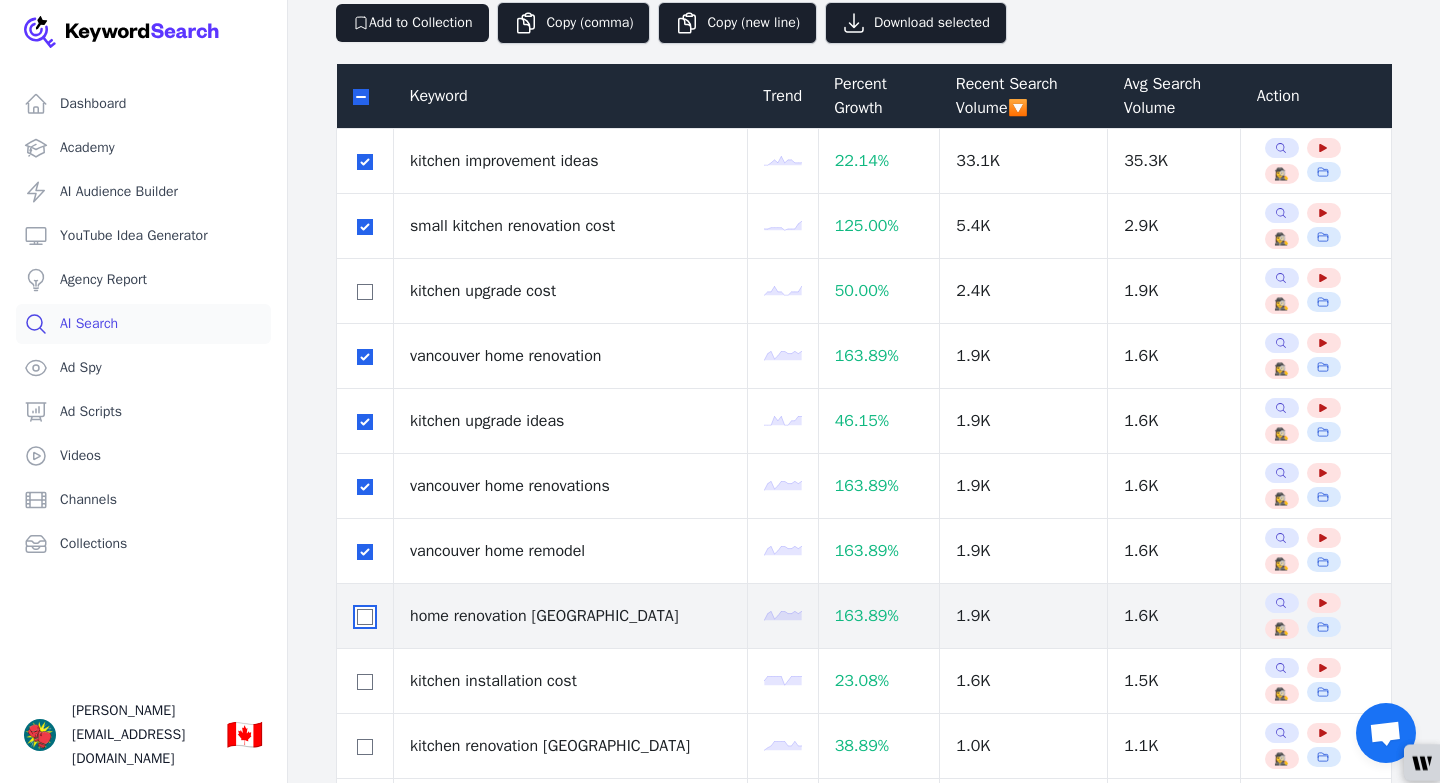 click at bounding box center (365, 617) 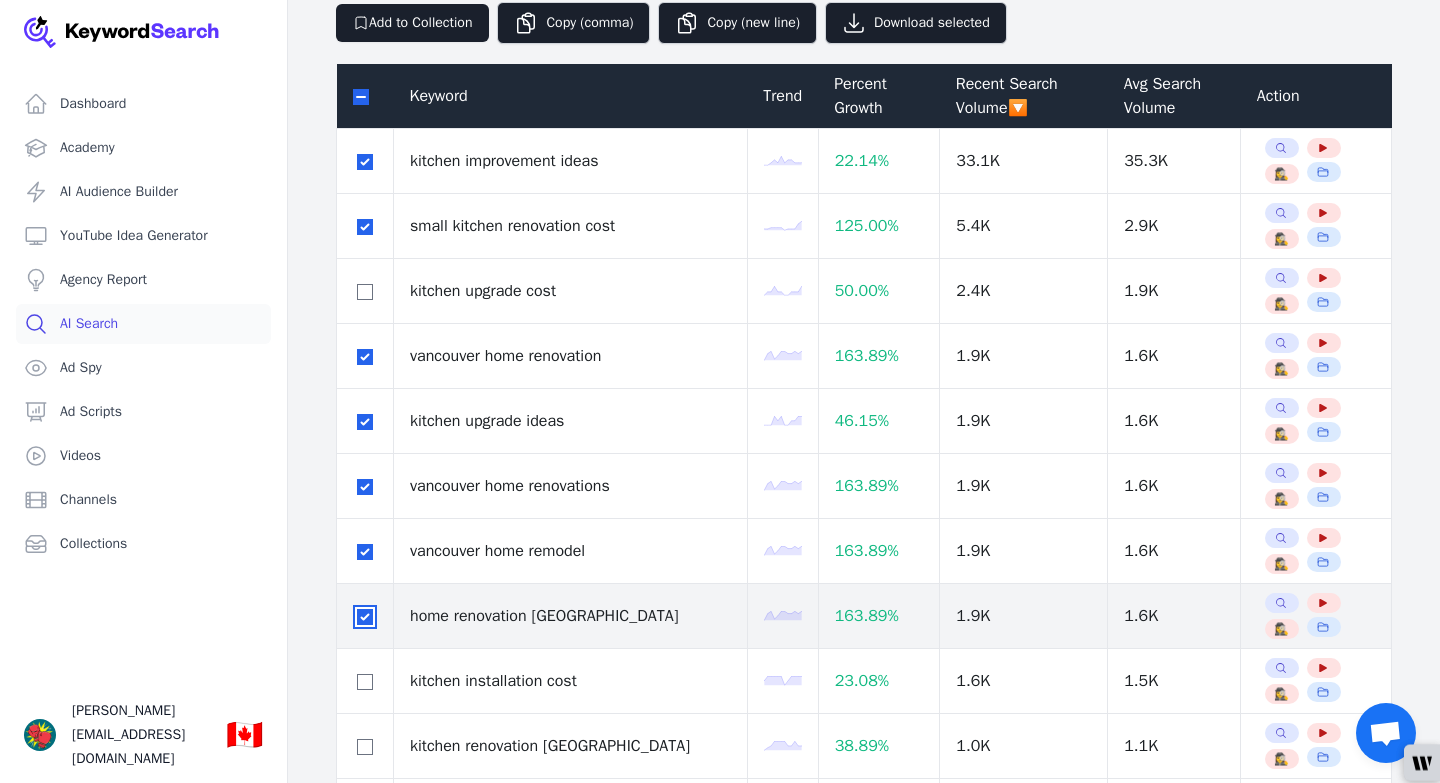 checkbox on "true" 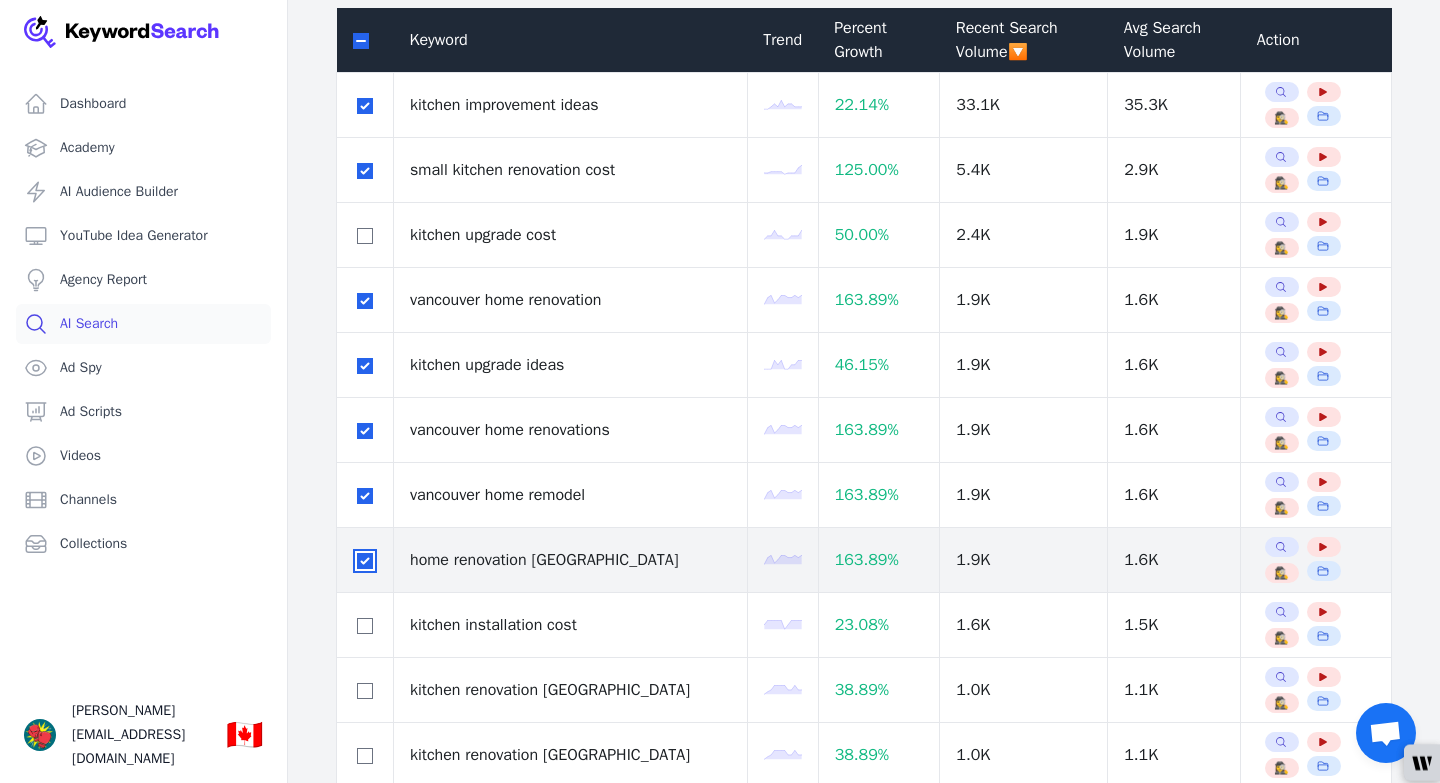 scroll, scrollTop: 233, scrollLeft: 0, axis: vertical 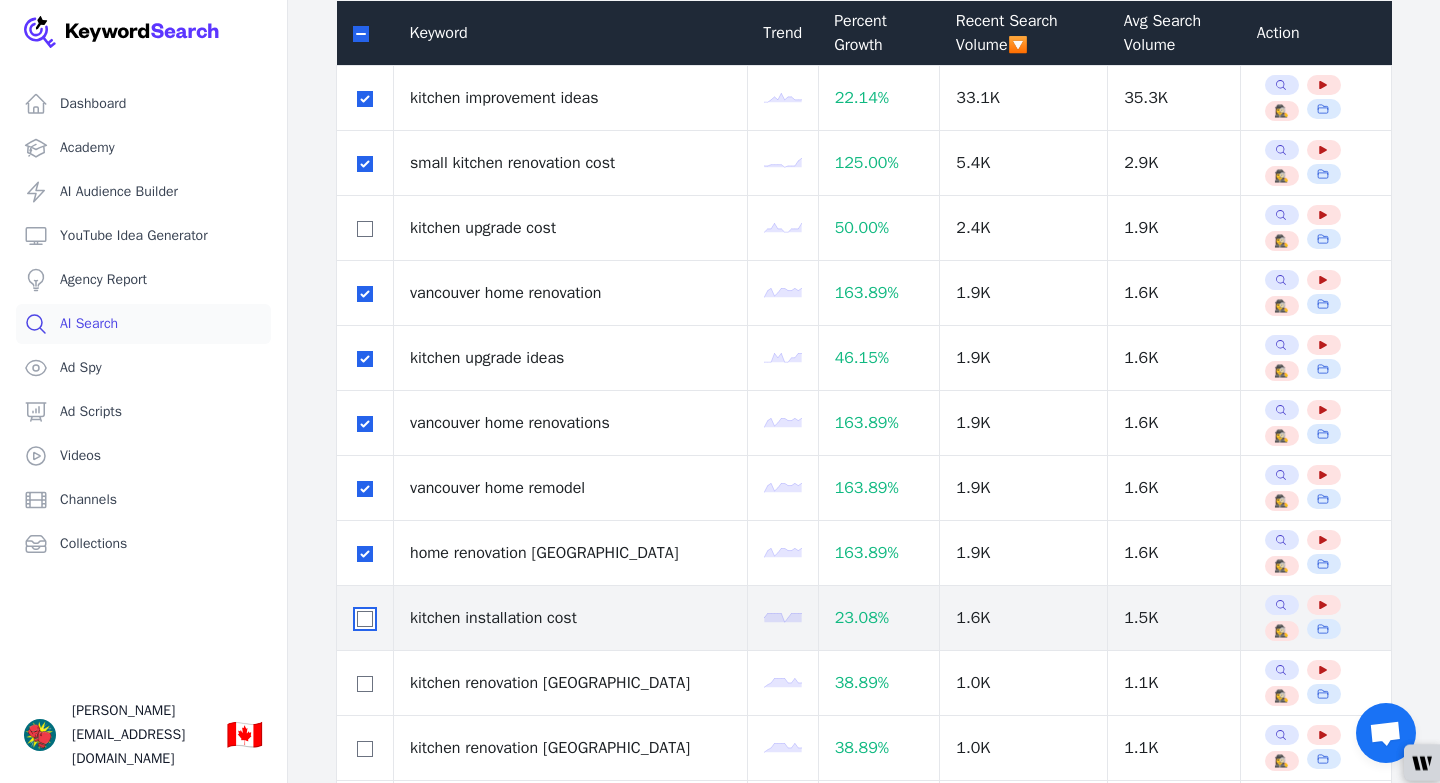 click at bounding box center (365, 619) 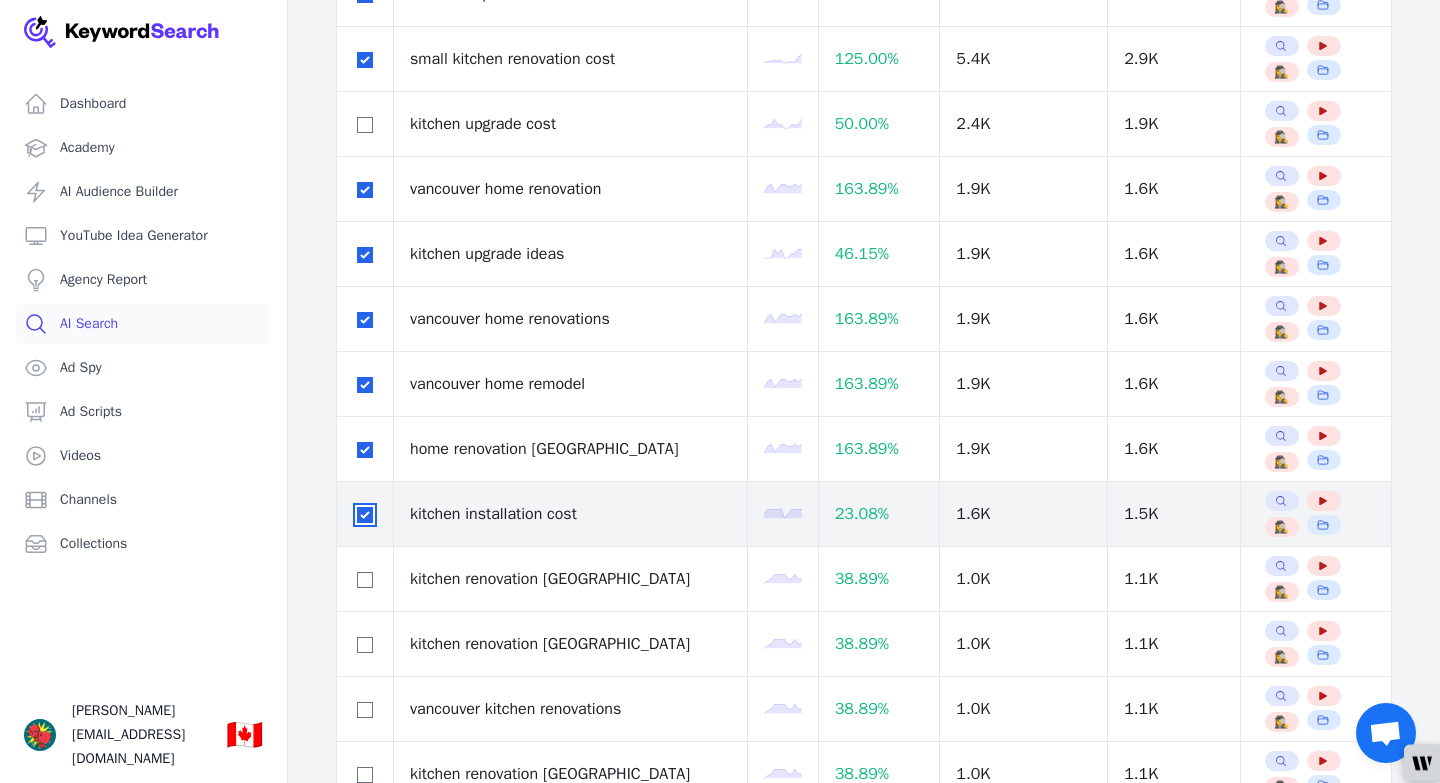 scroll, scrollTop: 341, scrollLeft: 0, axis: vertical 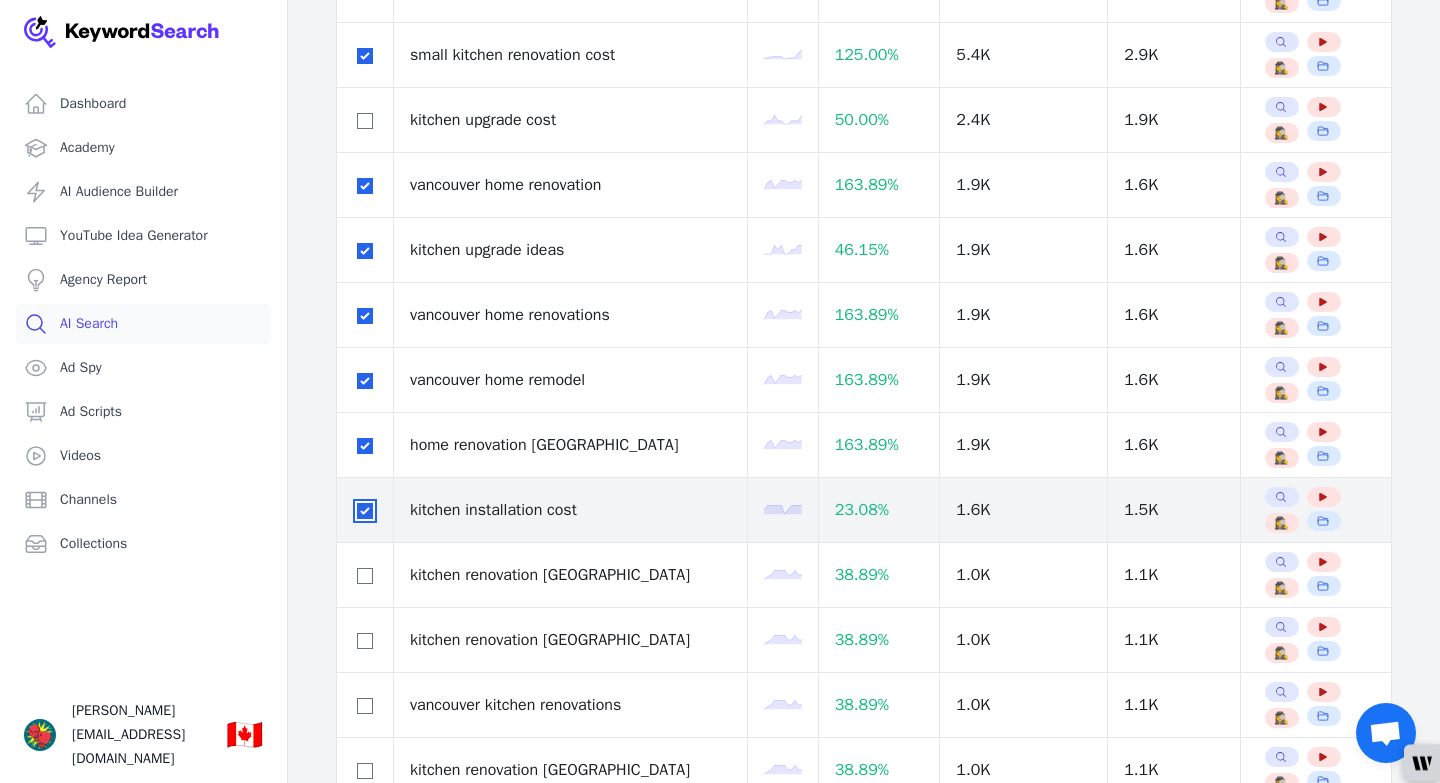 click at bounding box center (365, 511) 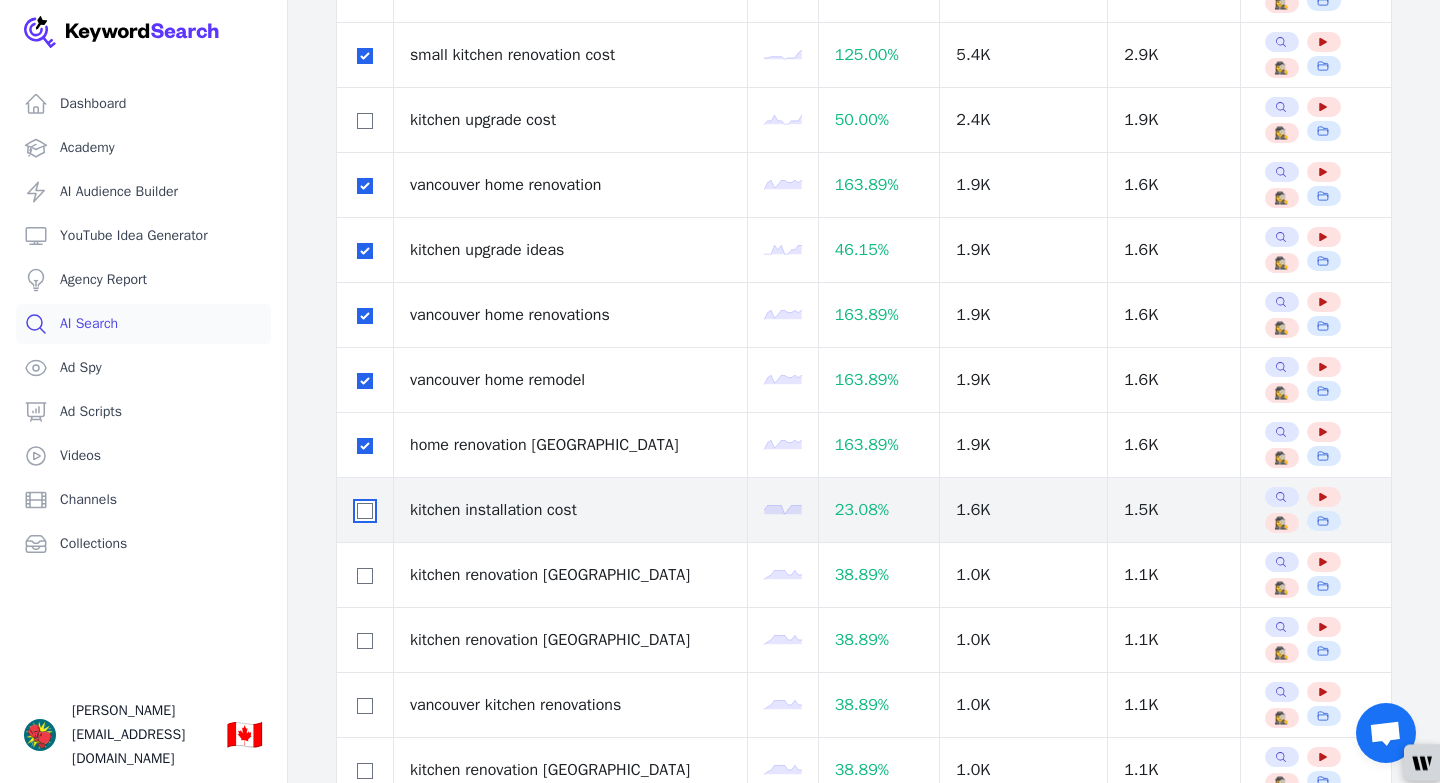 checkbox on "false" 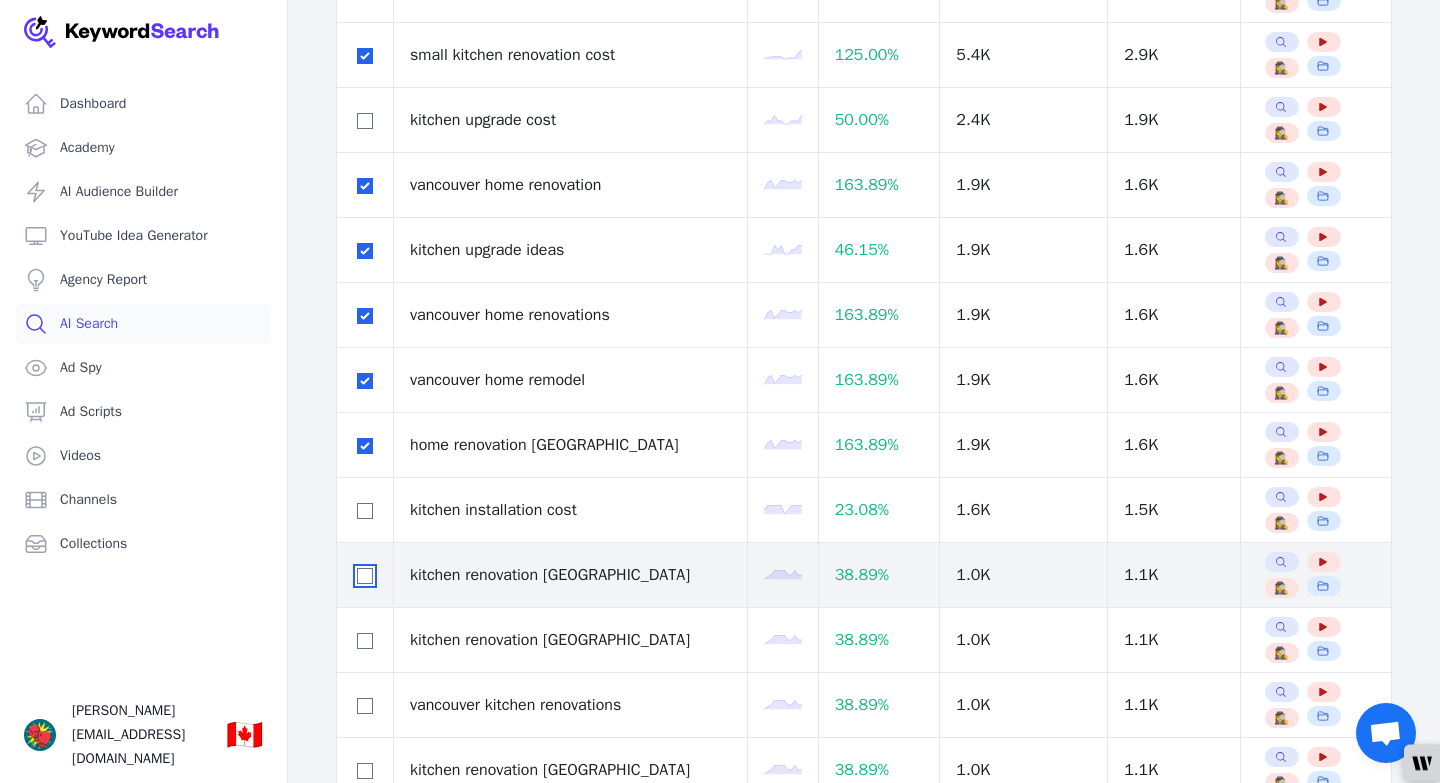 click at bounding box center (365, 576) 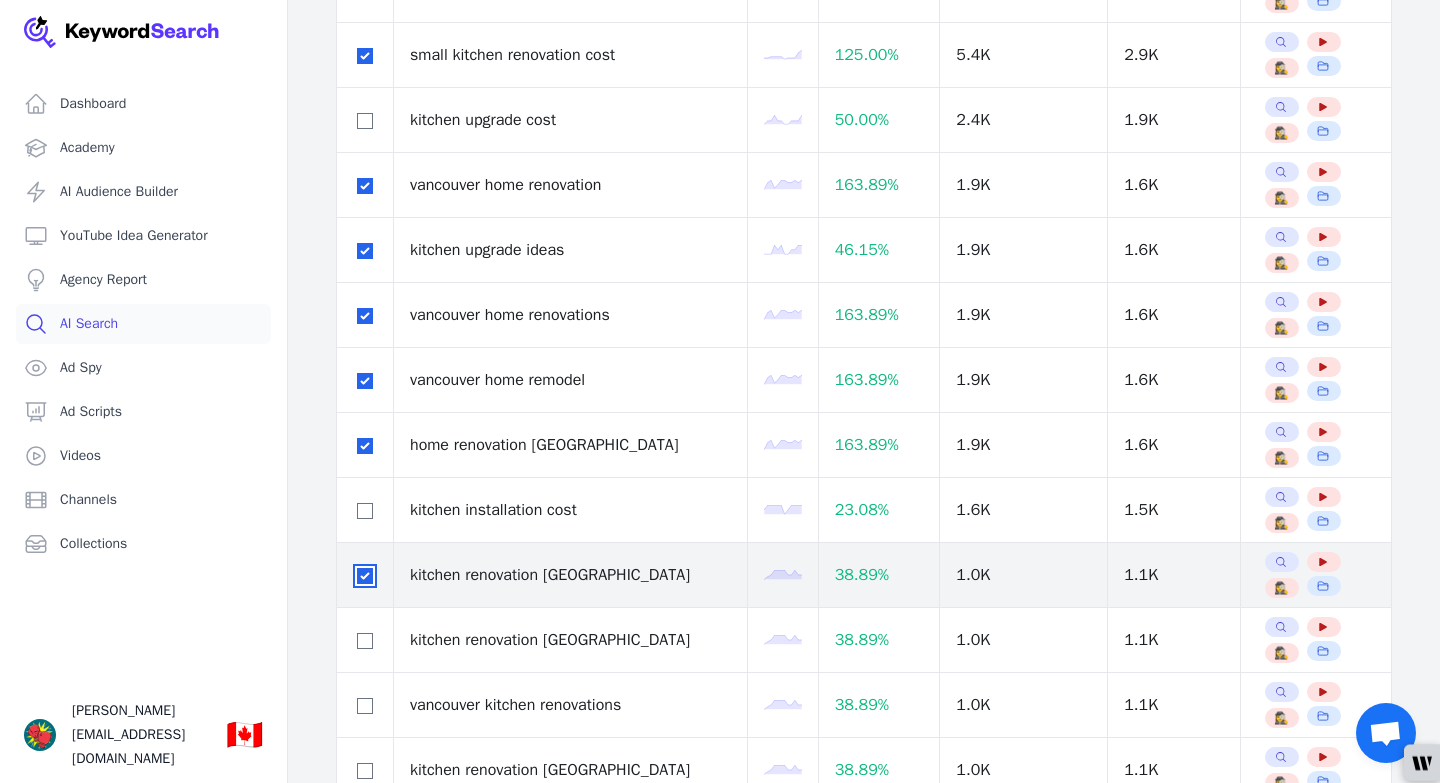 checkbox on "true" 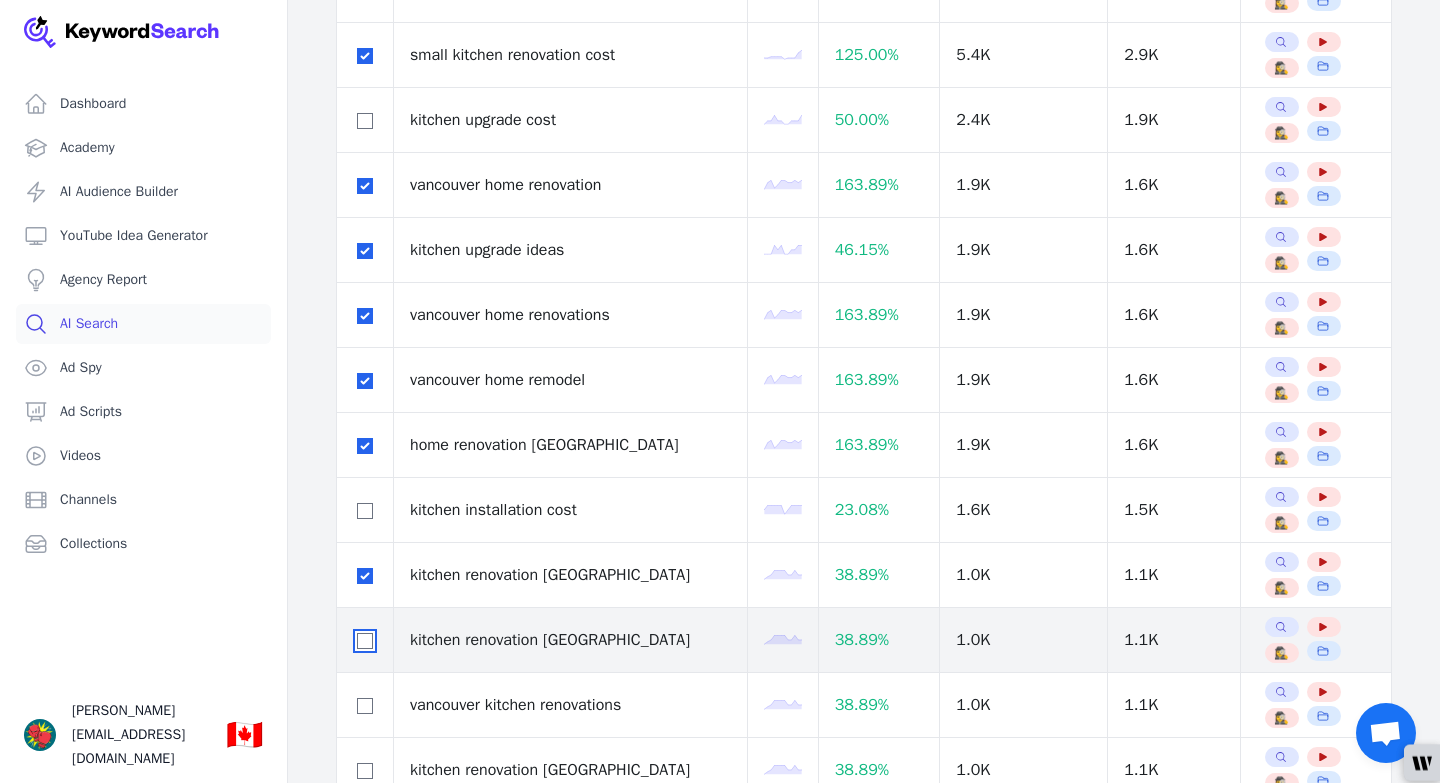 click at bounding box center (365, 641) 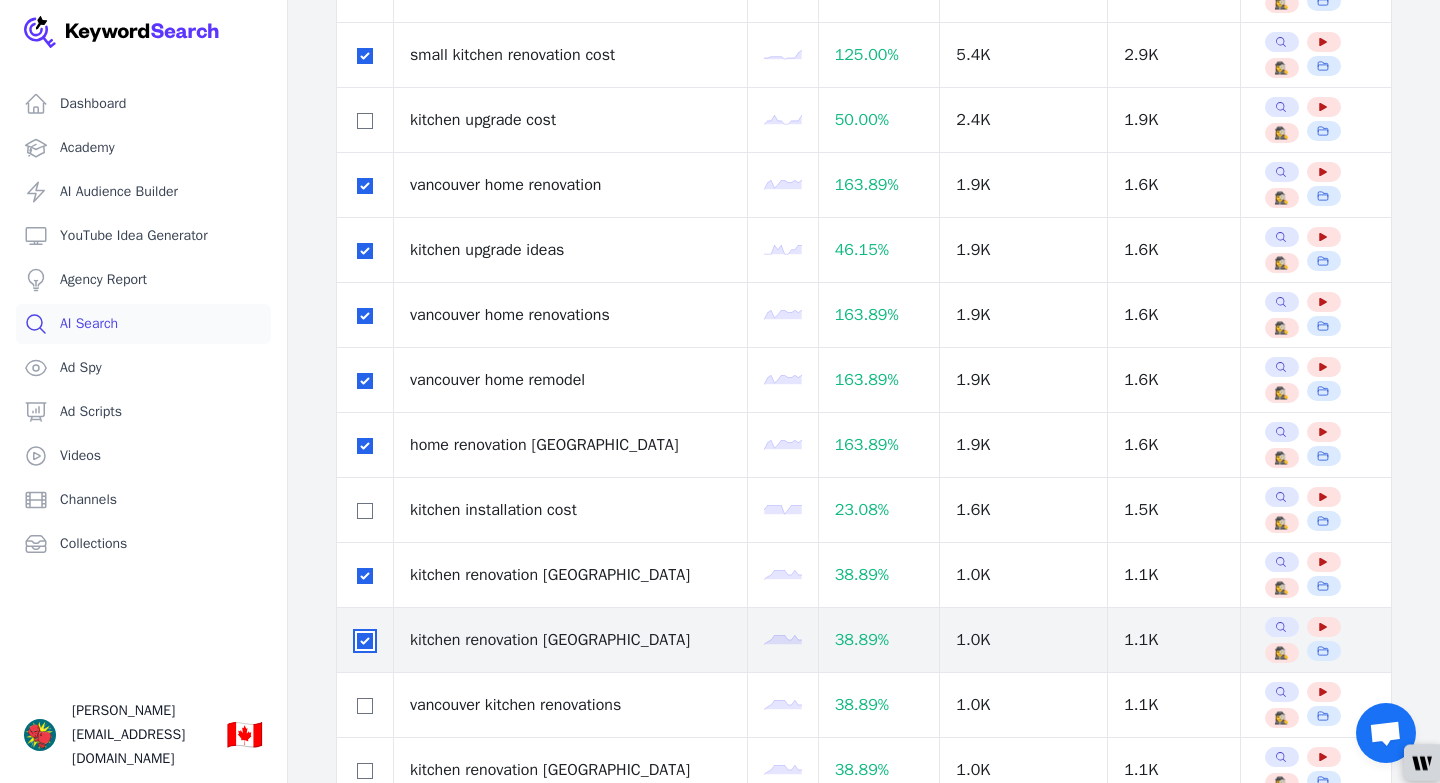 checkbox on "true" 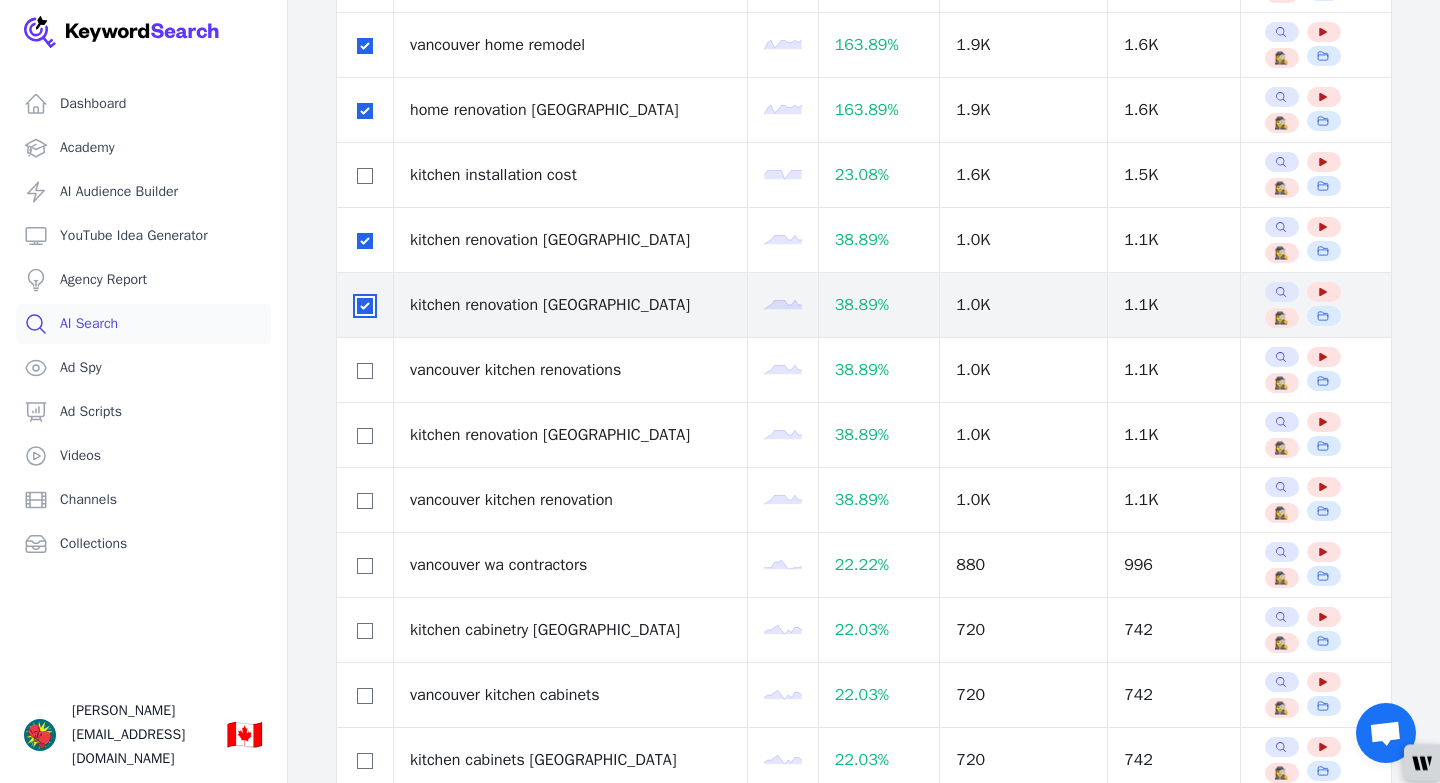 scroll, scrollTop: 0, scrollLeft: 0, axis: both 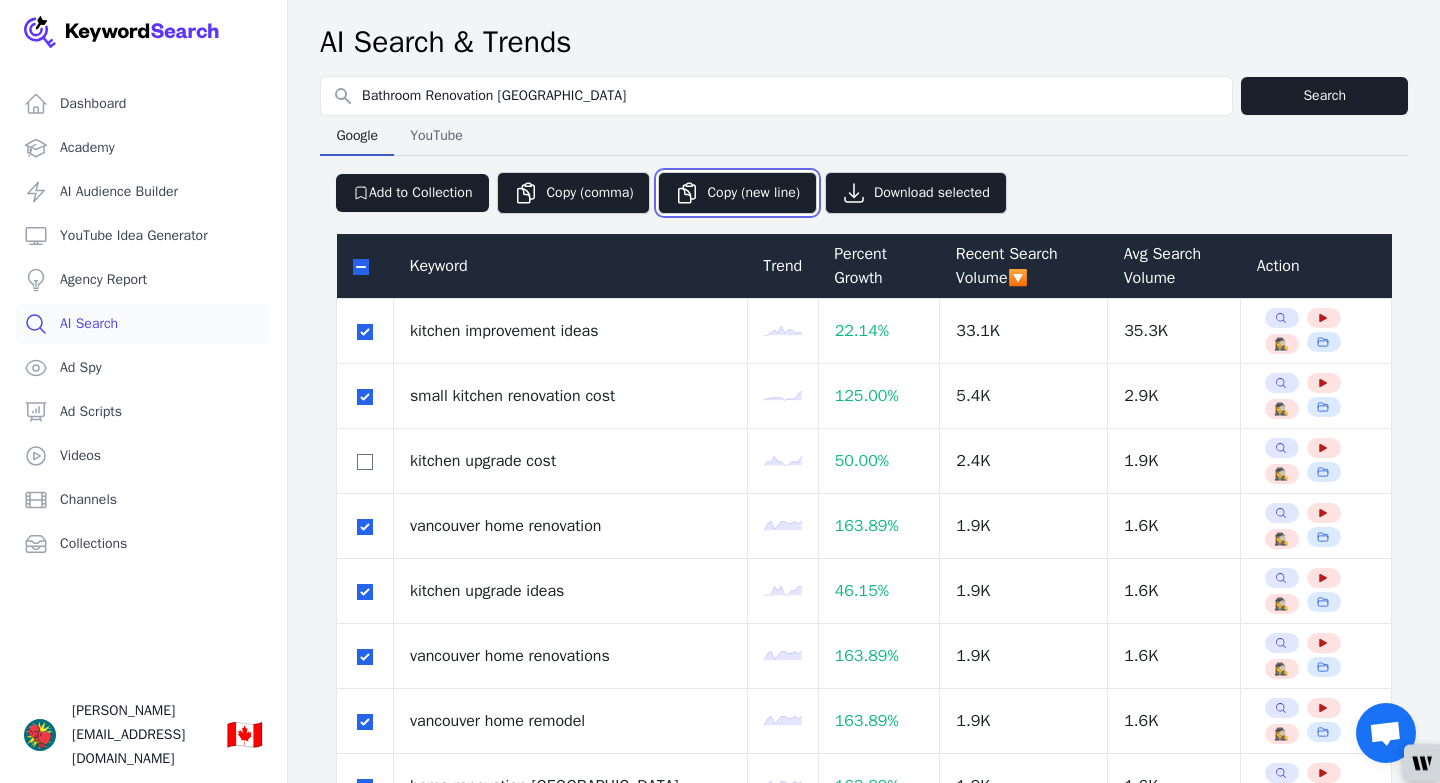 click on "Copy (new line)" at bounding box center (737, 193) 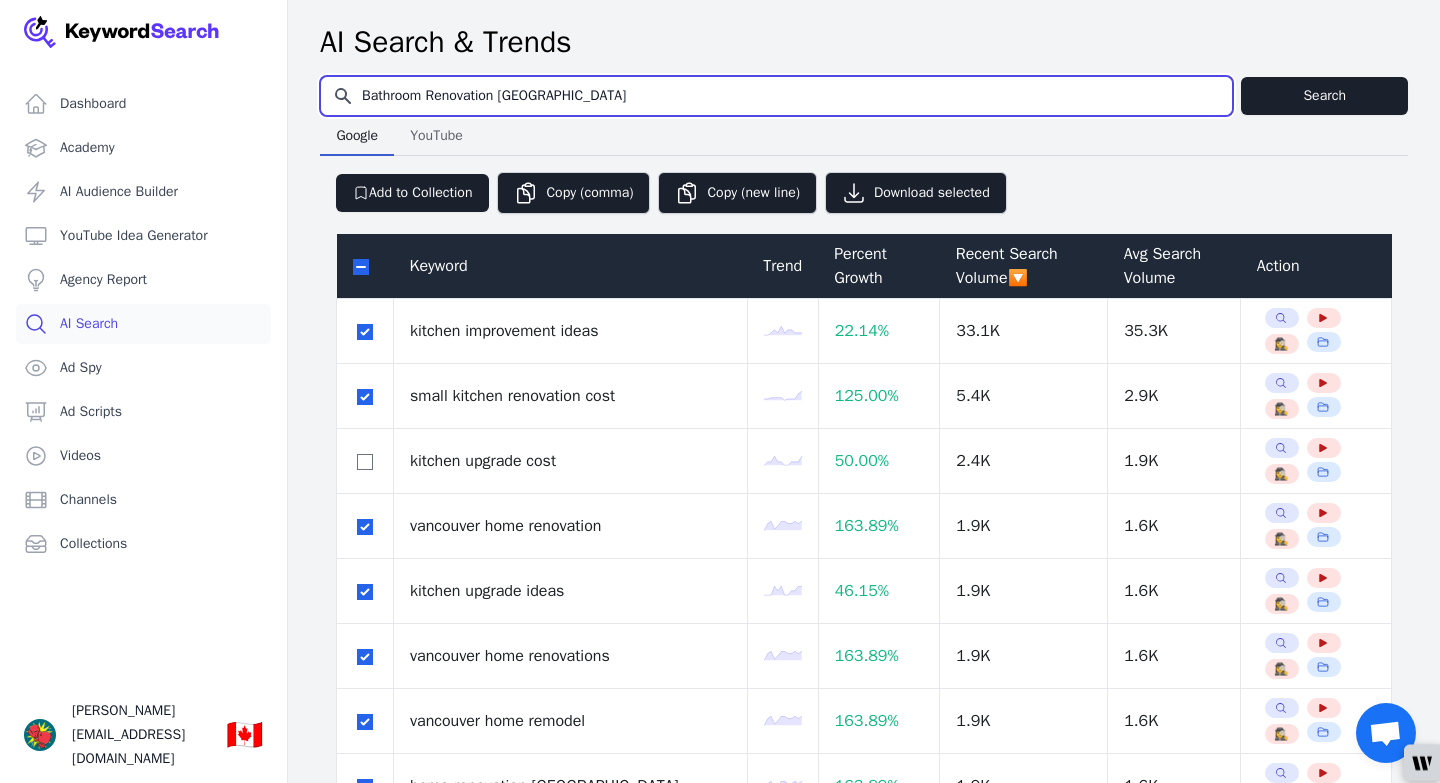 click on "Bathroom Renovation [GEOGRAPHIC_DATA]" at bounding box center [776, 96] 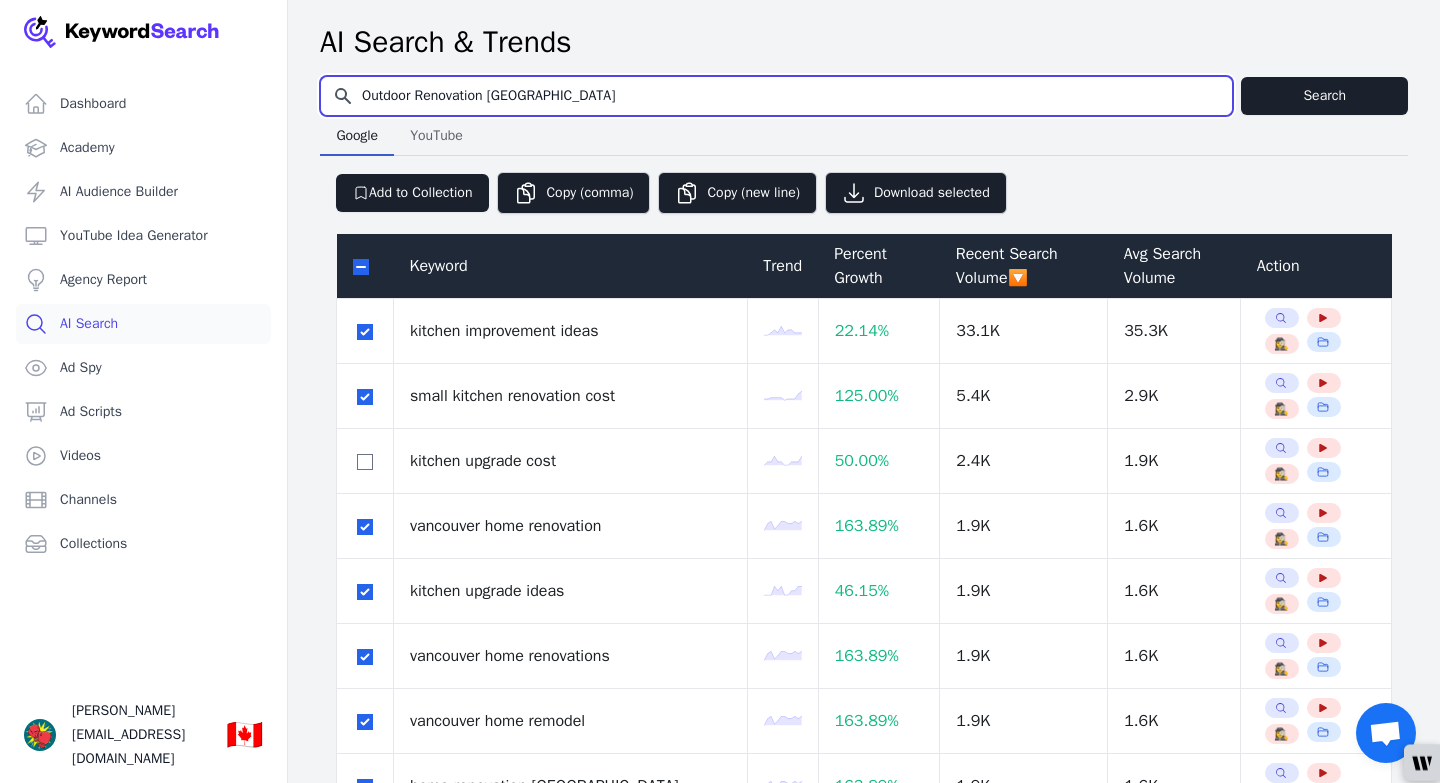 type on "Outdoor Renovation [GEOGRAPHIC_DATA]" 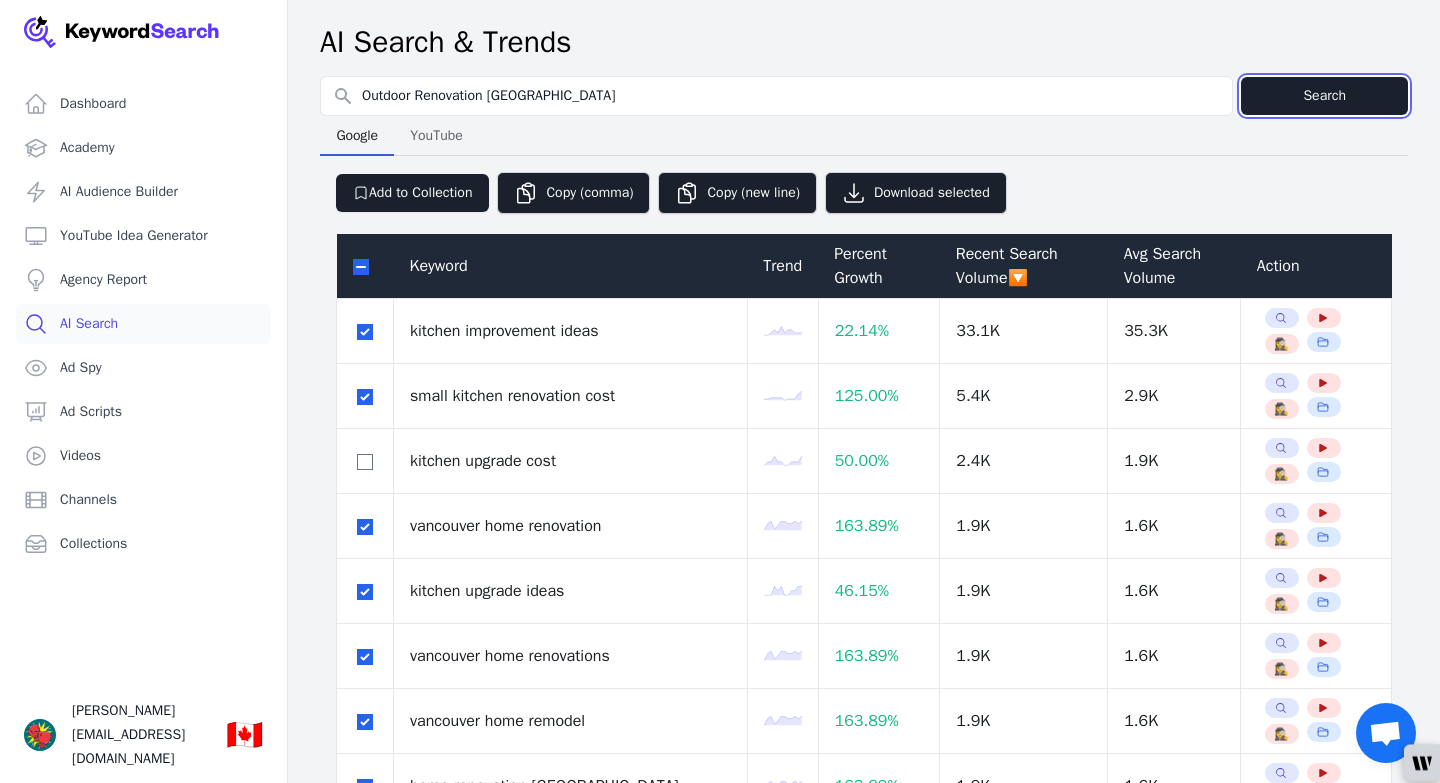 click on "Search" at bounding box center (1324, 96) 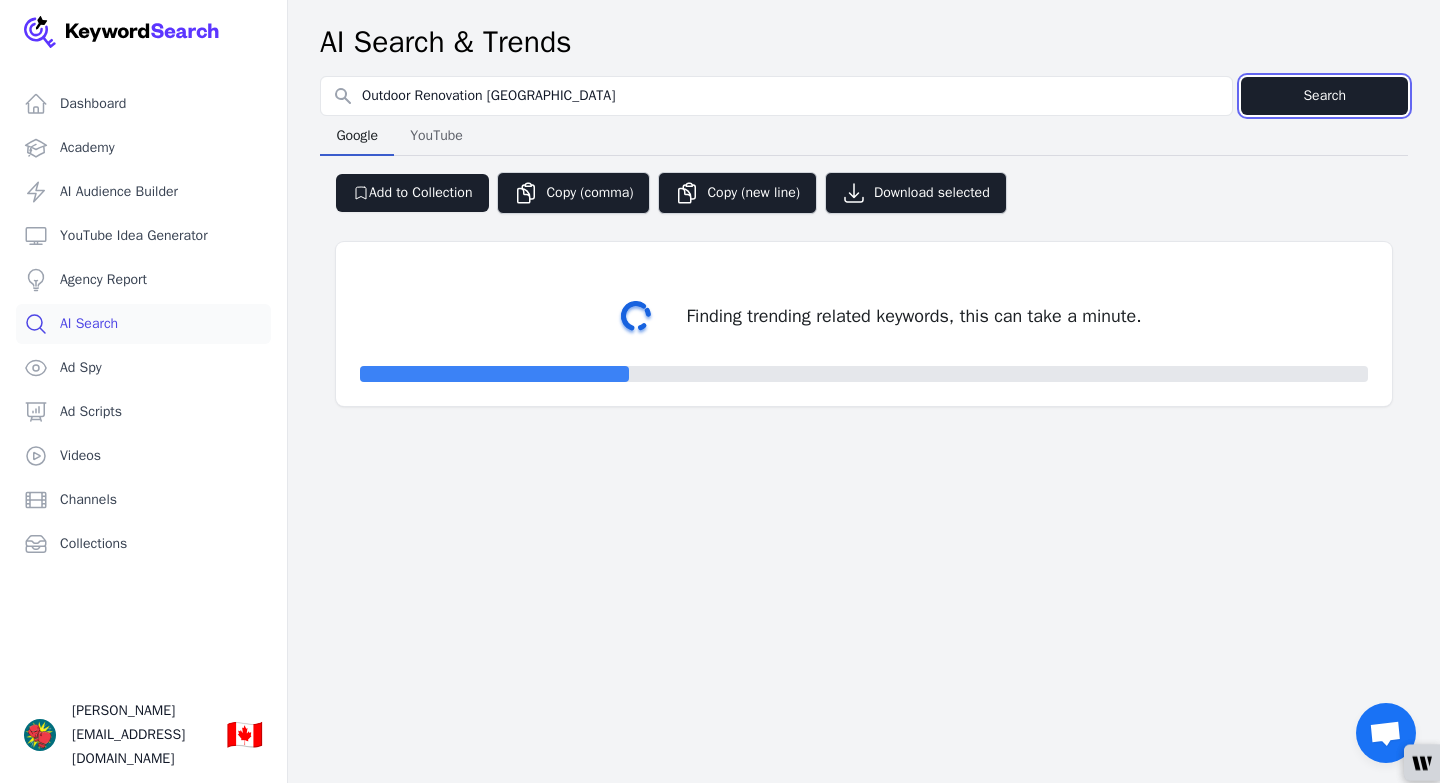 select on "50" 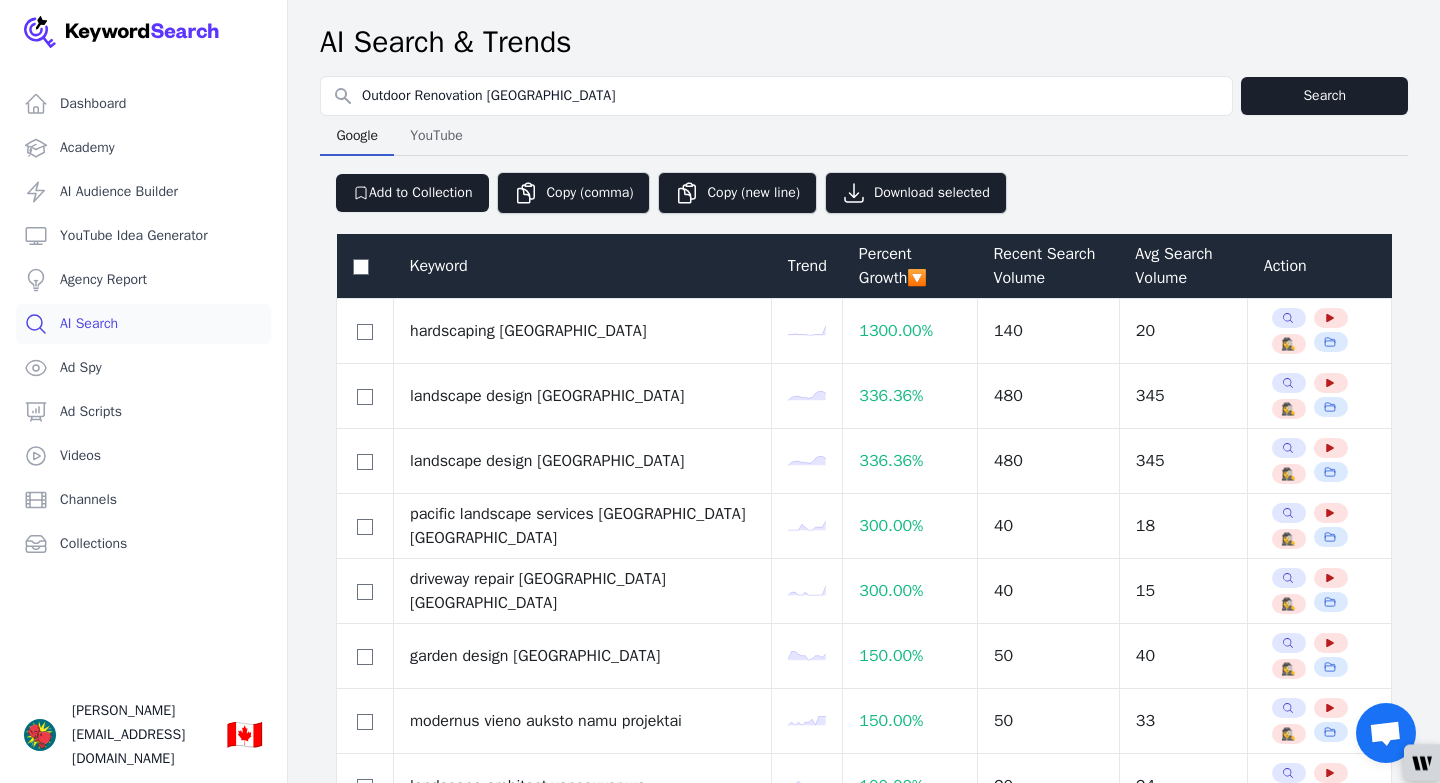 click on "Recent Search Volume" at bounding box center [1048, 266] 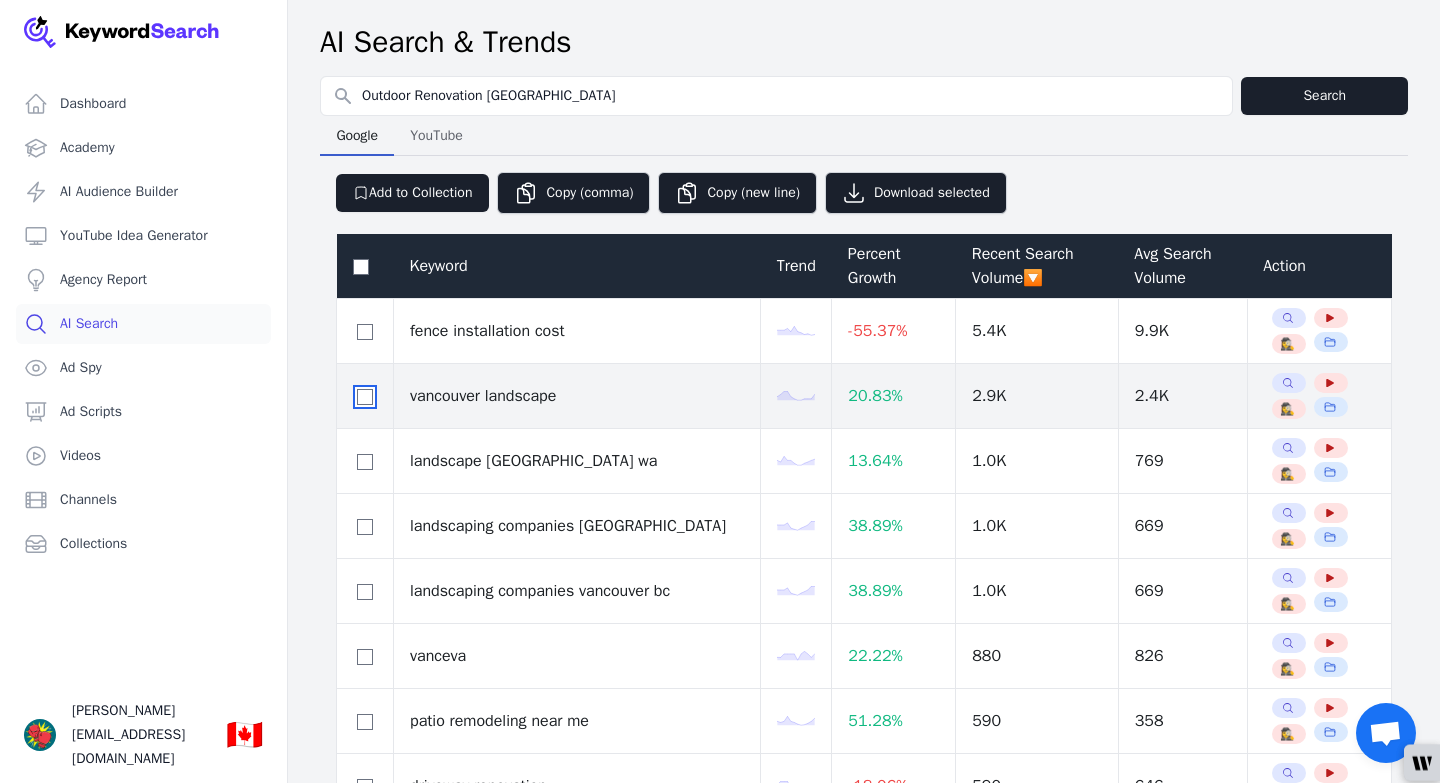 click at bounding box center [365, 397] 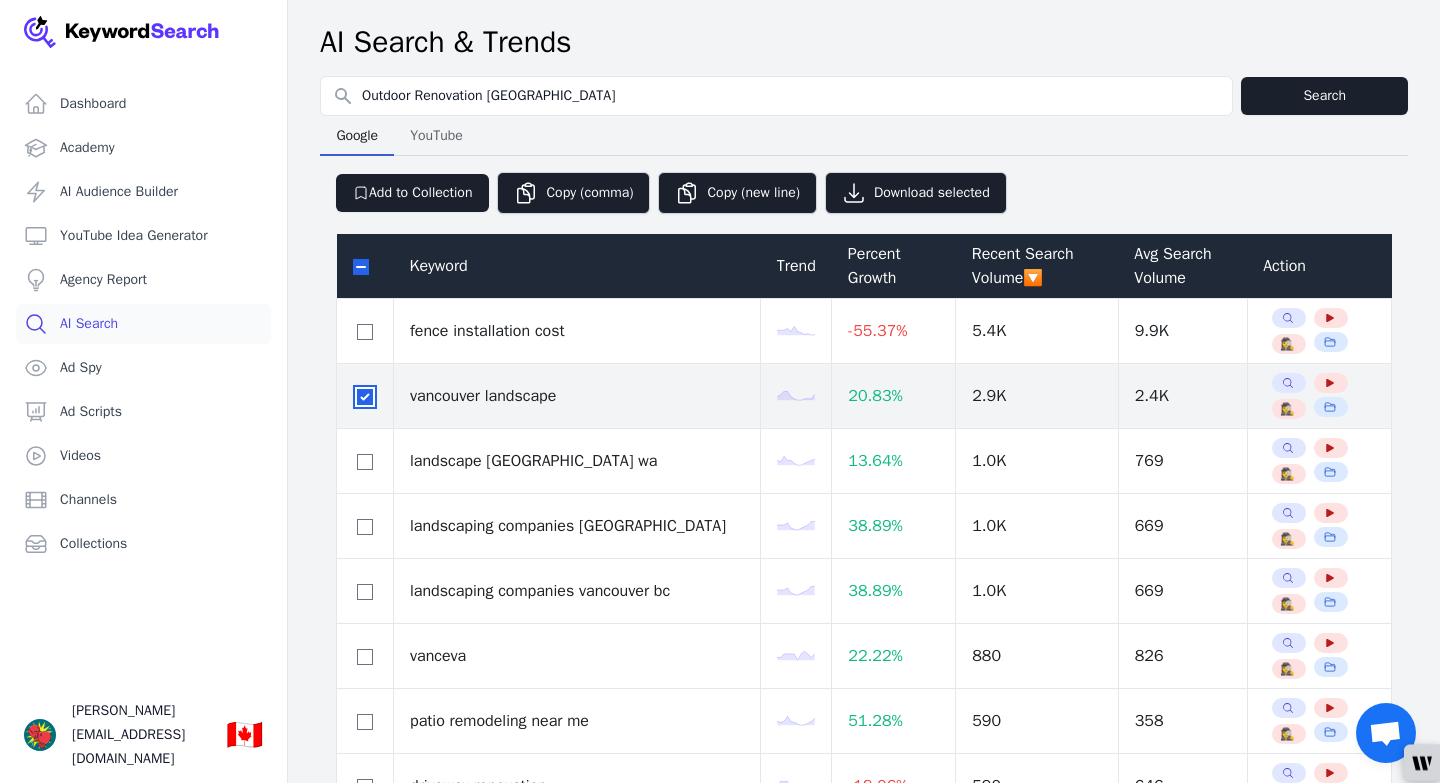 checkbox on "true" 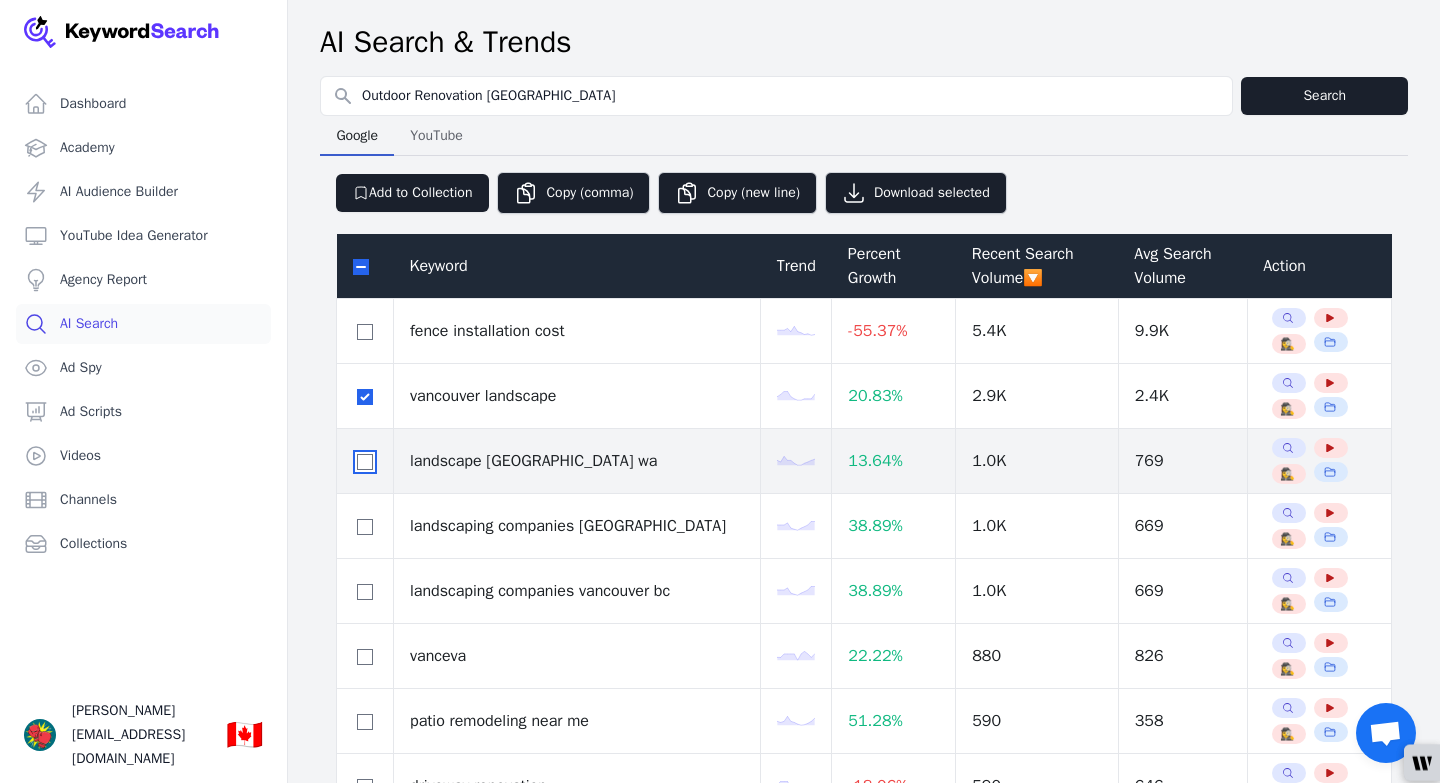 click at bounding box center (365, 462) 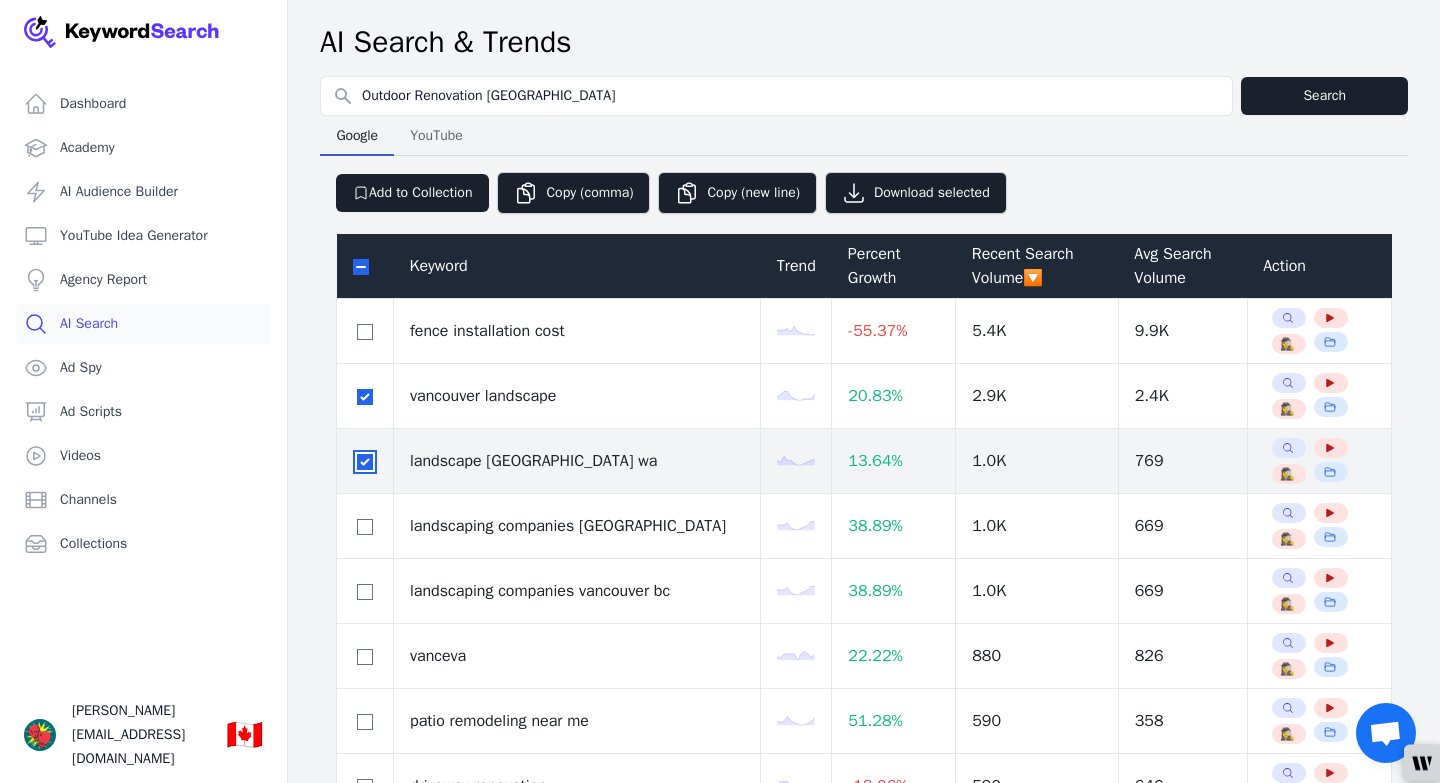 checkbox on "true" 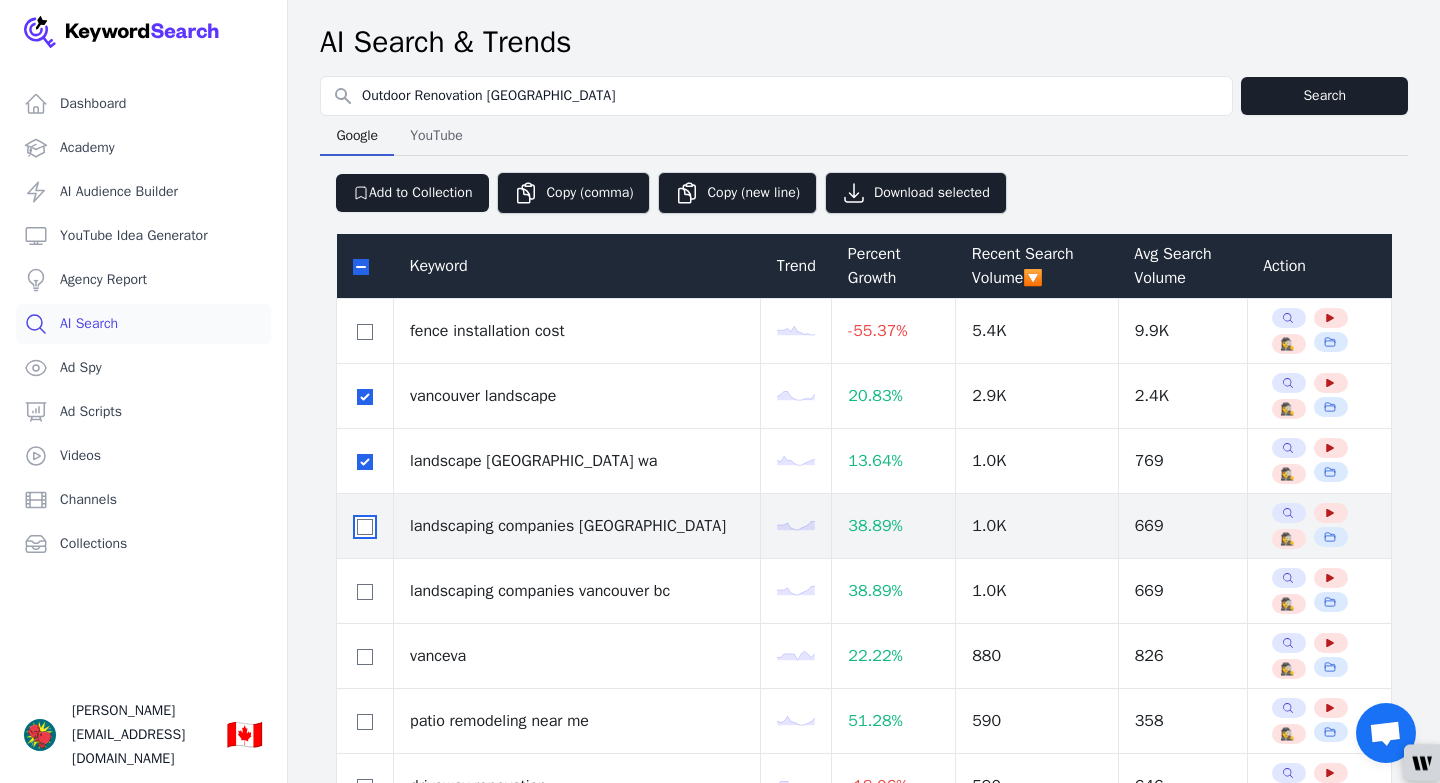click at bounding box center [365, 527] 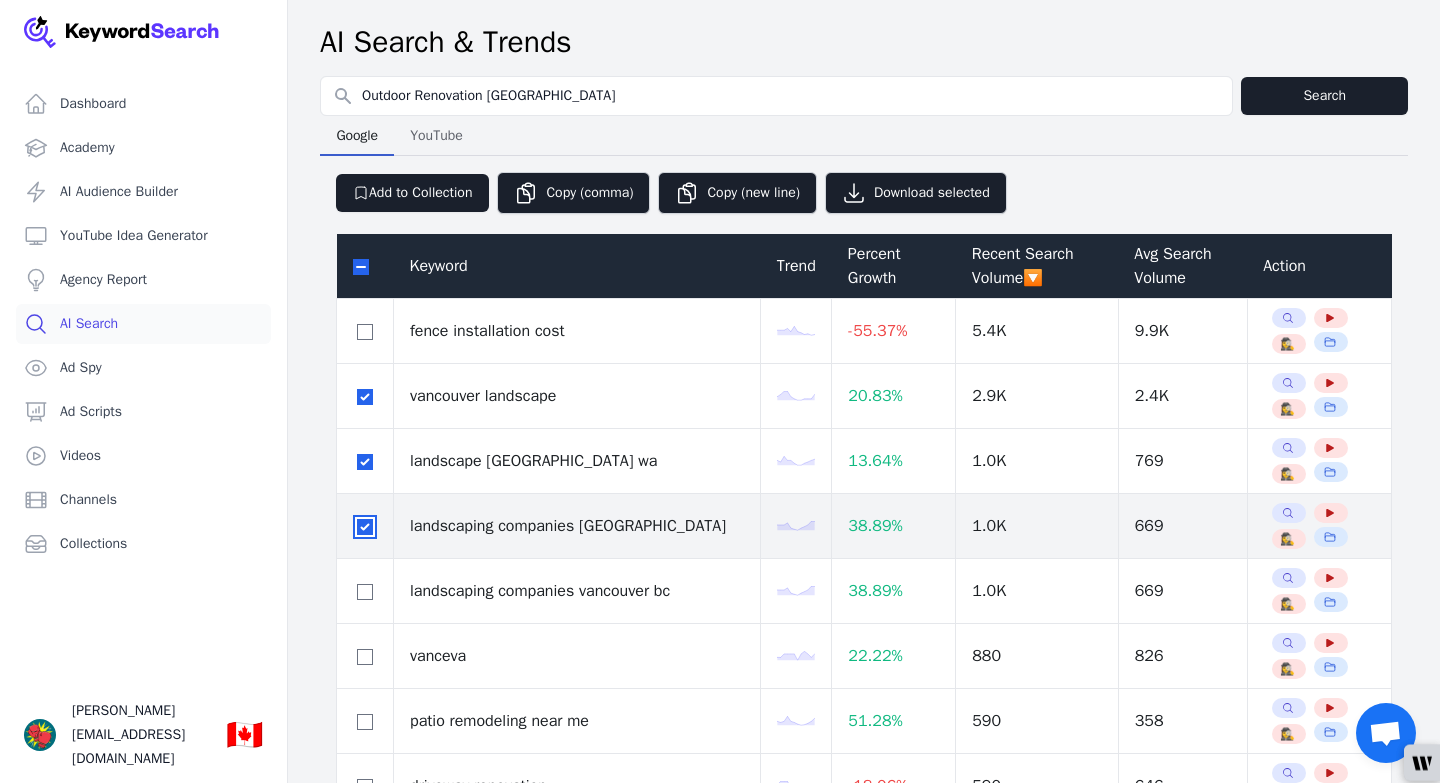 checkbox on "true" 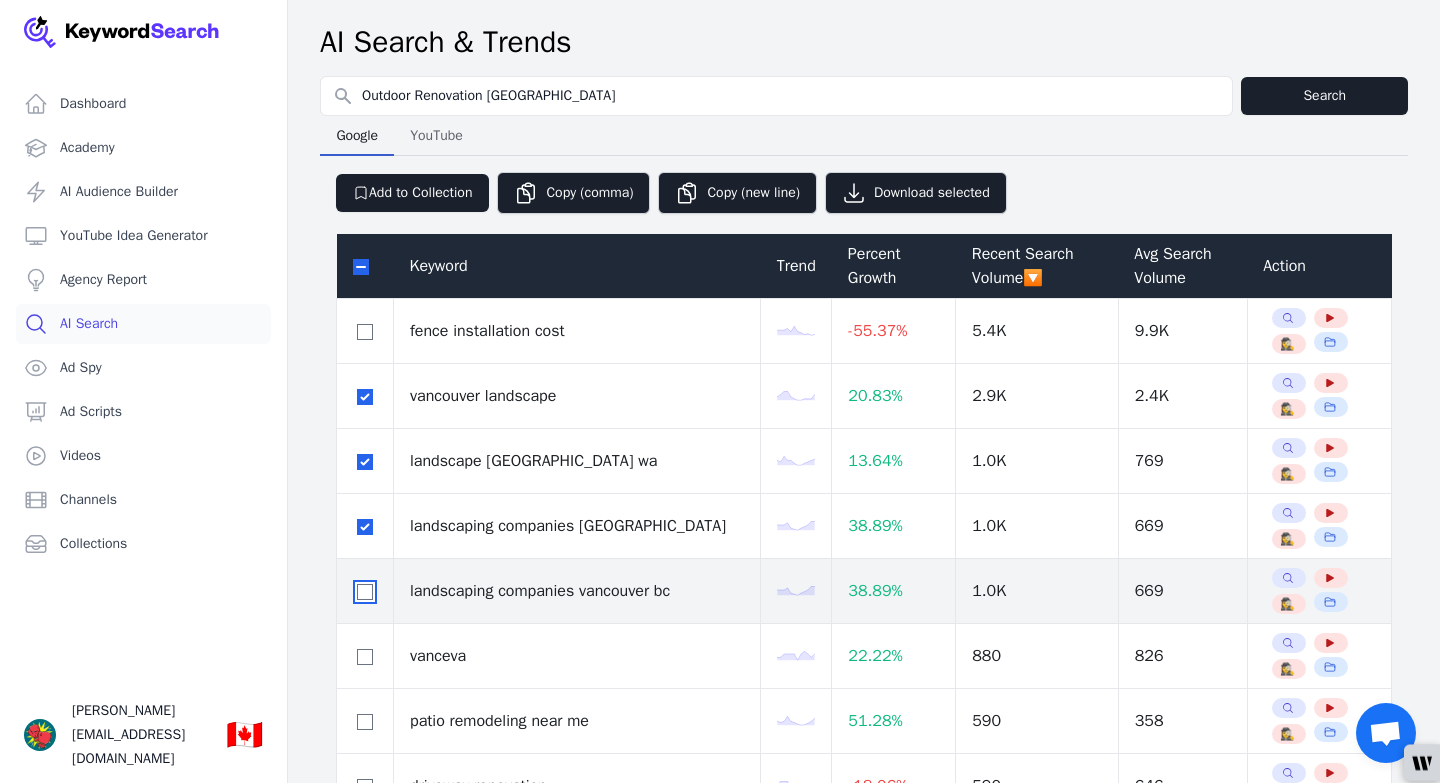 click at bounding box center (365, 592) 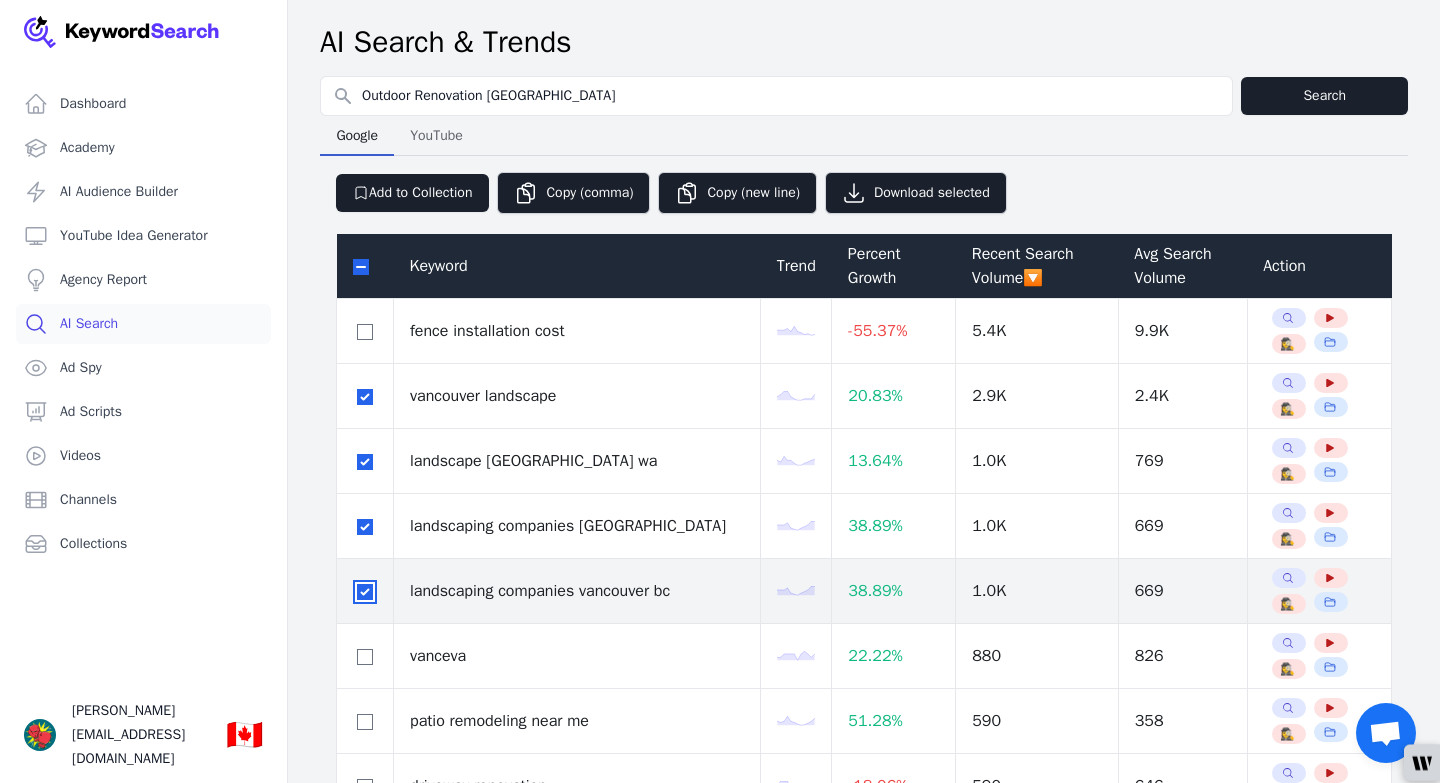 checkbox on "true" 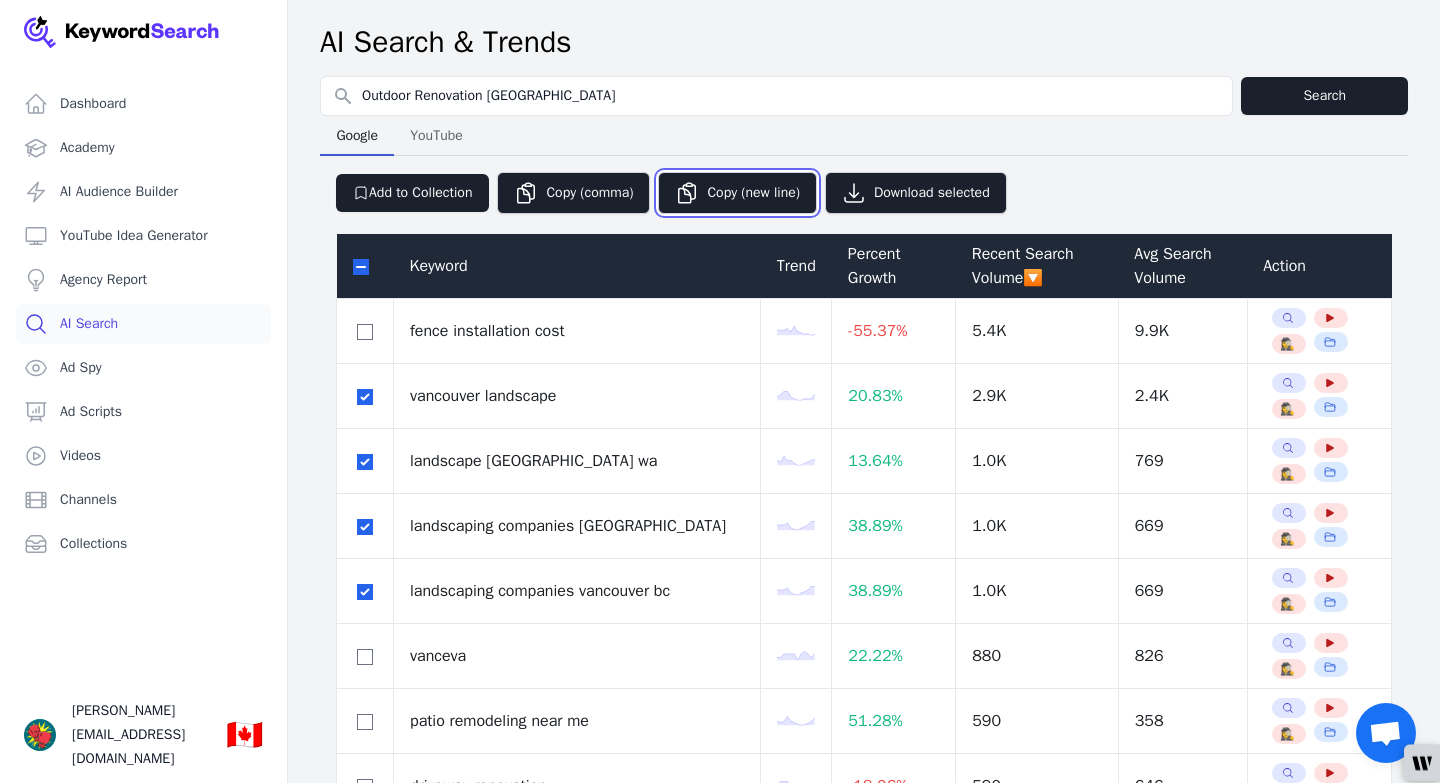 click on "Copy (new line)" at bounding box center (737, 193) 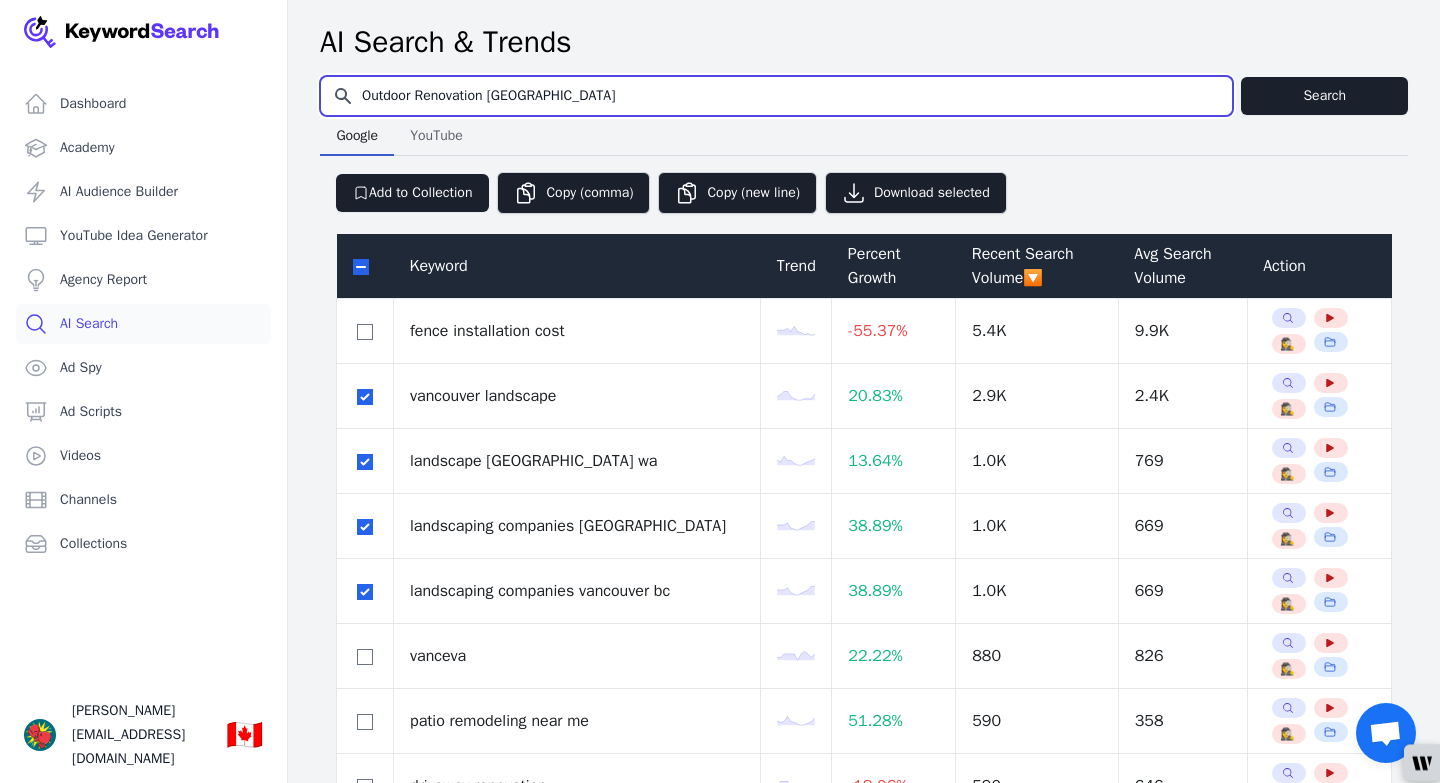 click on "Outdoor Renovation [GEOGRAPHIC_DATA]" at bounding box center (776, 96) 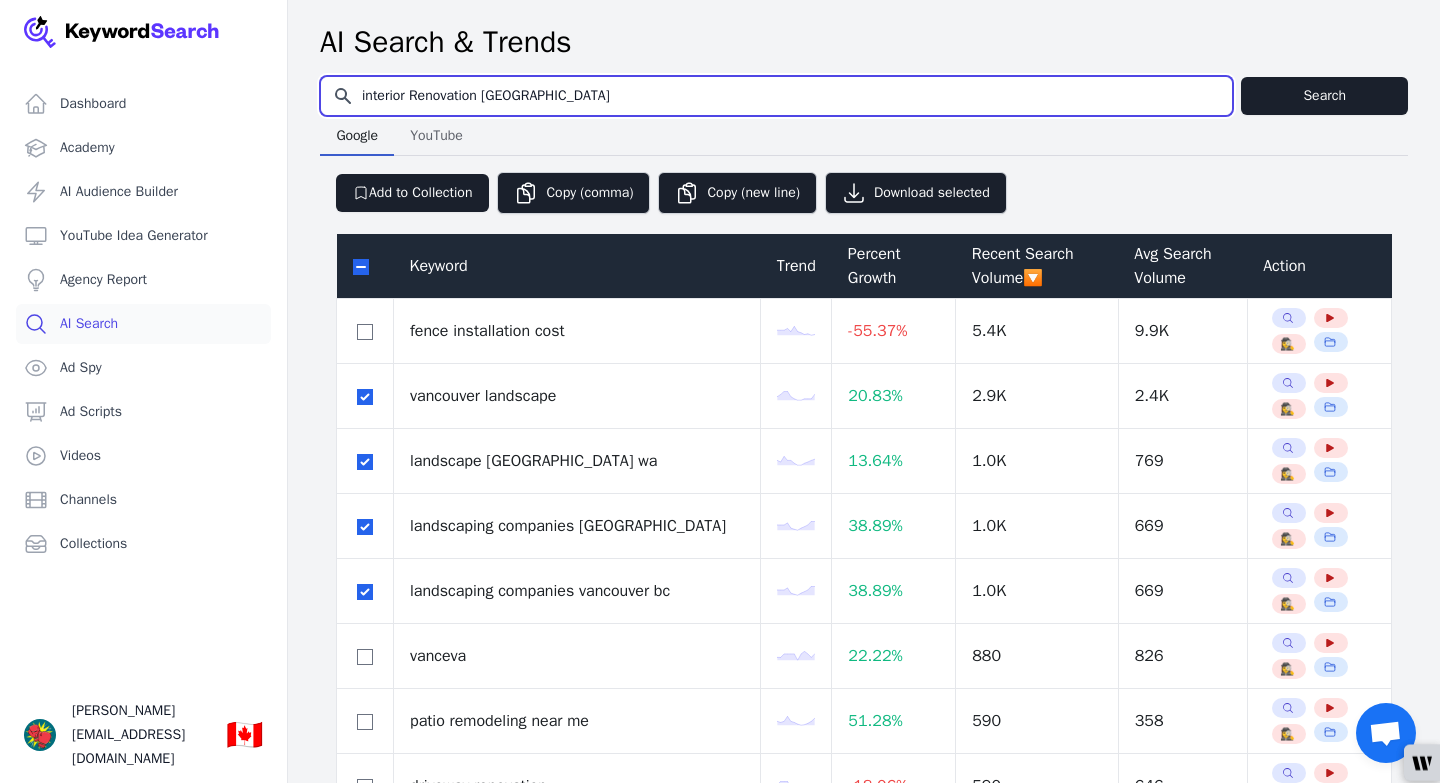 type on "interior Renovation [GEOGRAPHIC_DATA]" 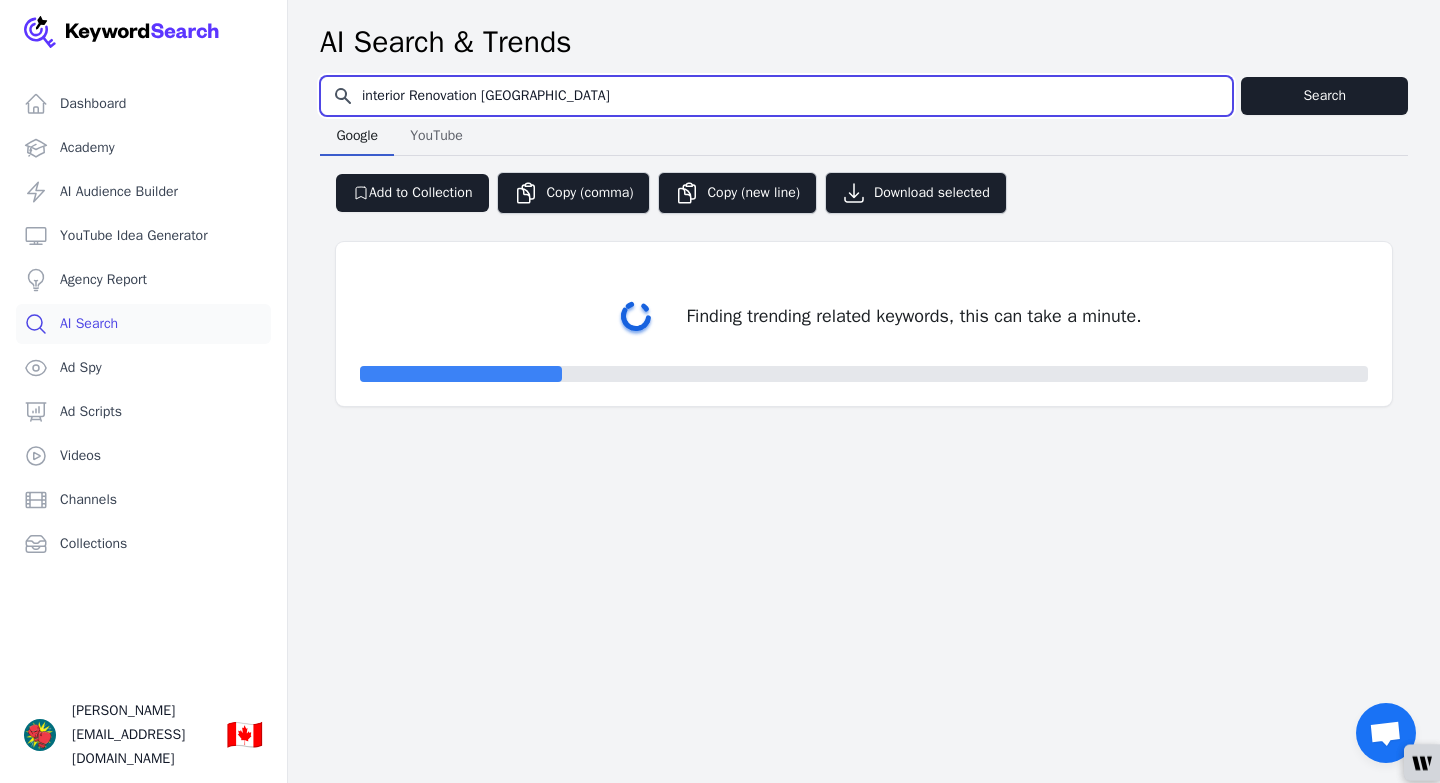select on "50" 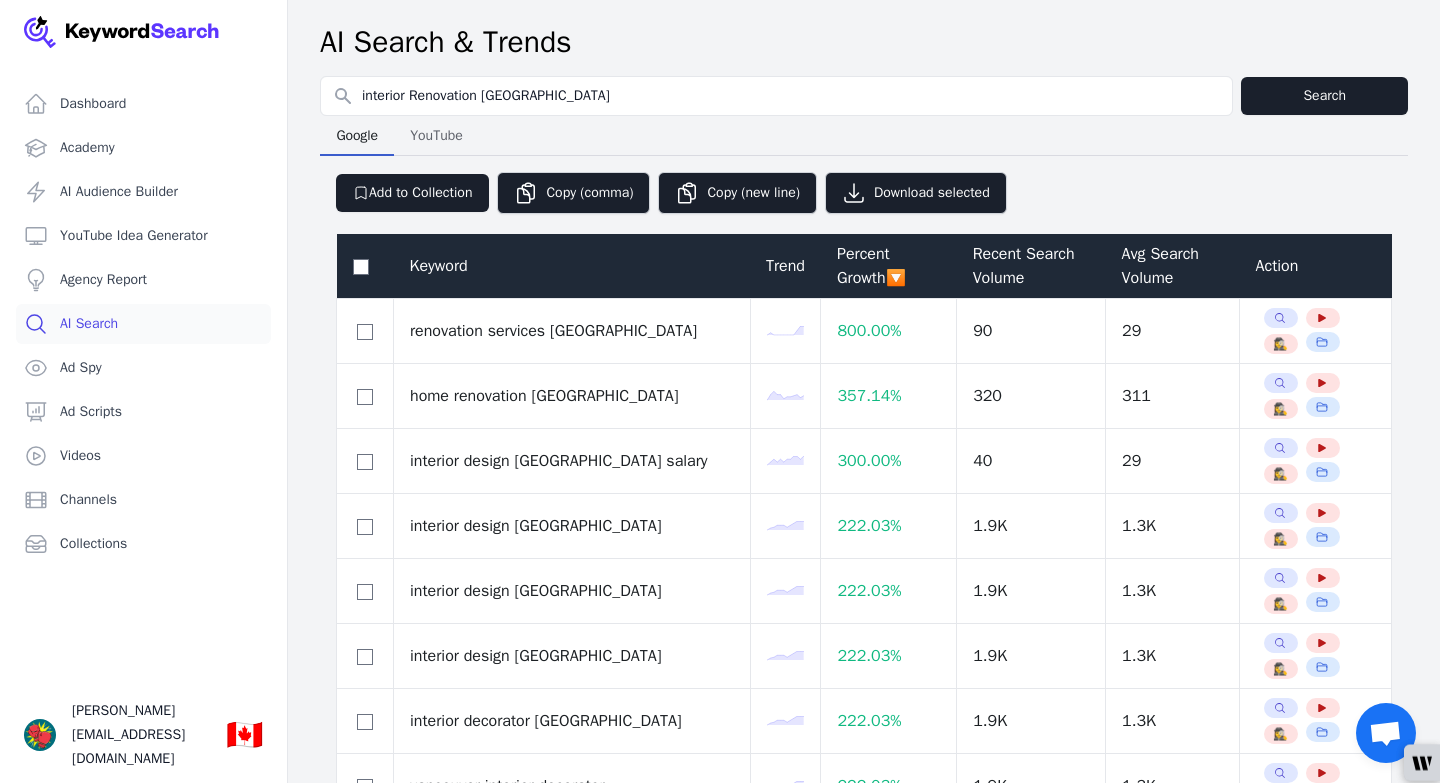 click on "Recent Search Volume" at bounding box center [1031, 266] 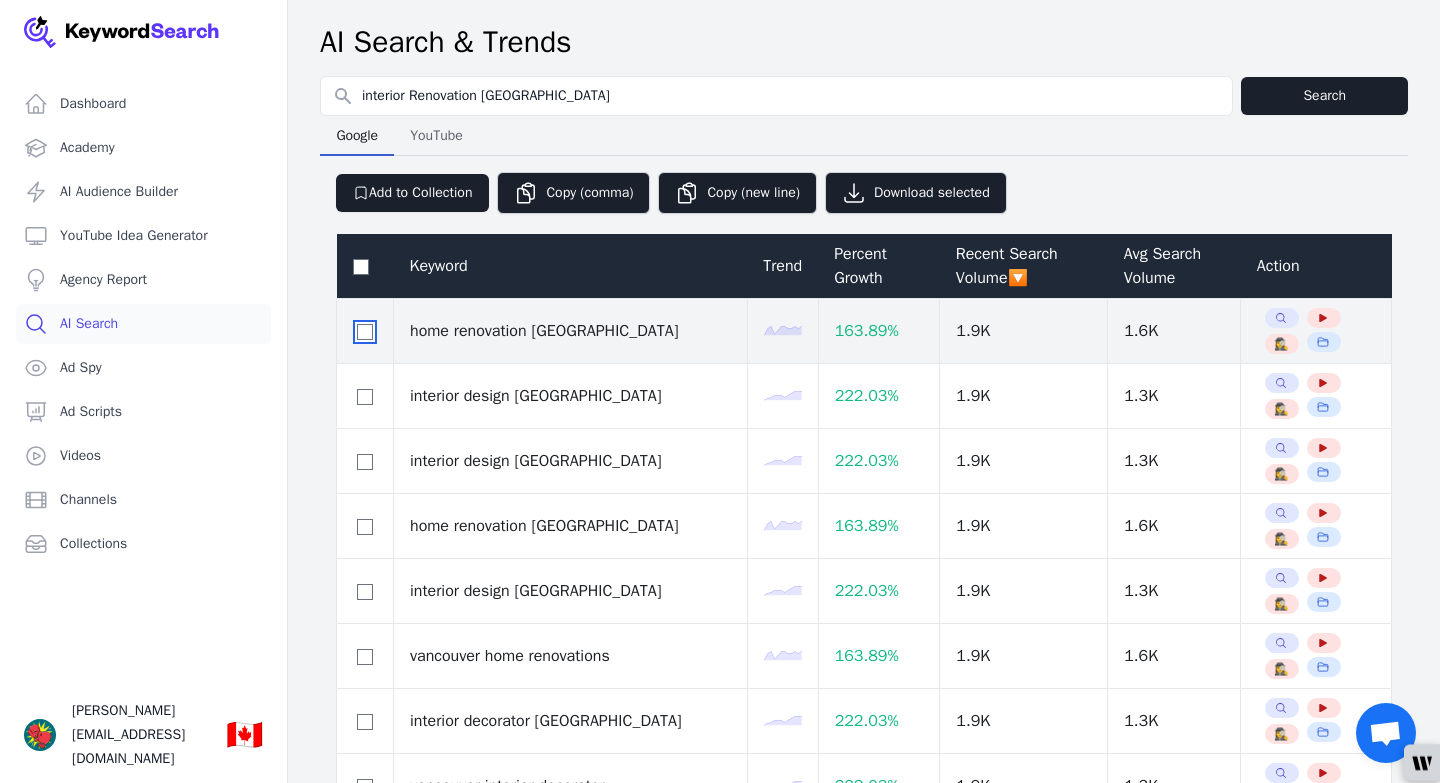 click at bounding box center [365, 332] 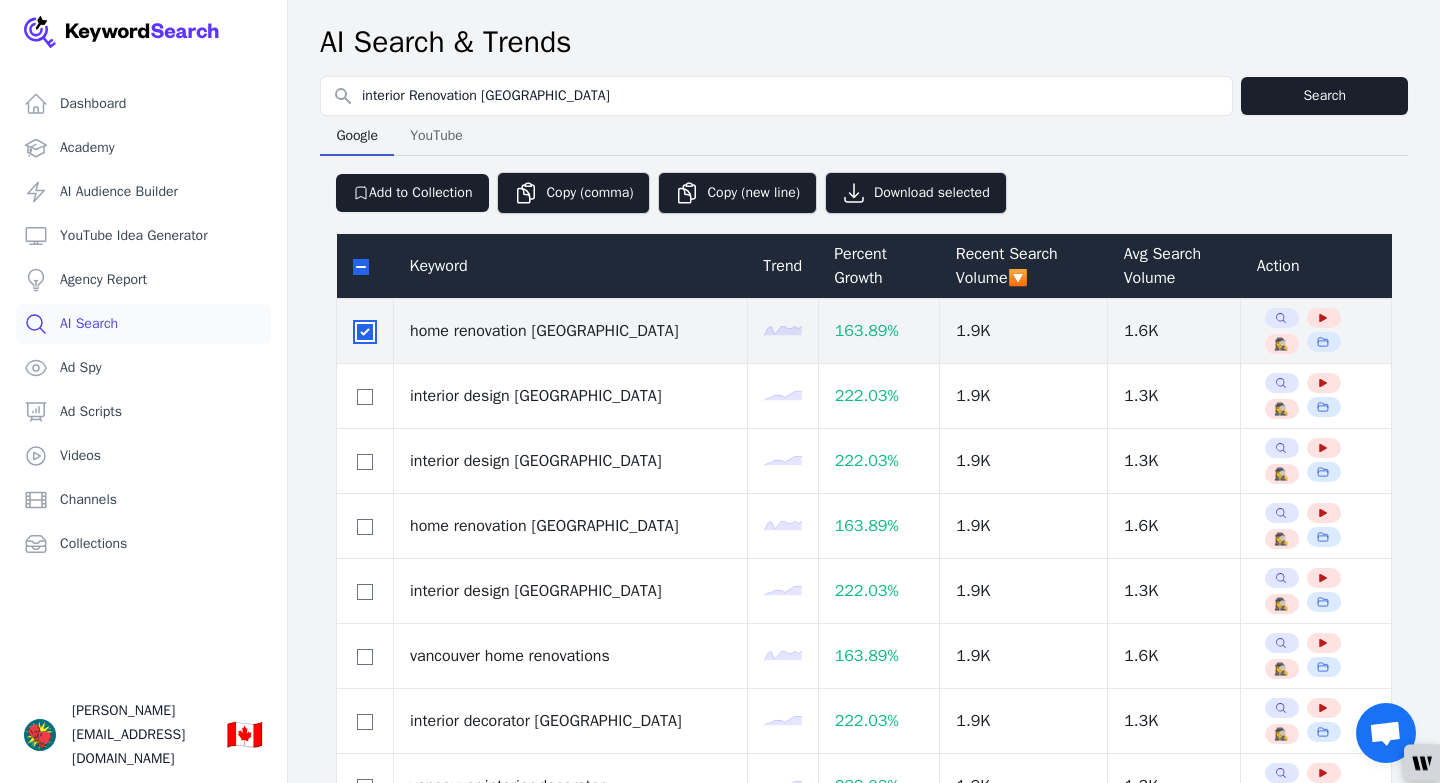 checkbox on "true" 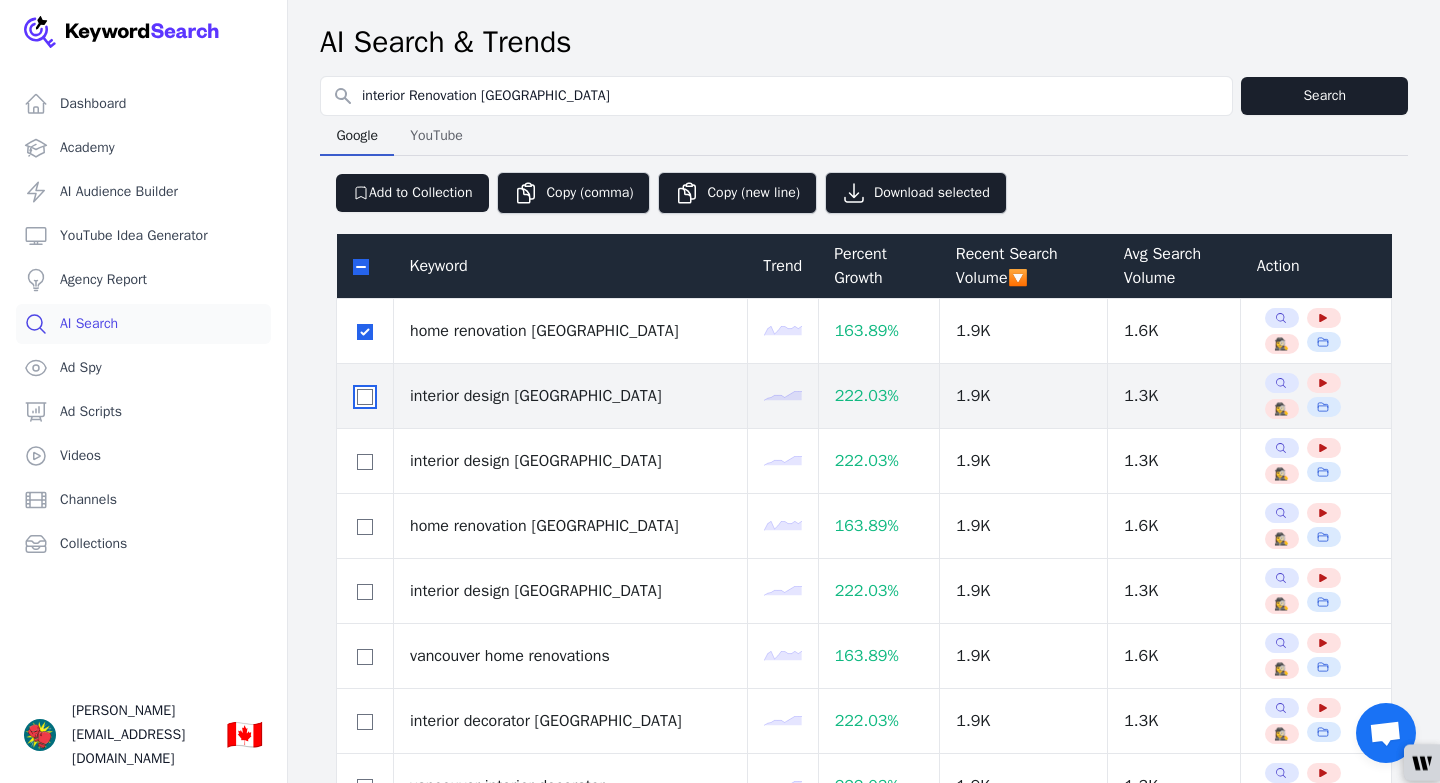 click at bounding box center [365, 397] 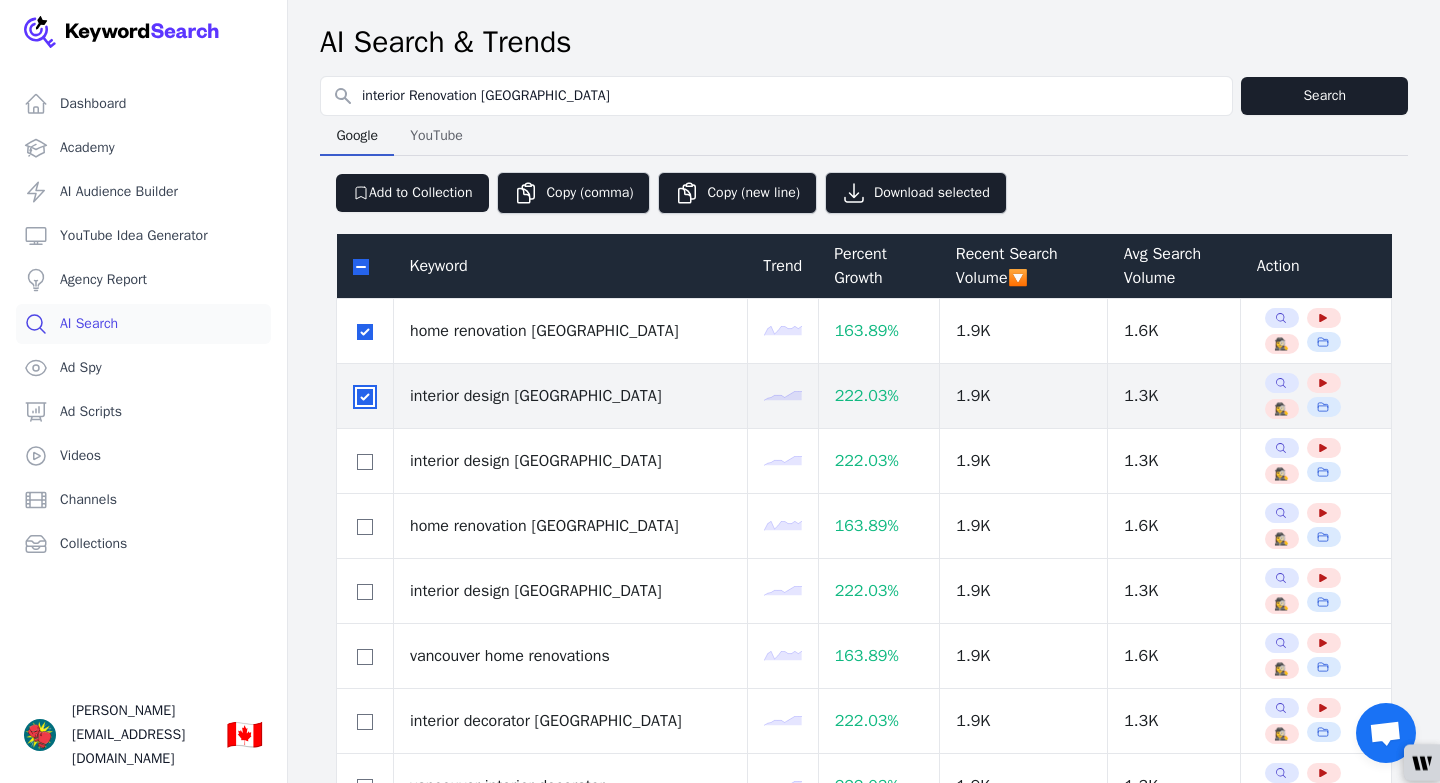 checkbox on "true" 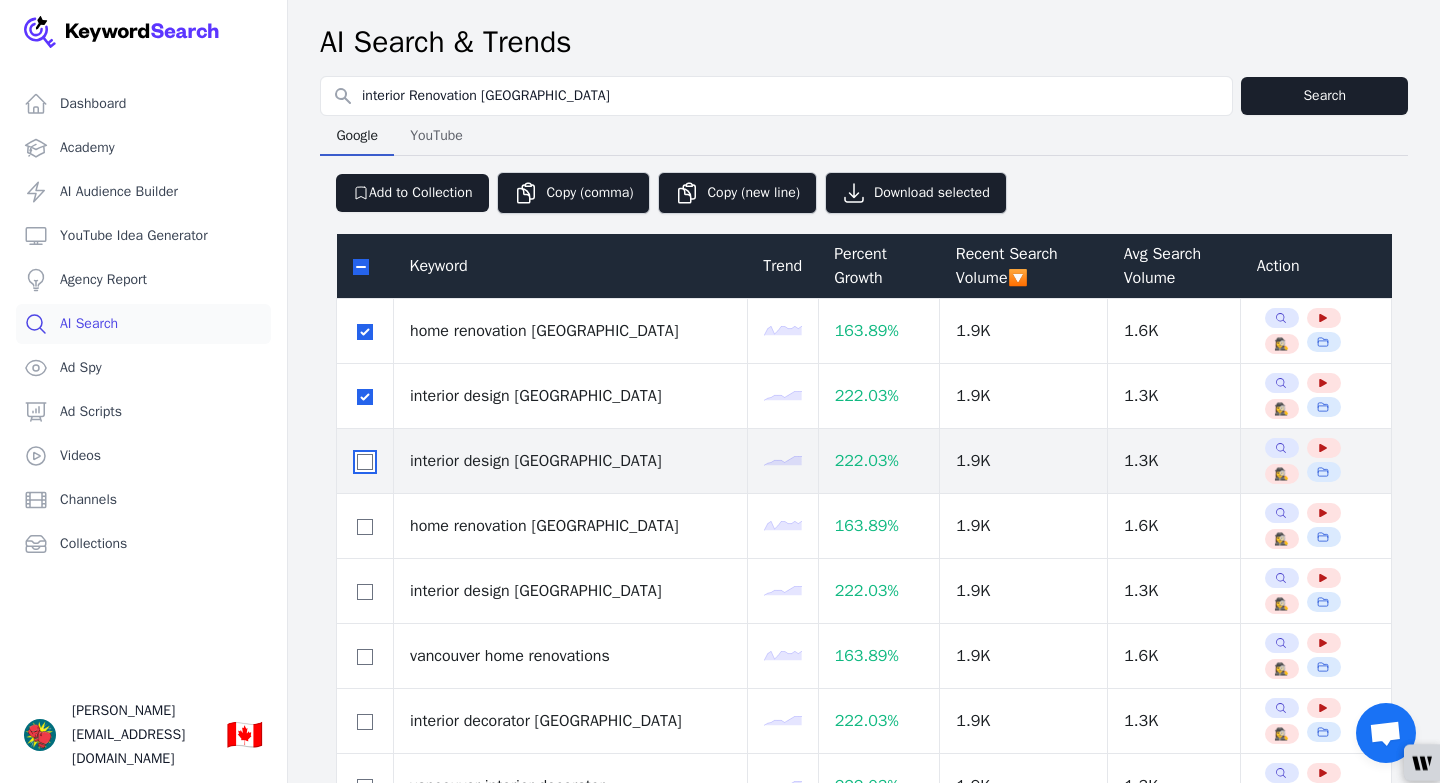 click at bounding box center [365, 462] 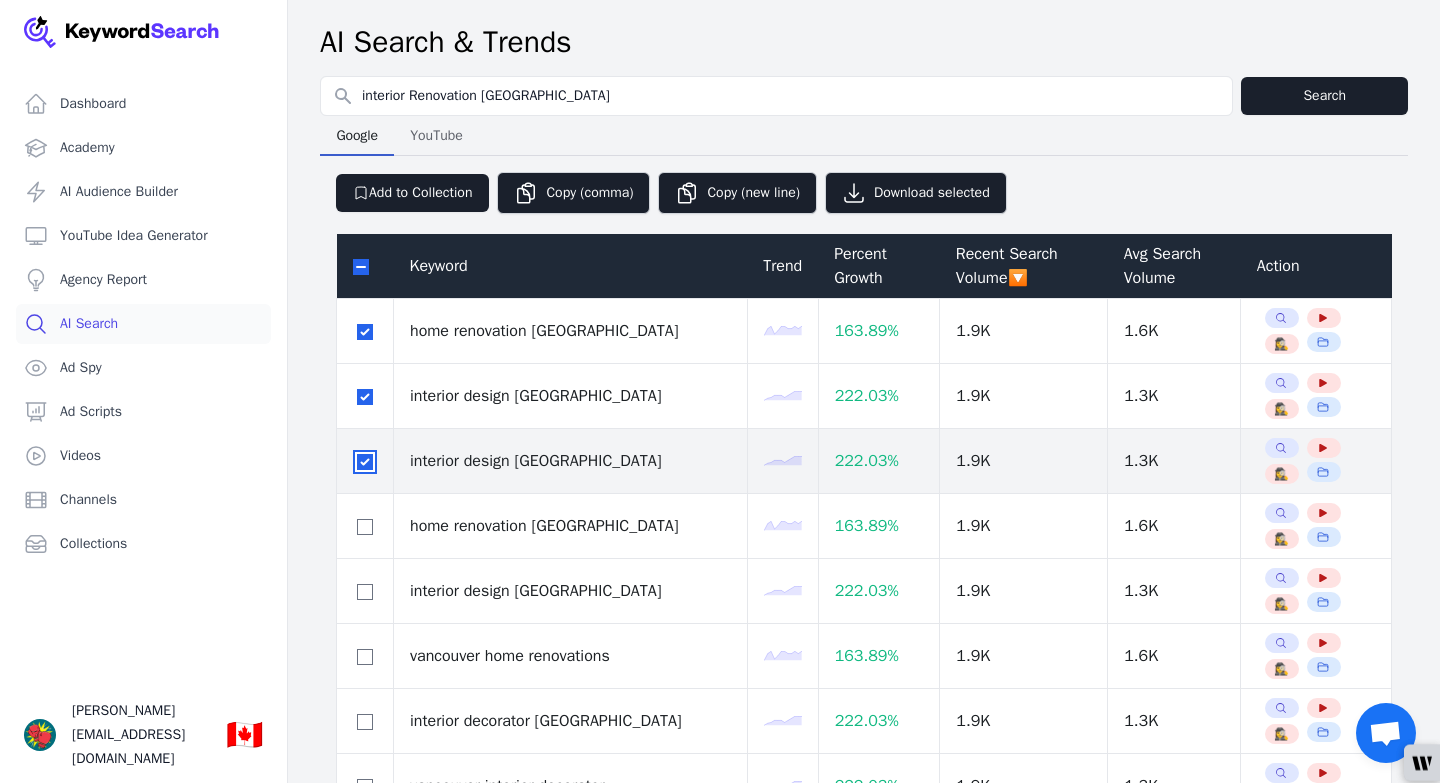 checkbox on "true" 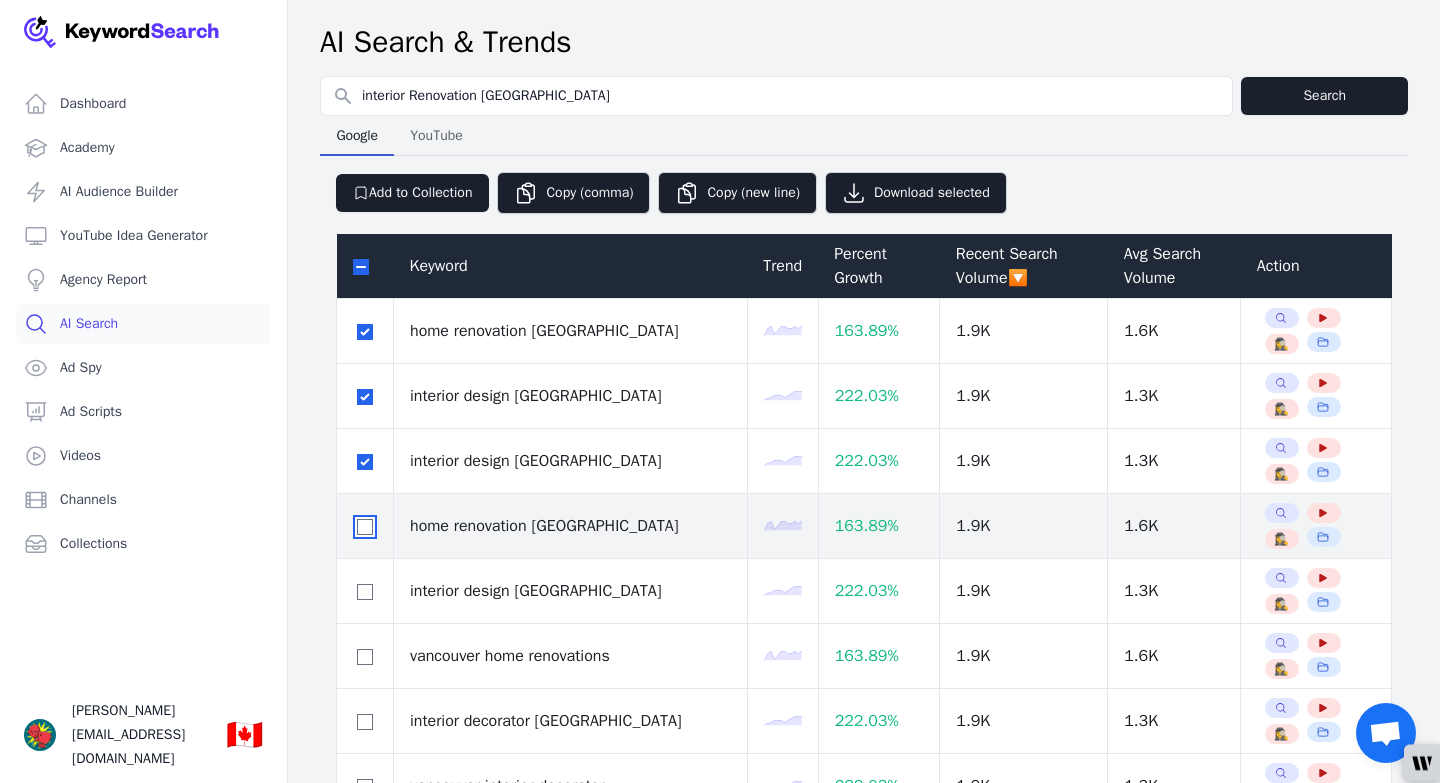 click at bounding box center (365, 527) 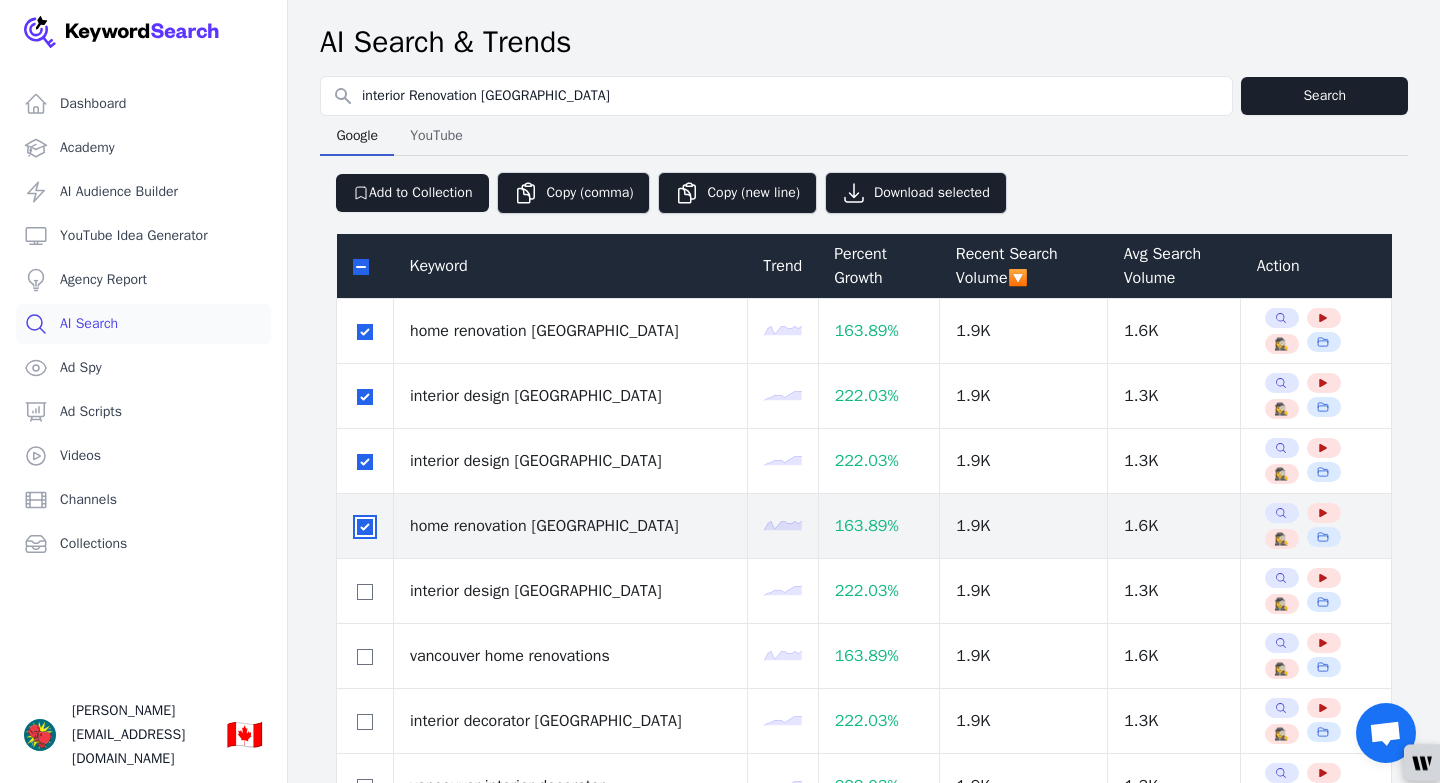 checkbox on "true" 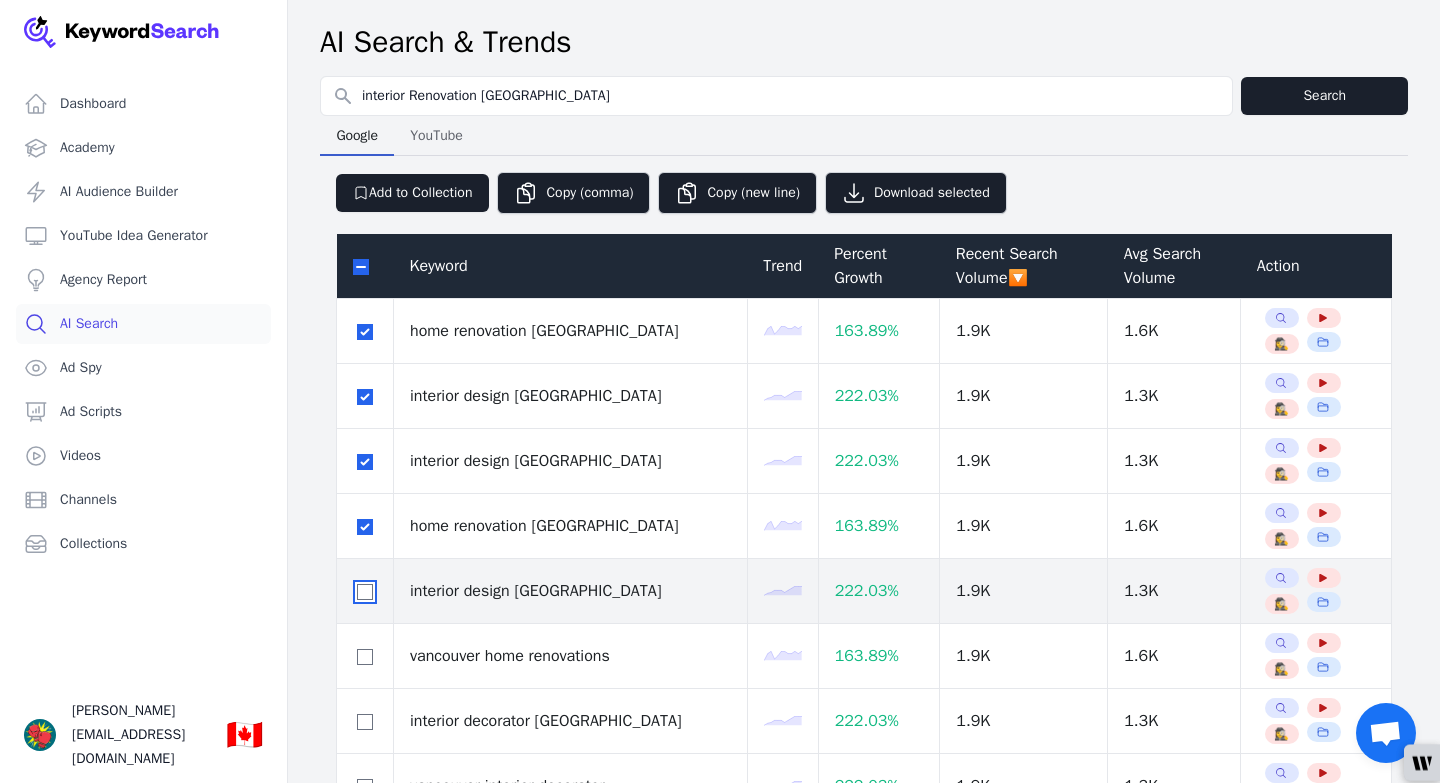 click at bounding box center [365, 592] 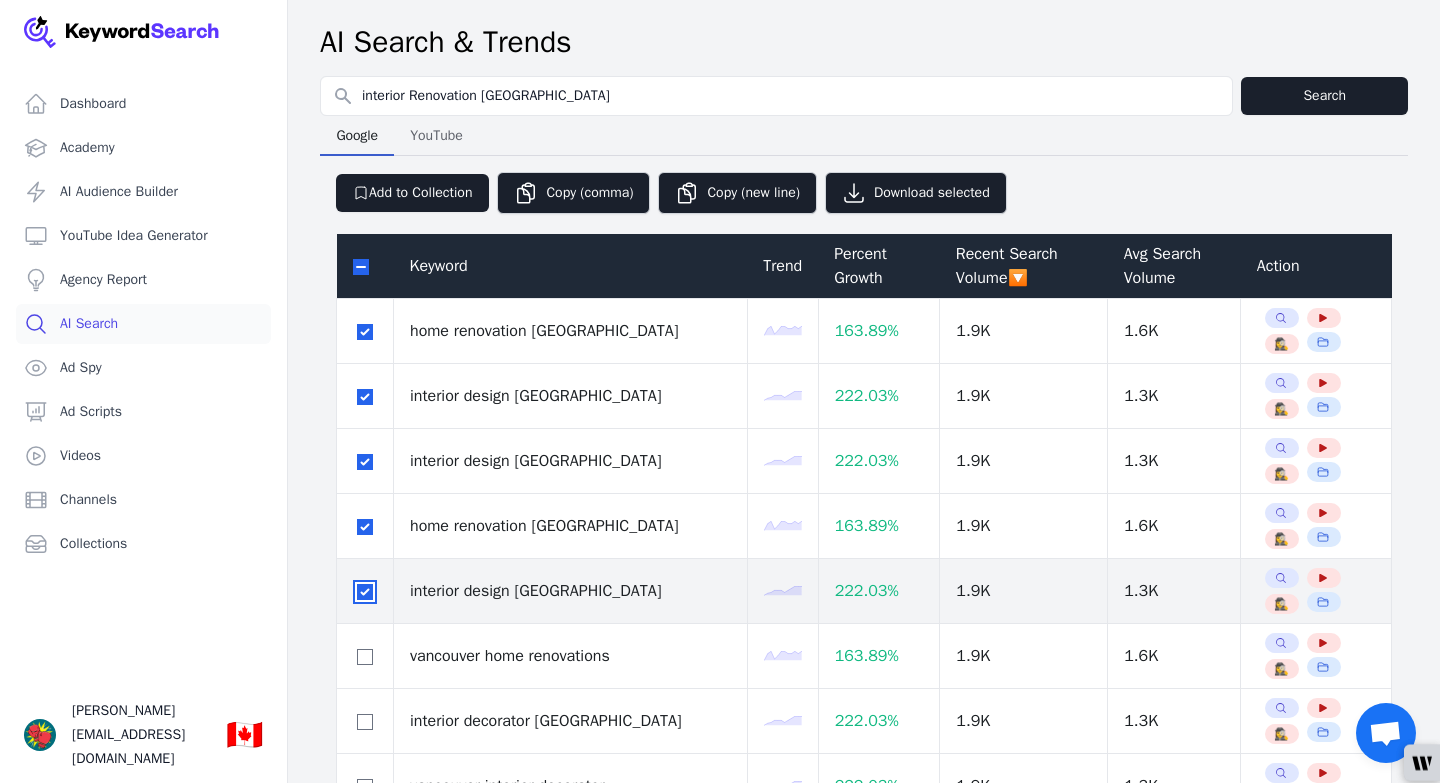 checkbox on "true" 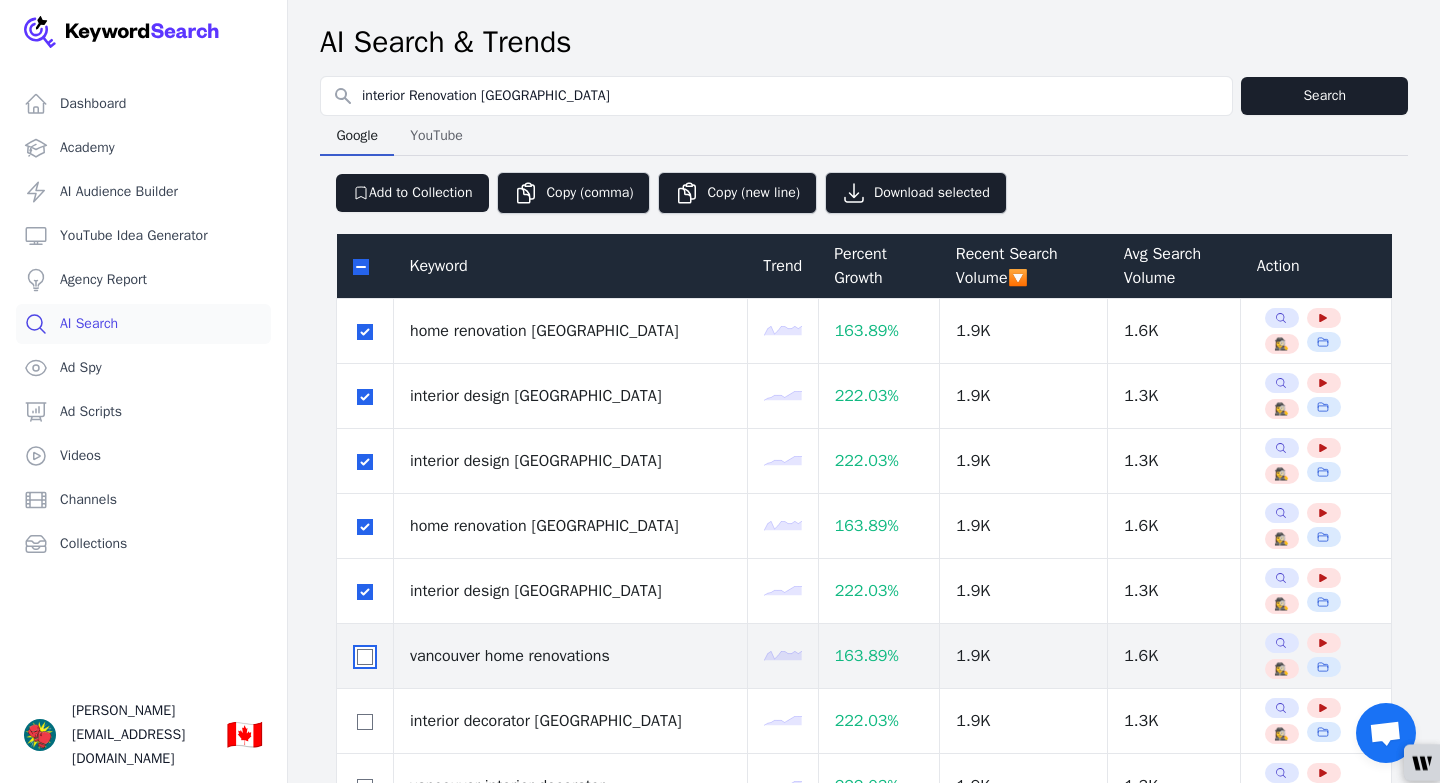click at bounding box center (365, 657) 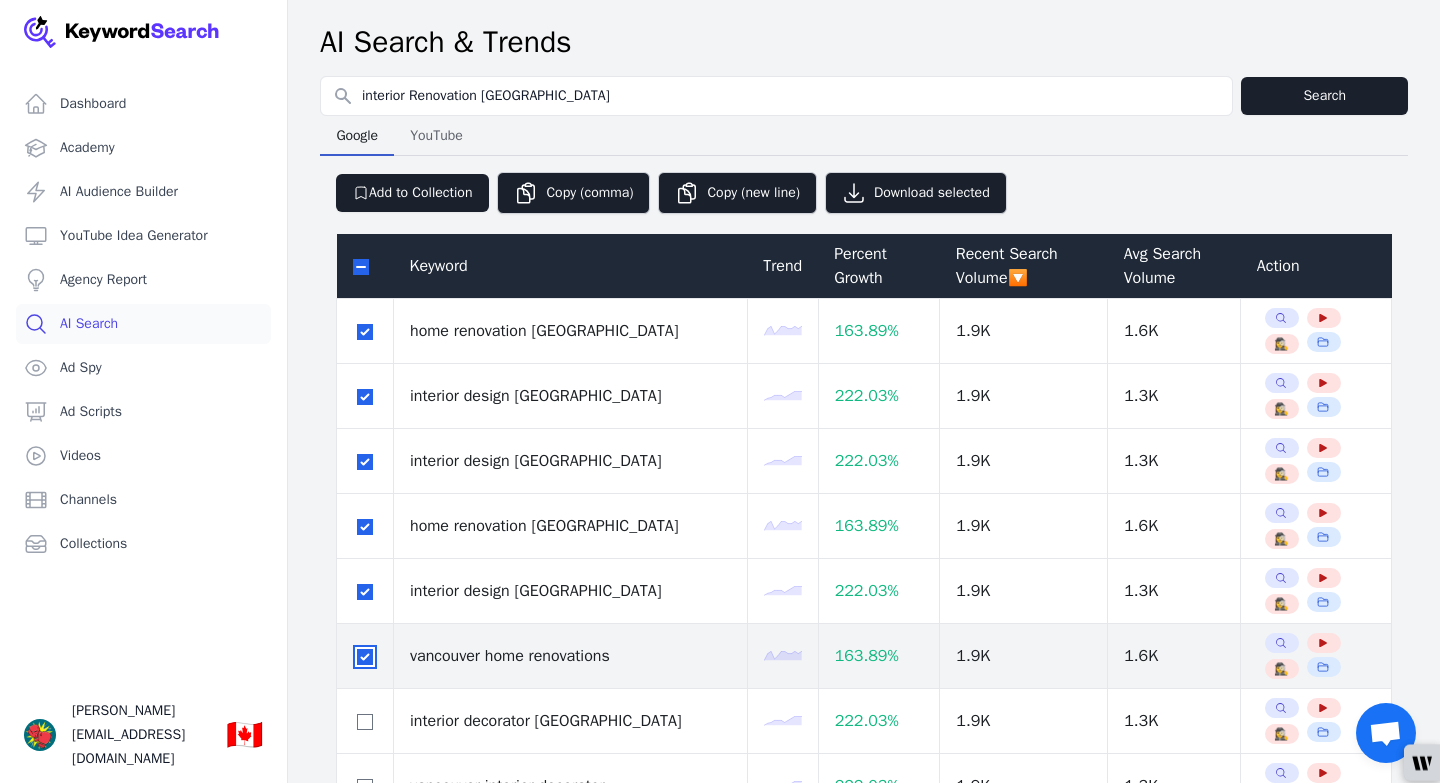 checkbox on "true" 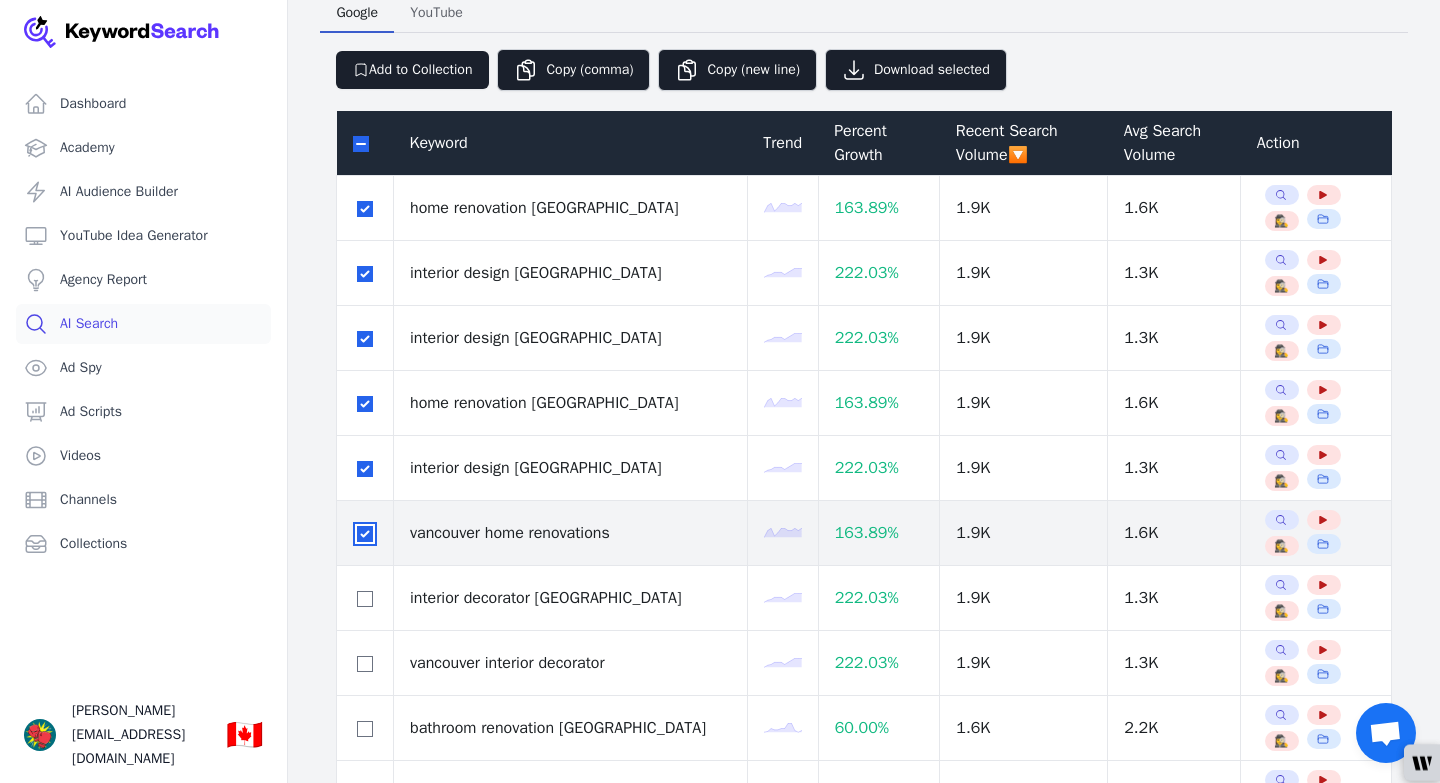 scroll, scrollTop: 128, scrollLeft: 0, axis: vertical 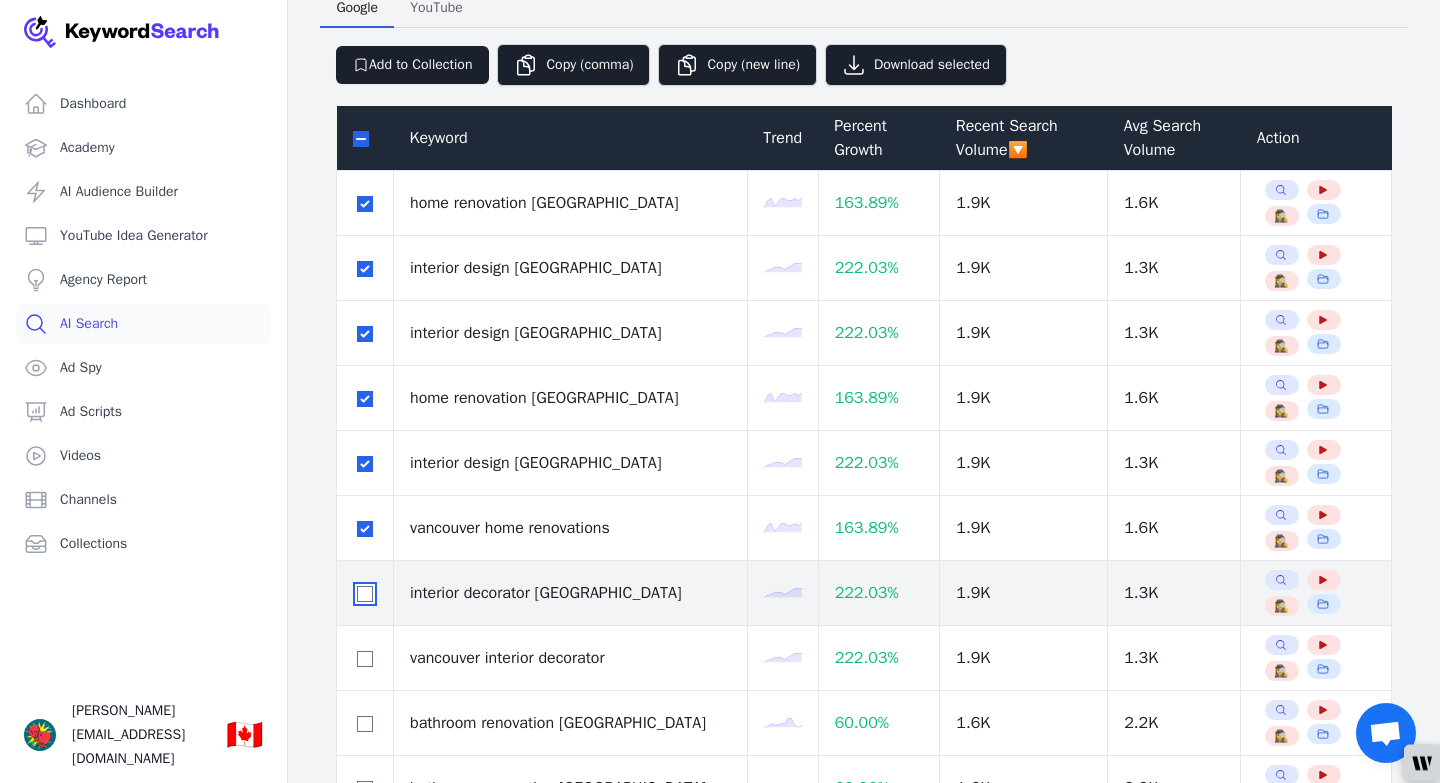 click at bounding box center [365, 594] 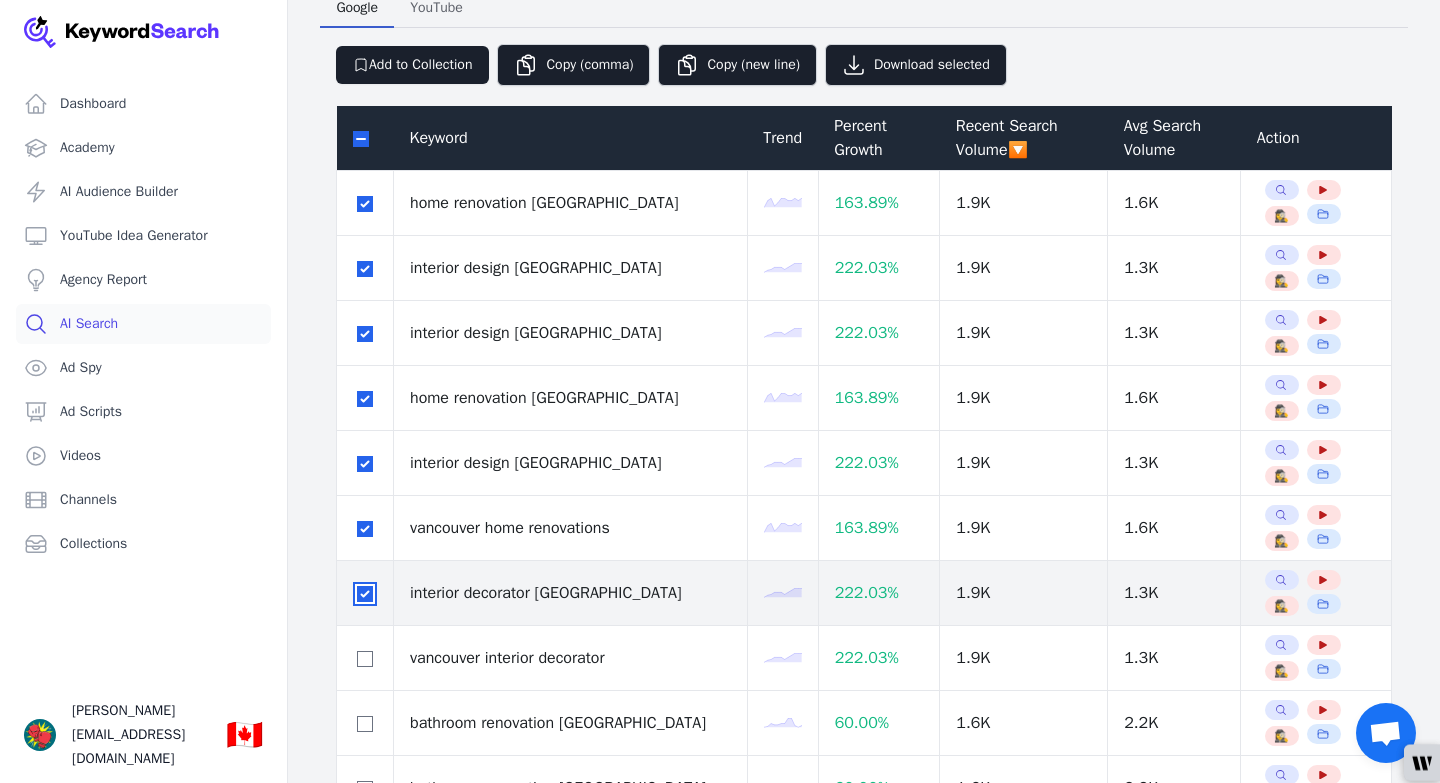checkbox on "true" 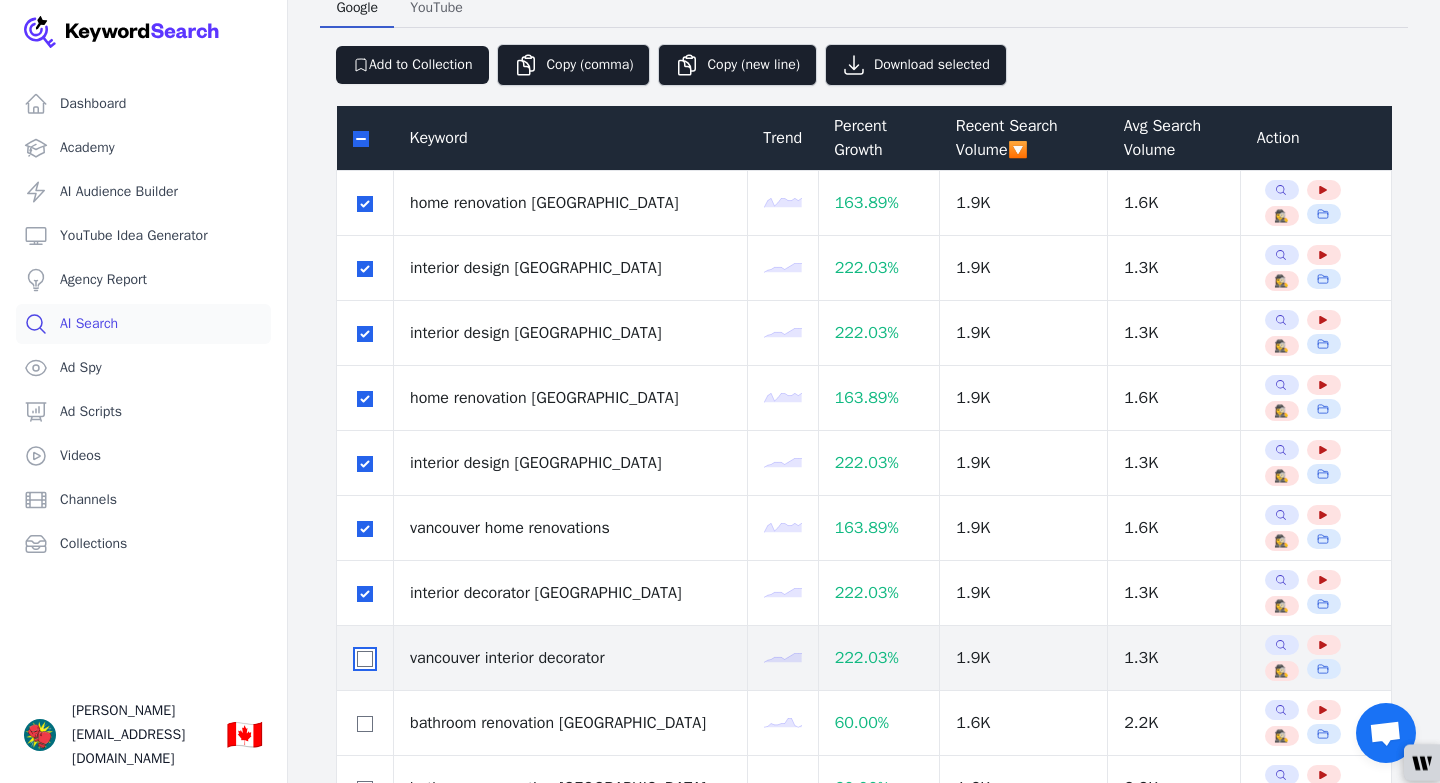 click at bounding box center [365, 659] 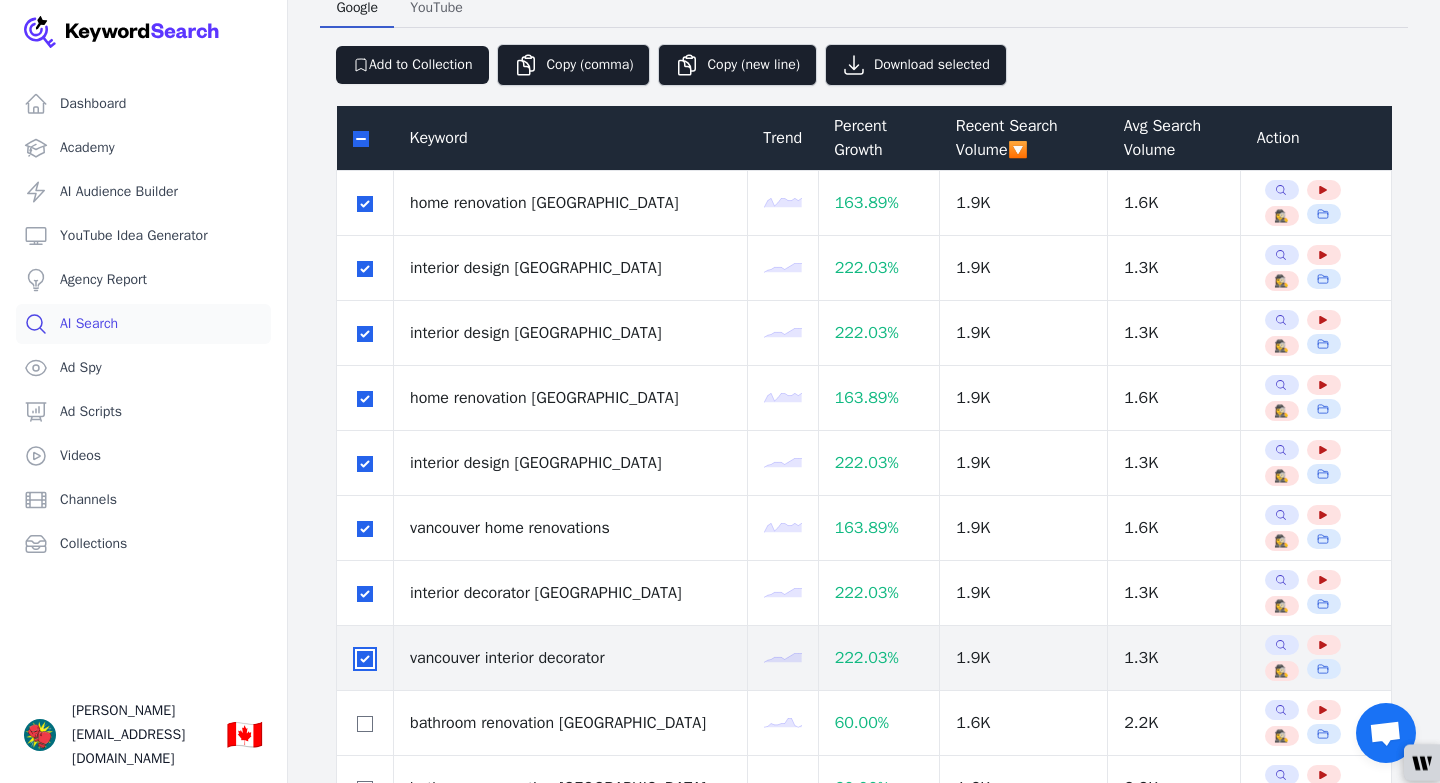 checkbox on "true" 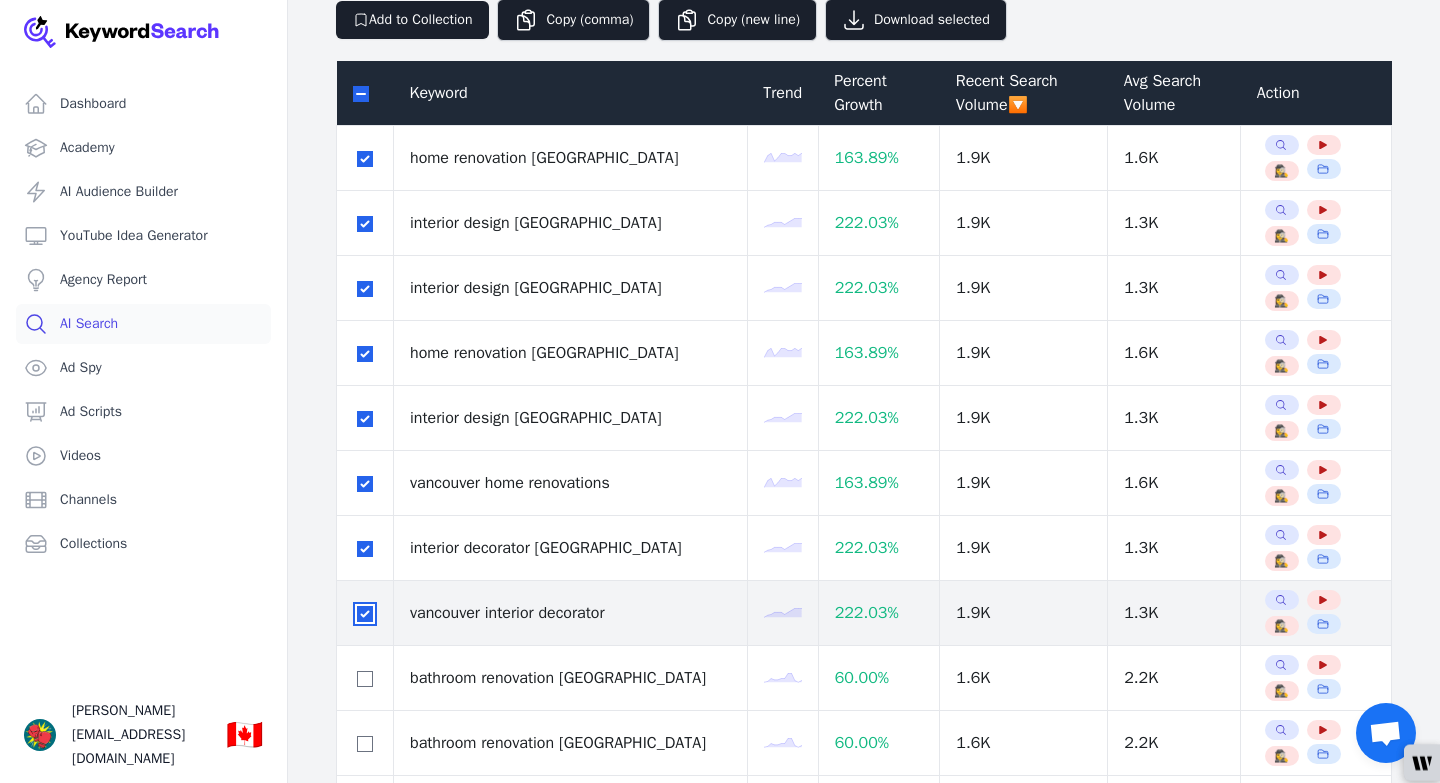 scroll, scrollTop: 187, scrollLeft: 0, axis: vertical 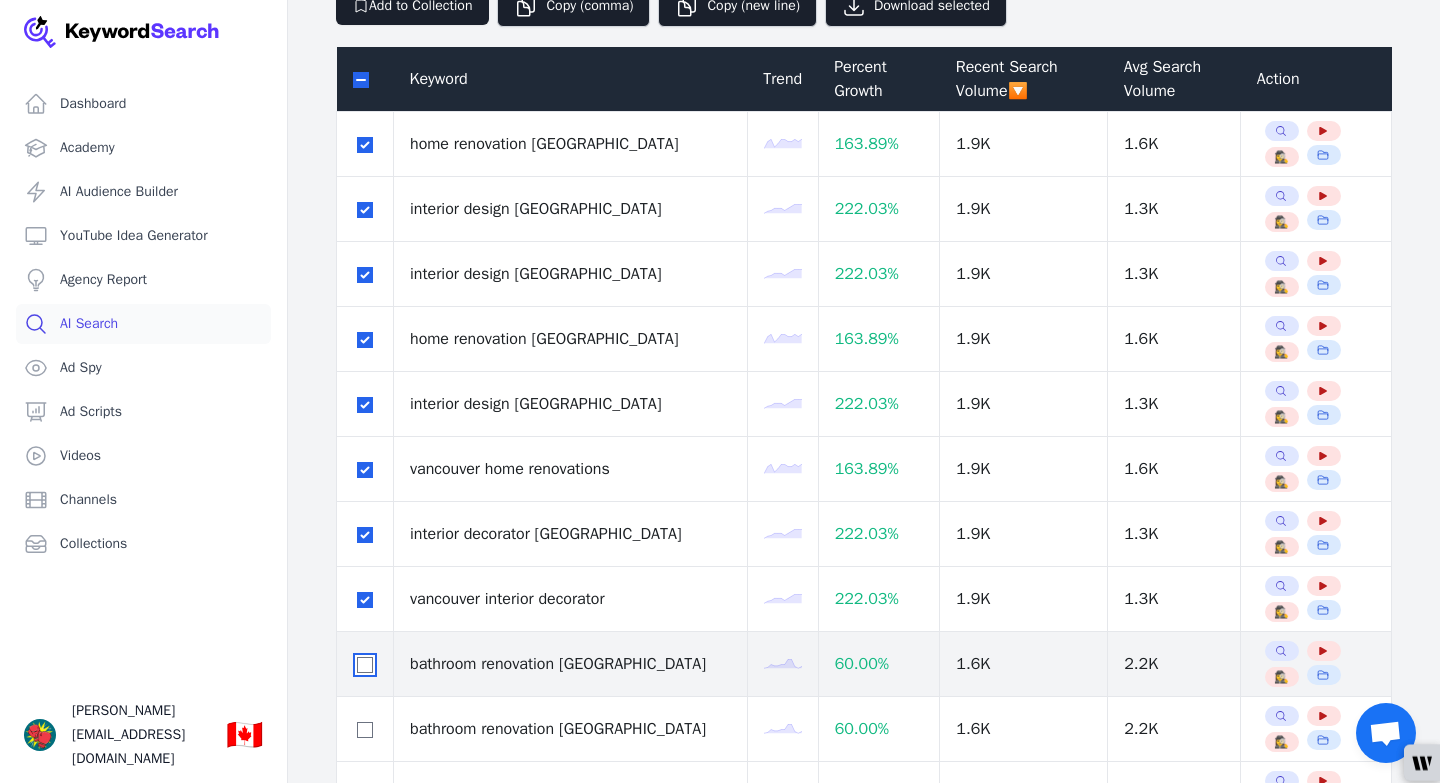 click at bounding box center (365, 665) 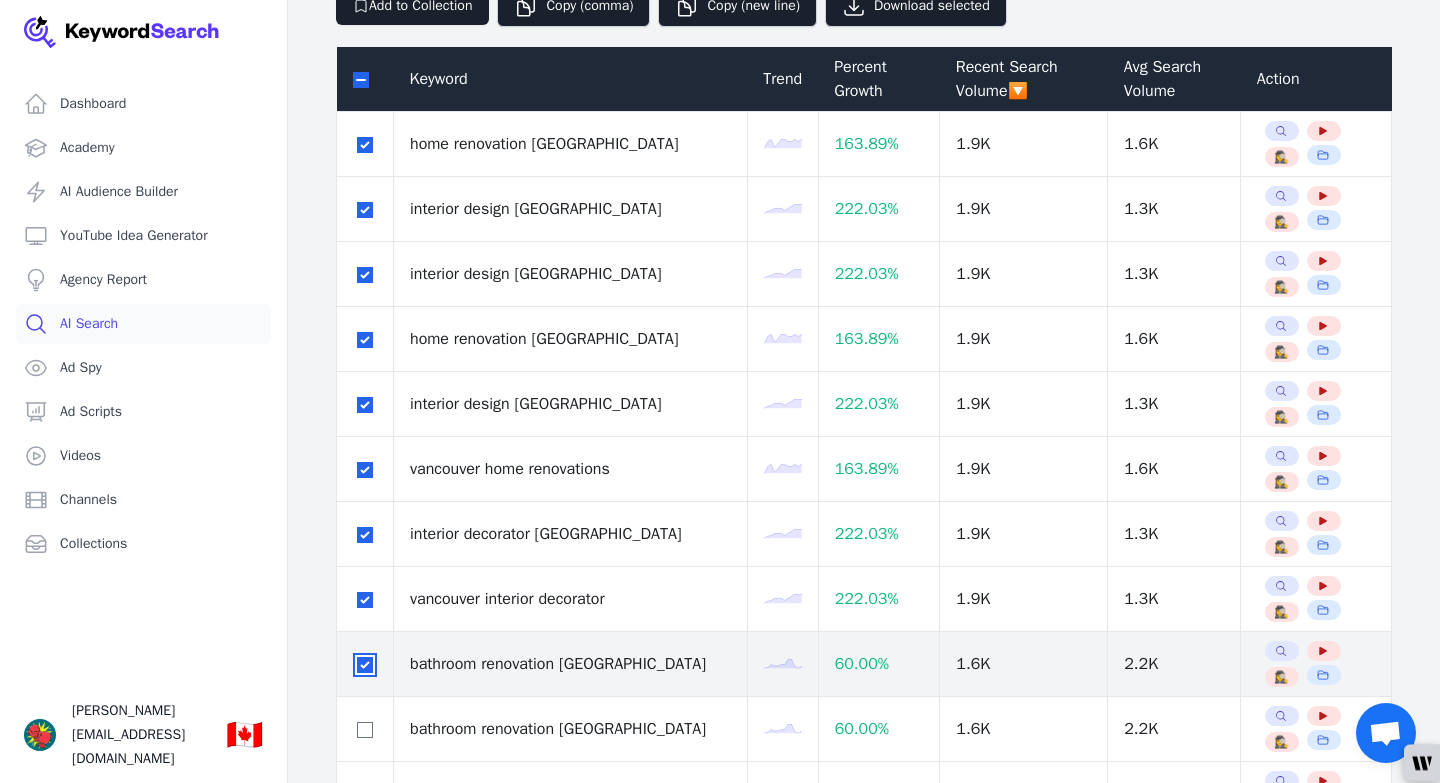 checkbox on "true" 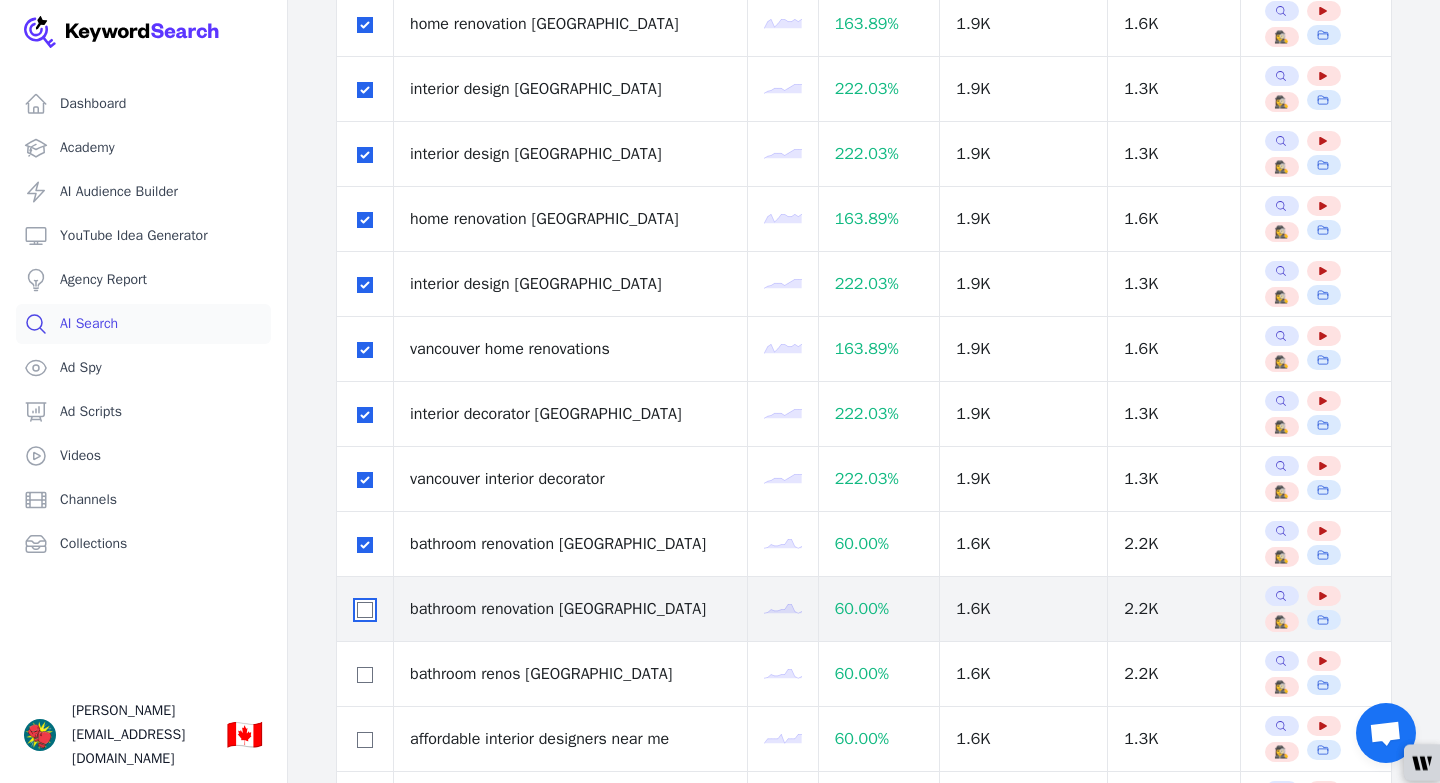 click at bounding box center [365, 610] 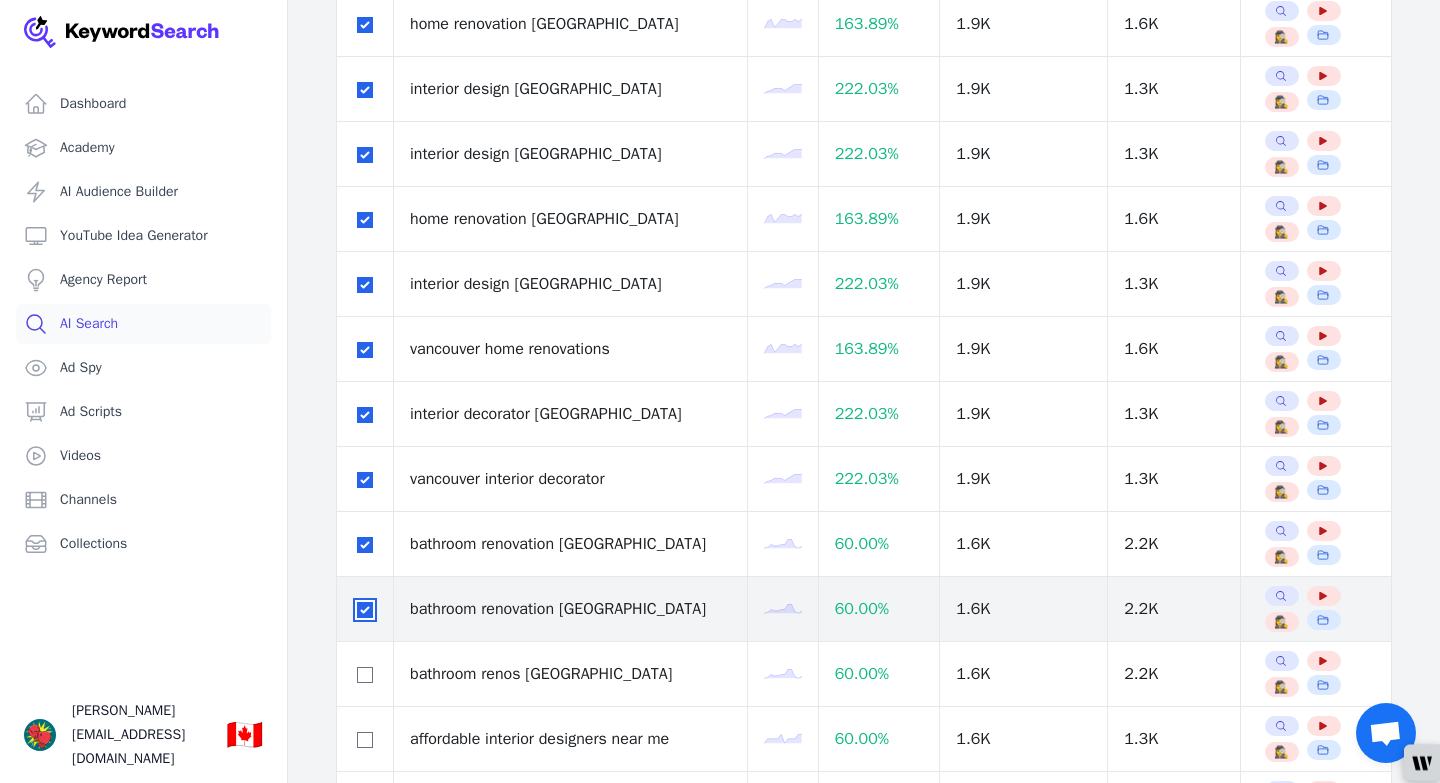 checkbox on "true" 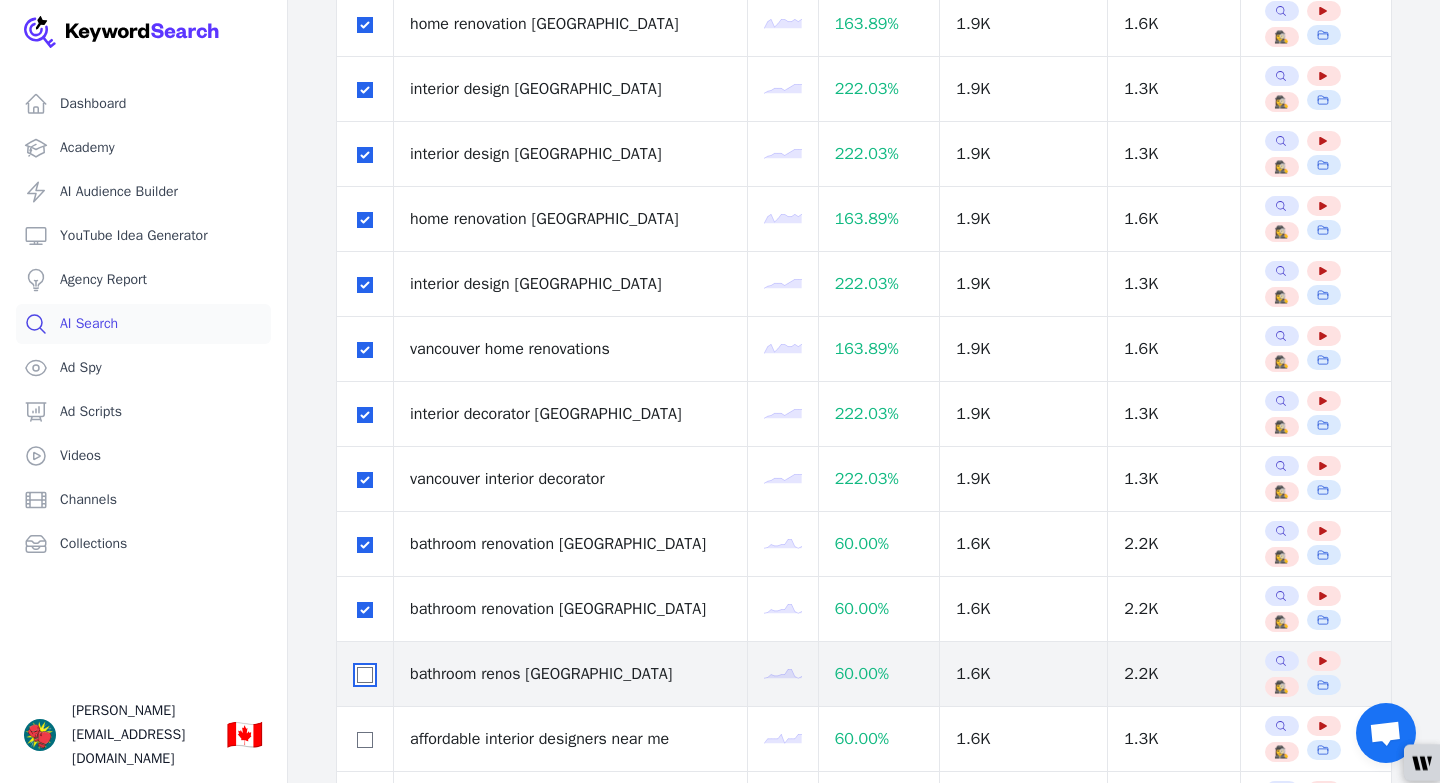 click at bounding box center (365, 675) 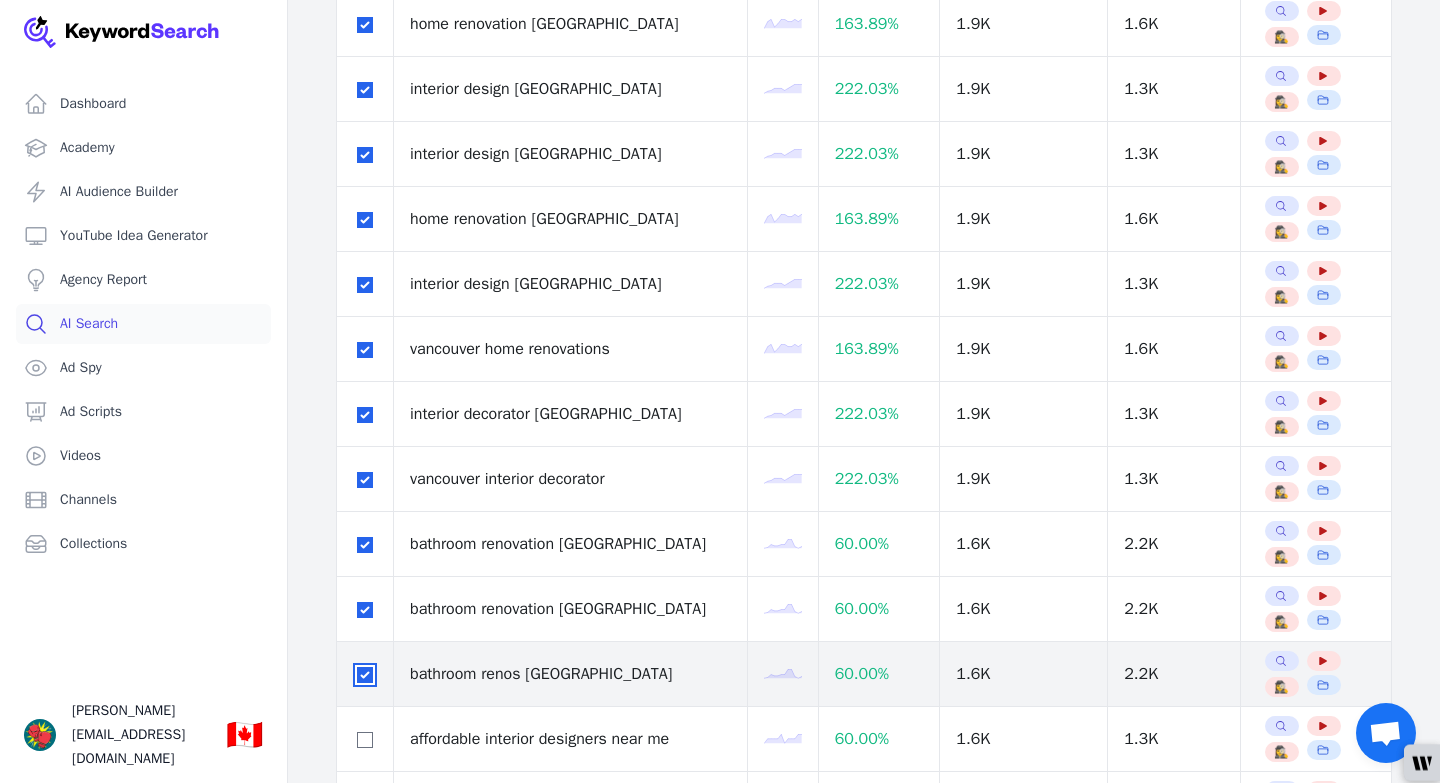 checkbox on "true" 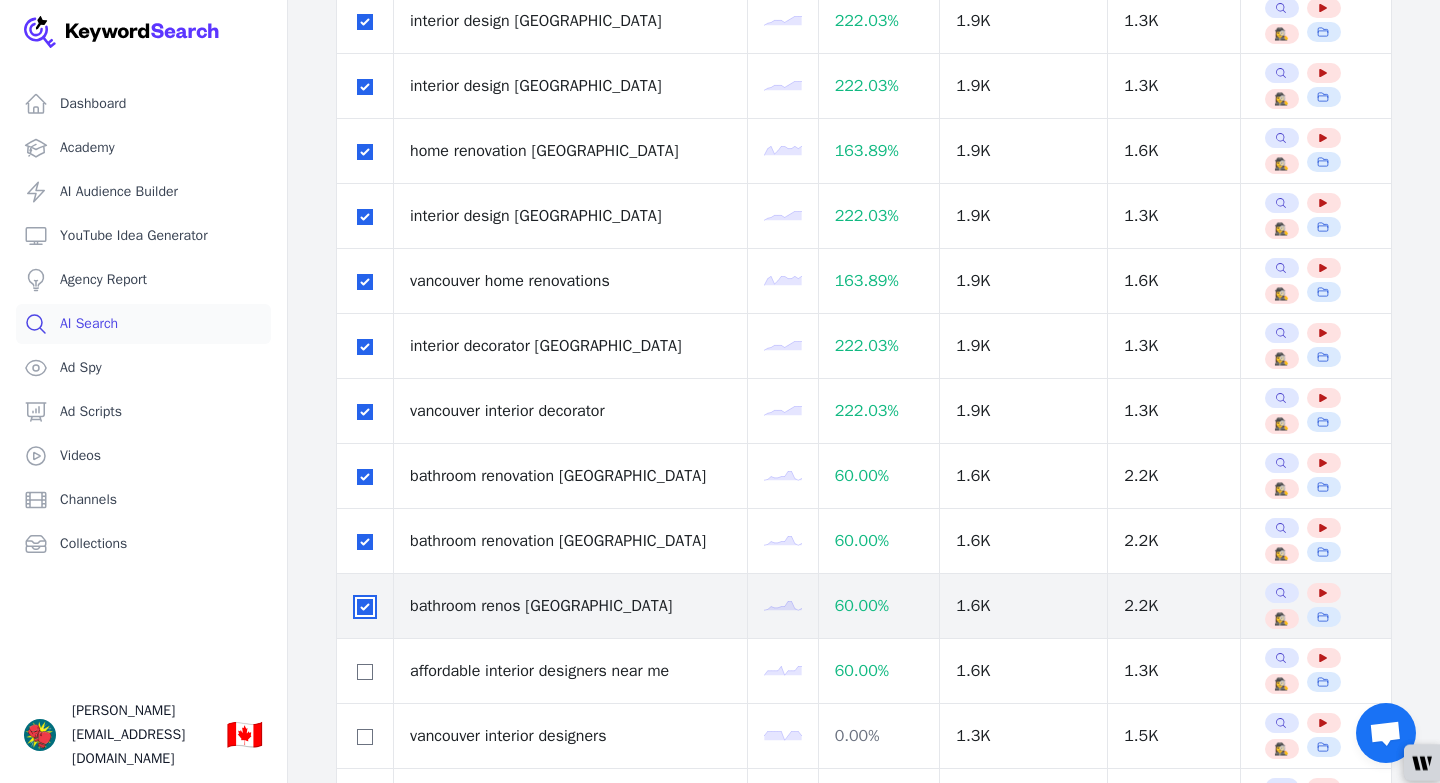 scroll, scrollTop: 401, scrollLeft: 0, axis: vertical 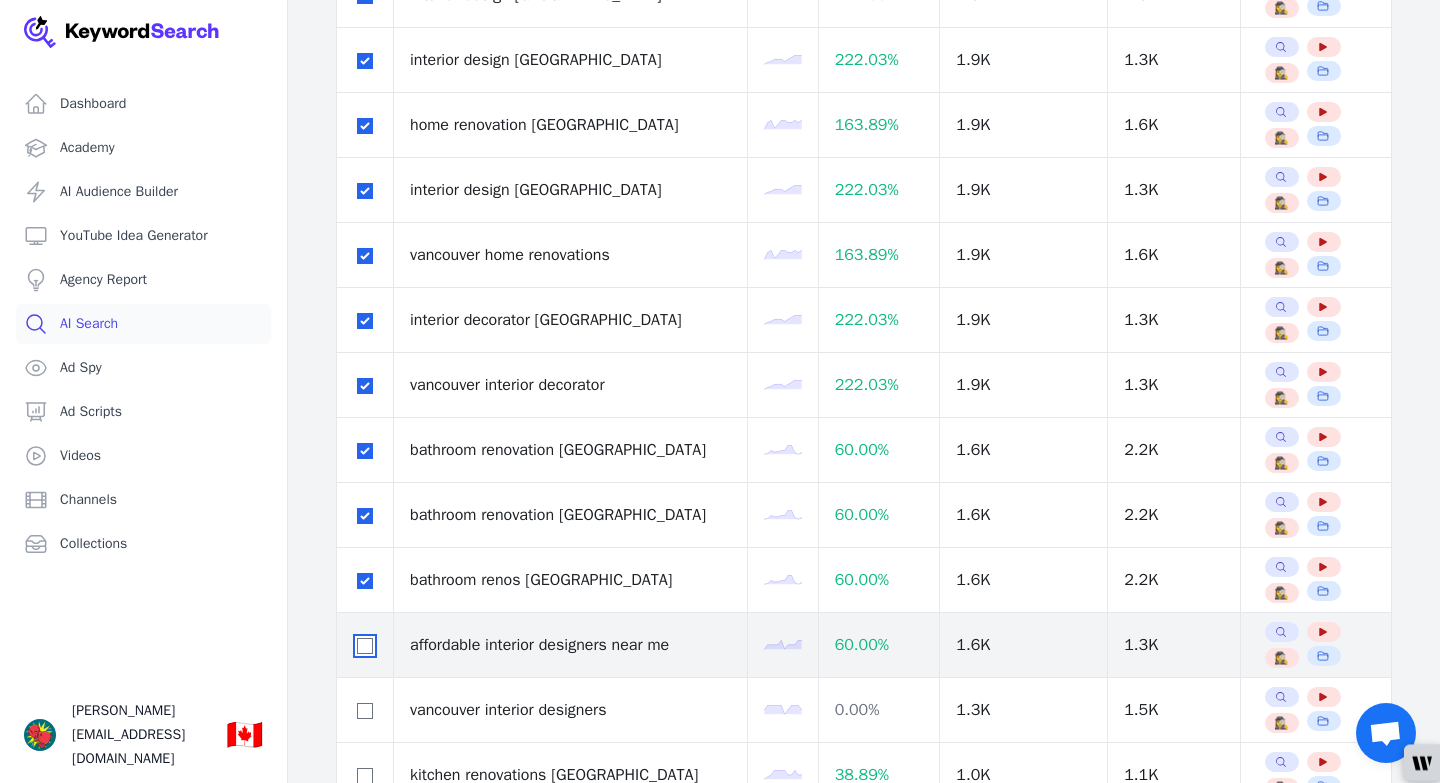 click at bounding box center [365, 646] 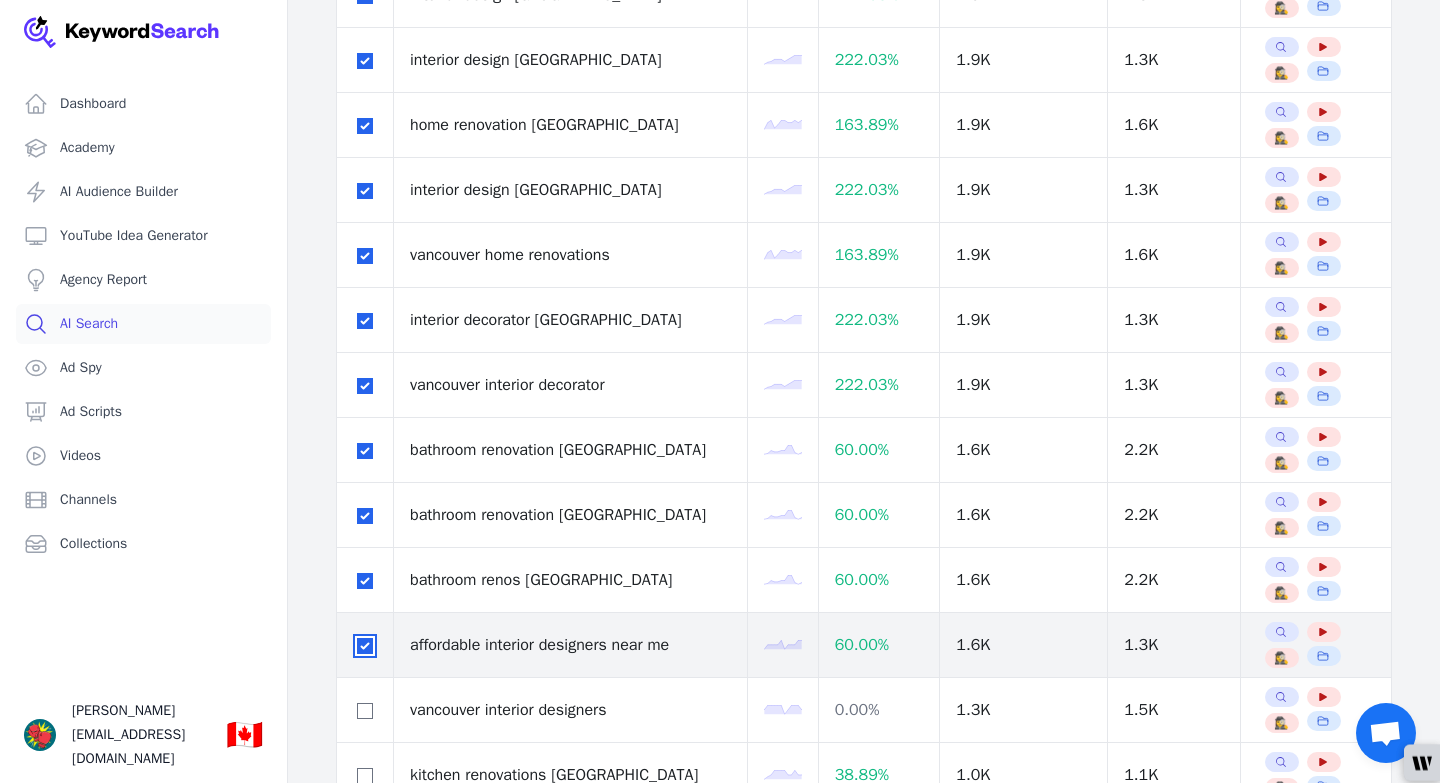 checkbox on "true" 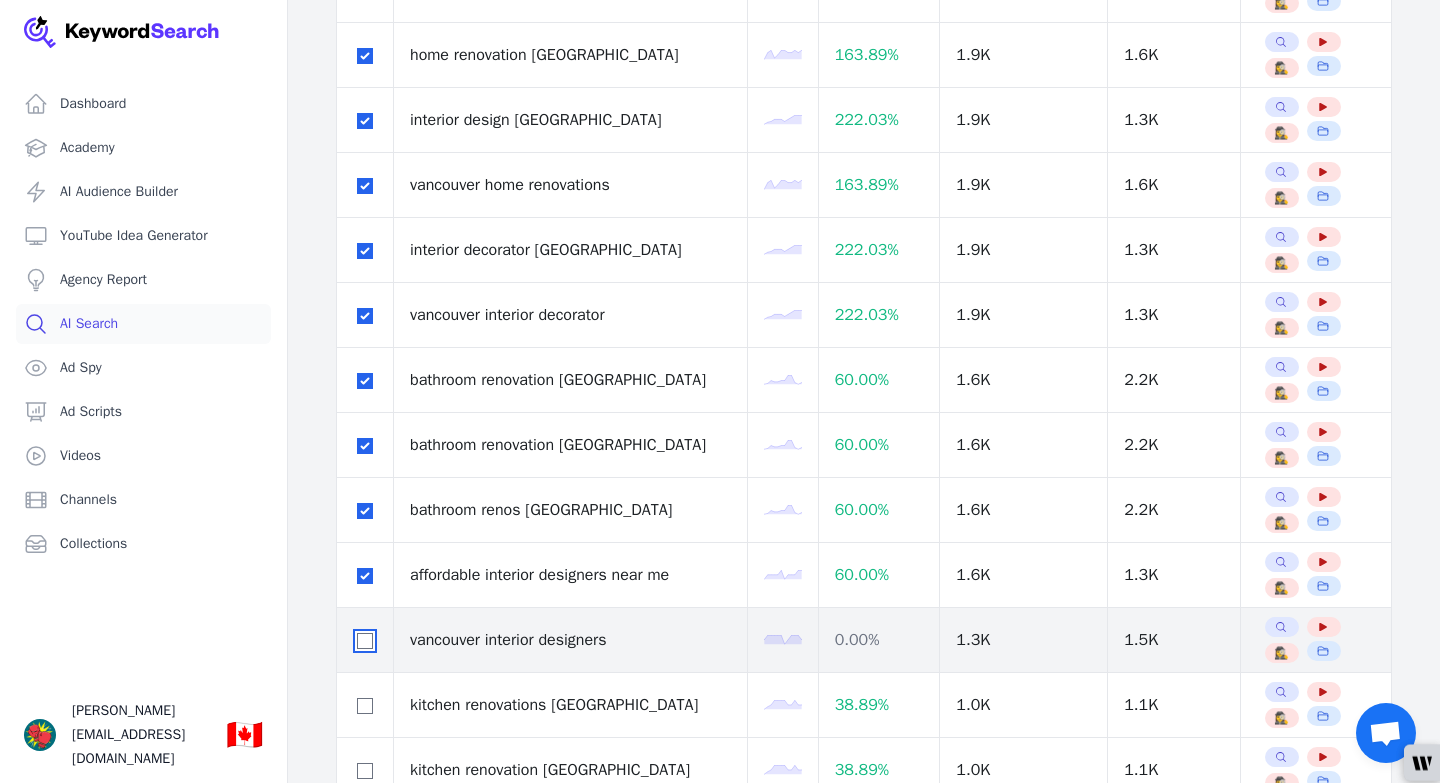 click at bounding box center [365, 641] 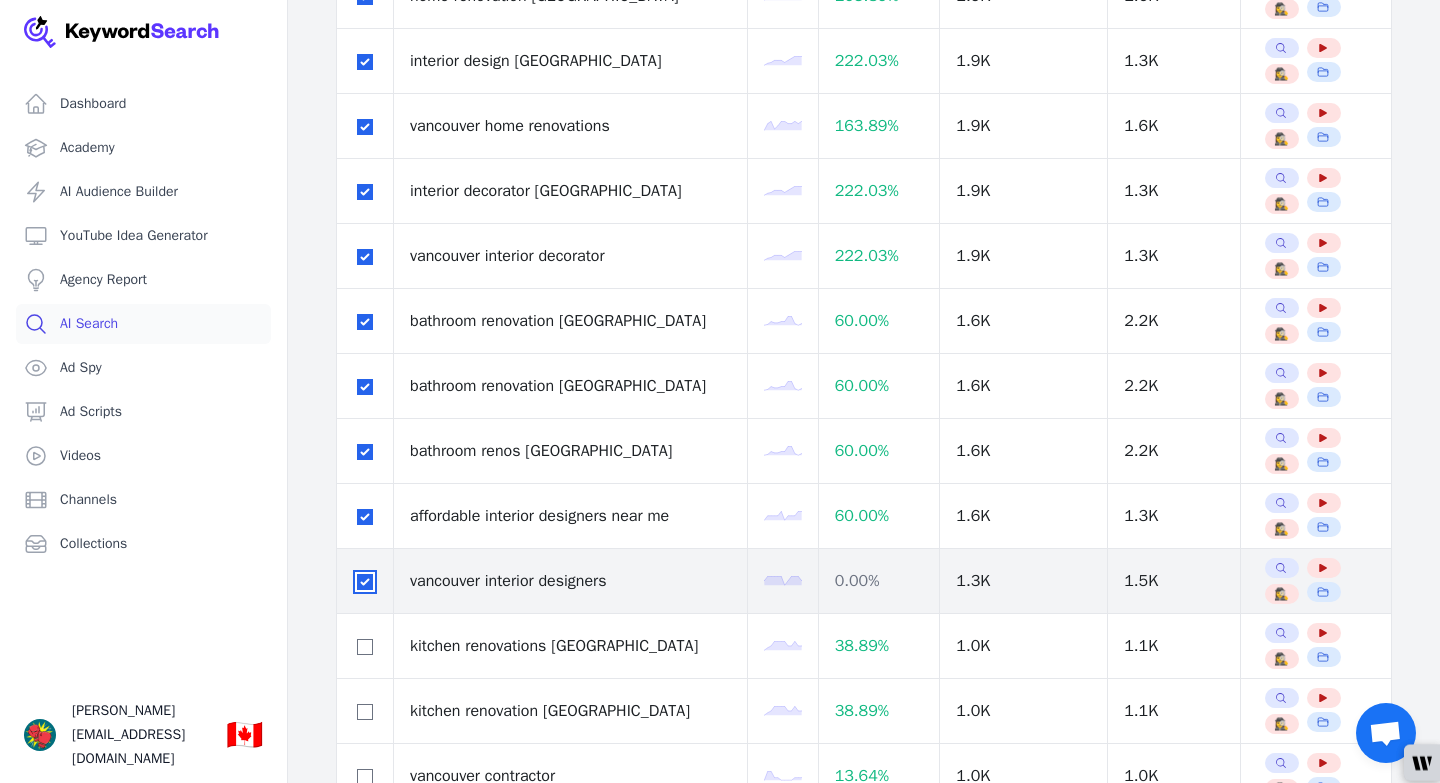 scroll, scrollTop: 541, scrollLeft: 0, axis: vertical 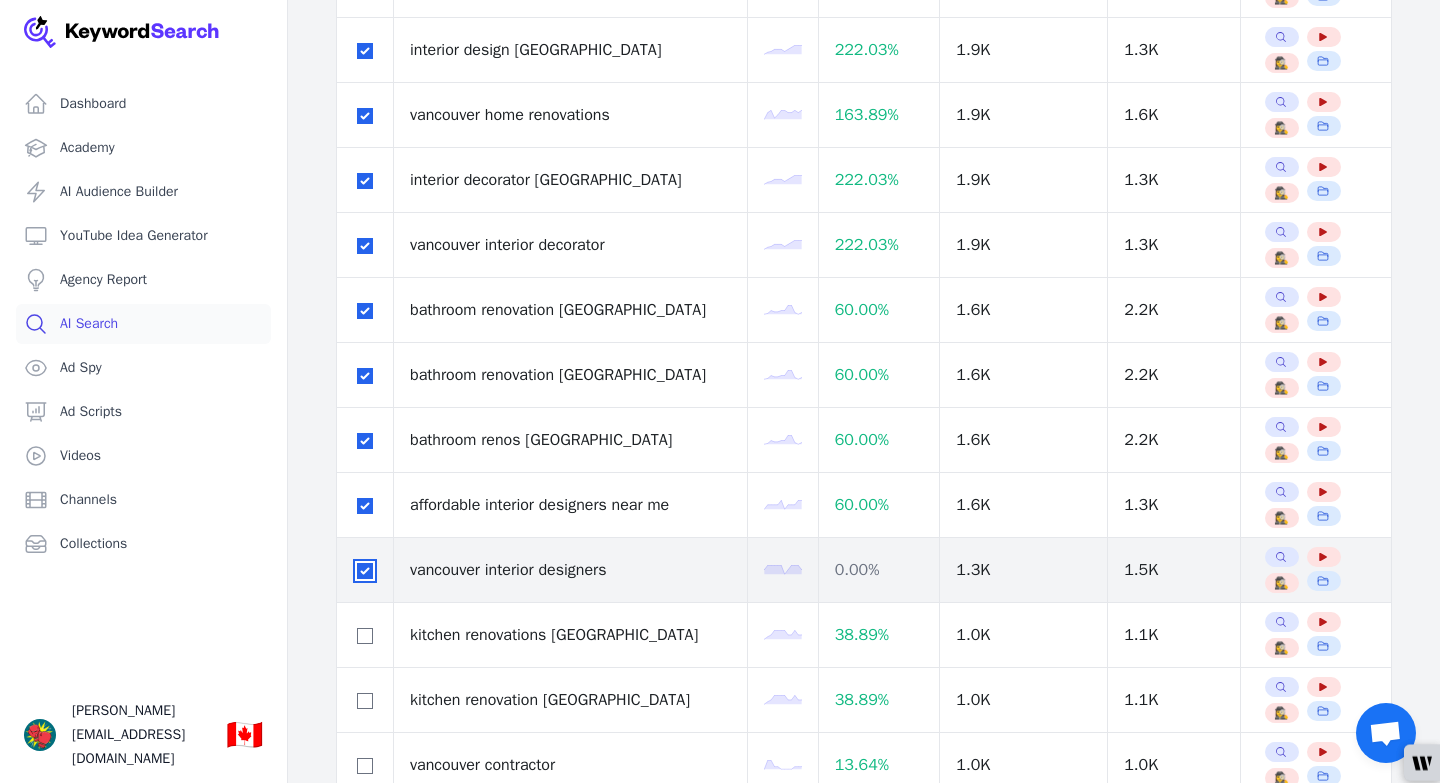 click at bounding box center (365, 571) 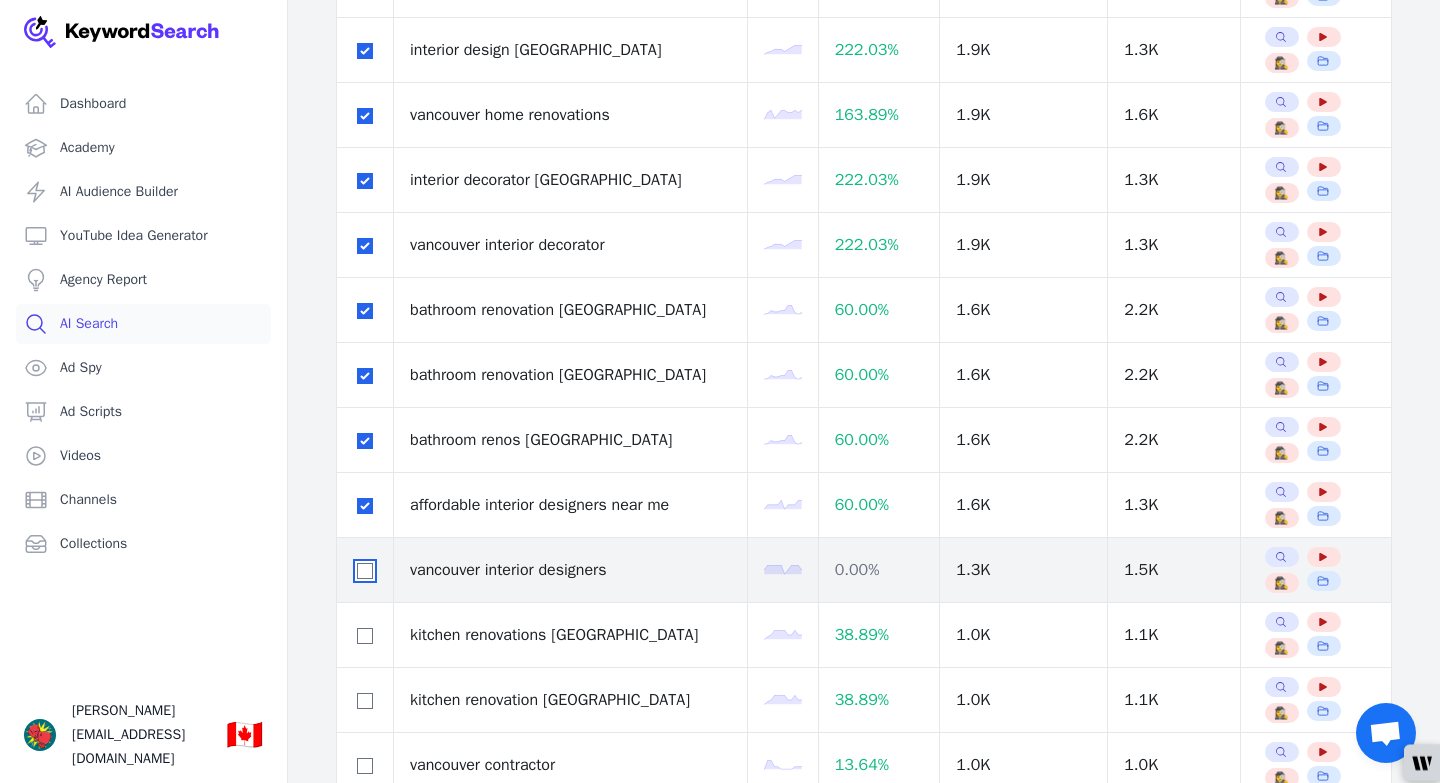 checkbox on "false" 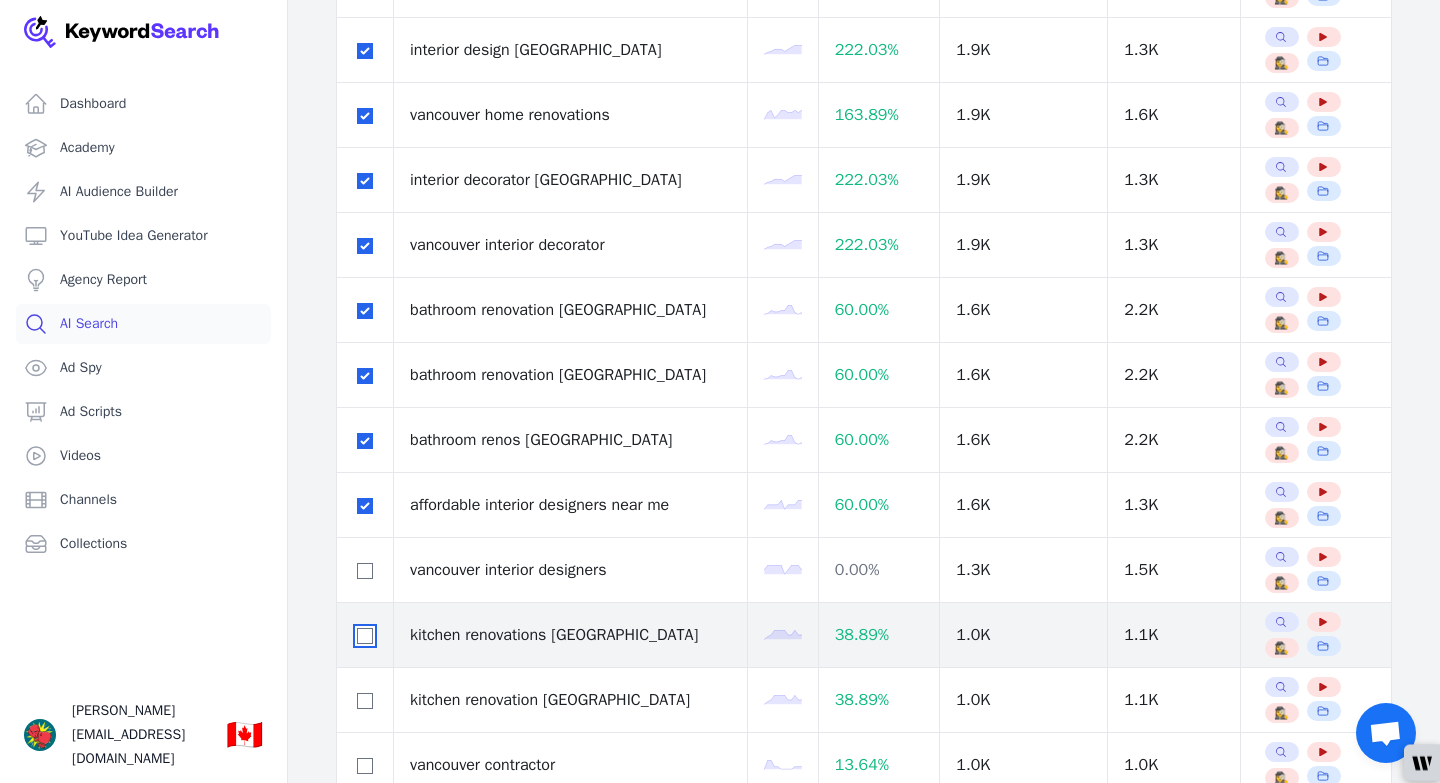 click at bounding box center [365, 636] 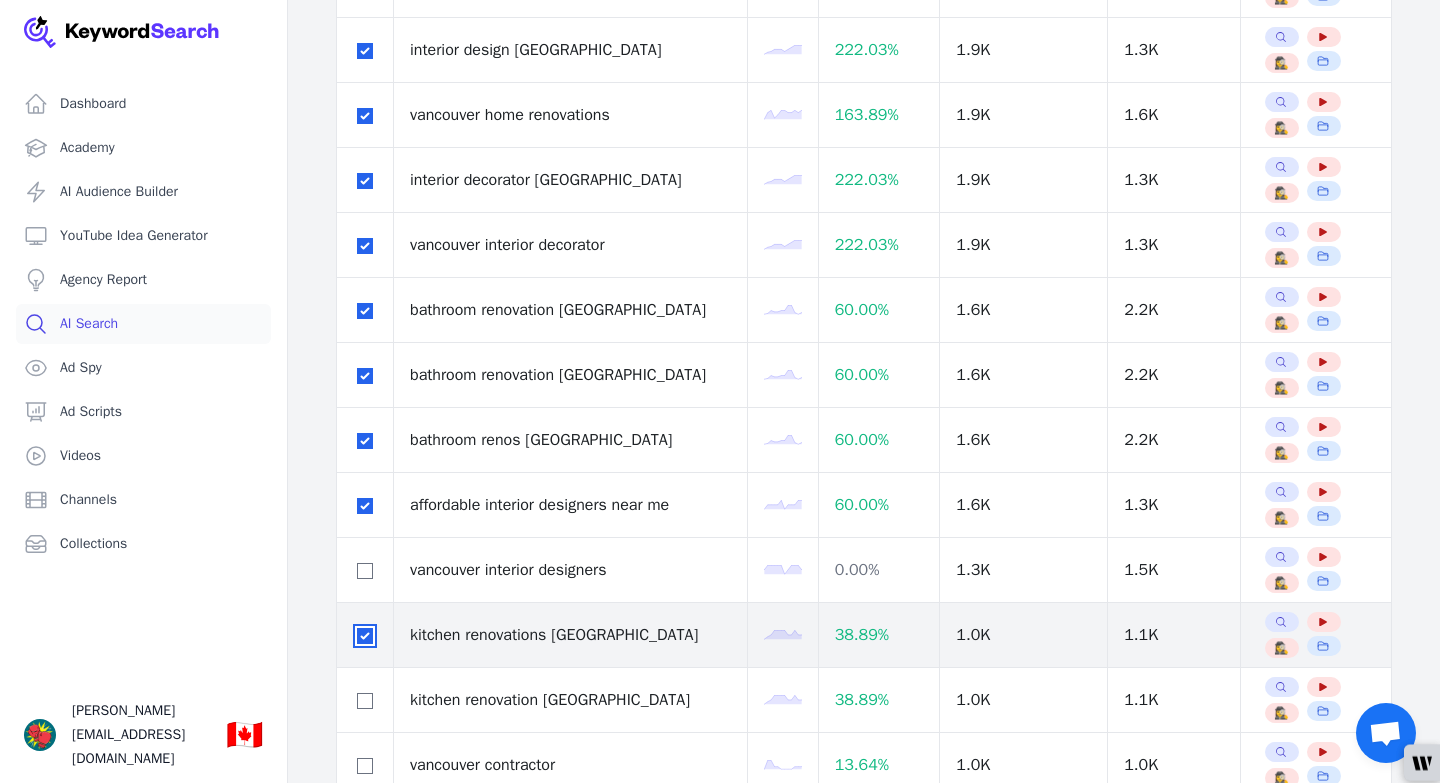 checkbox on "true" 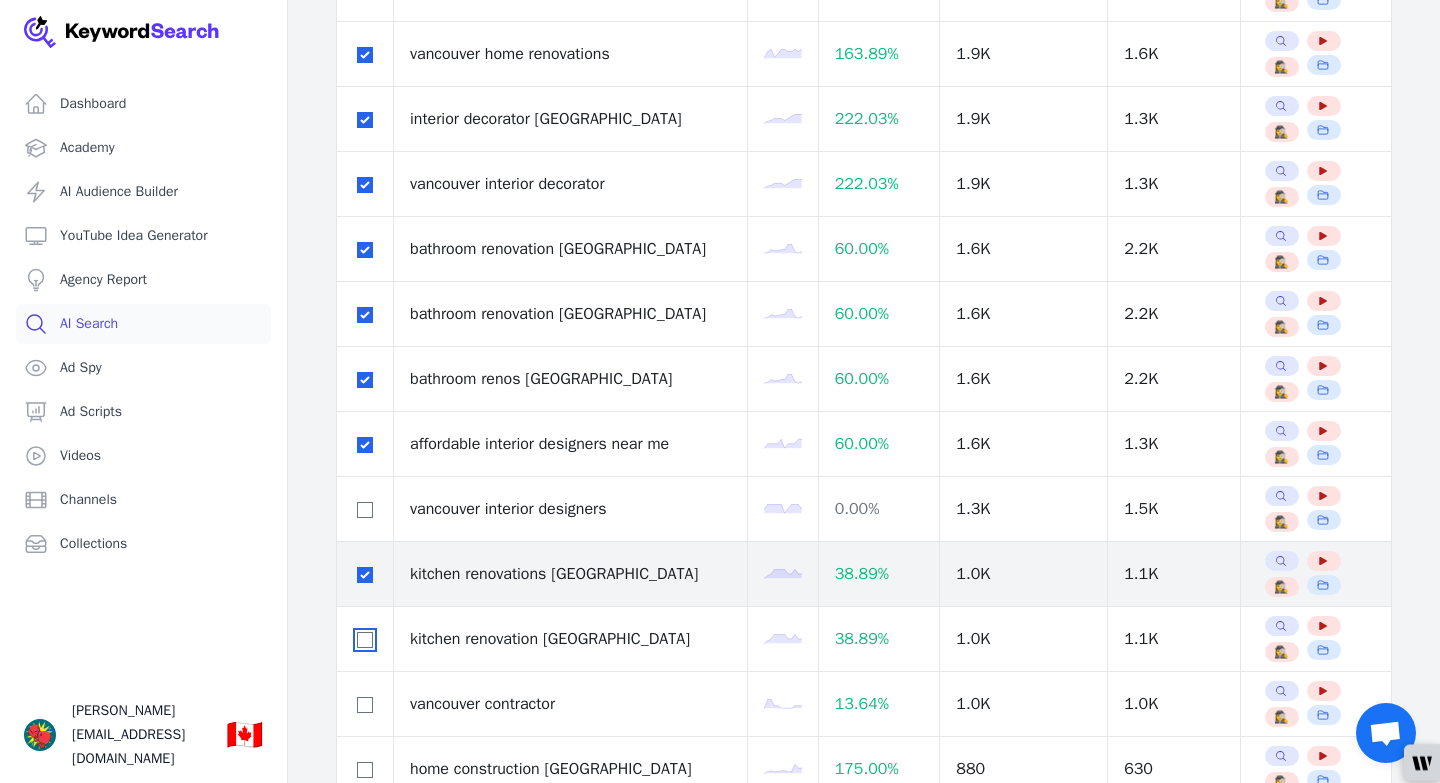 click at bounding box center (365, 640) 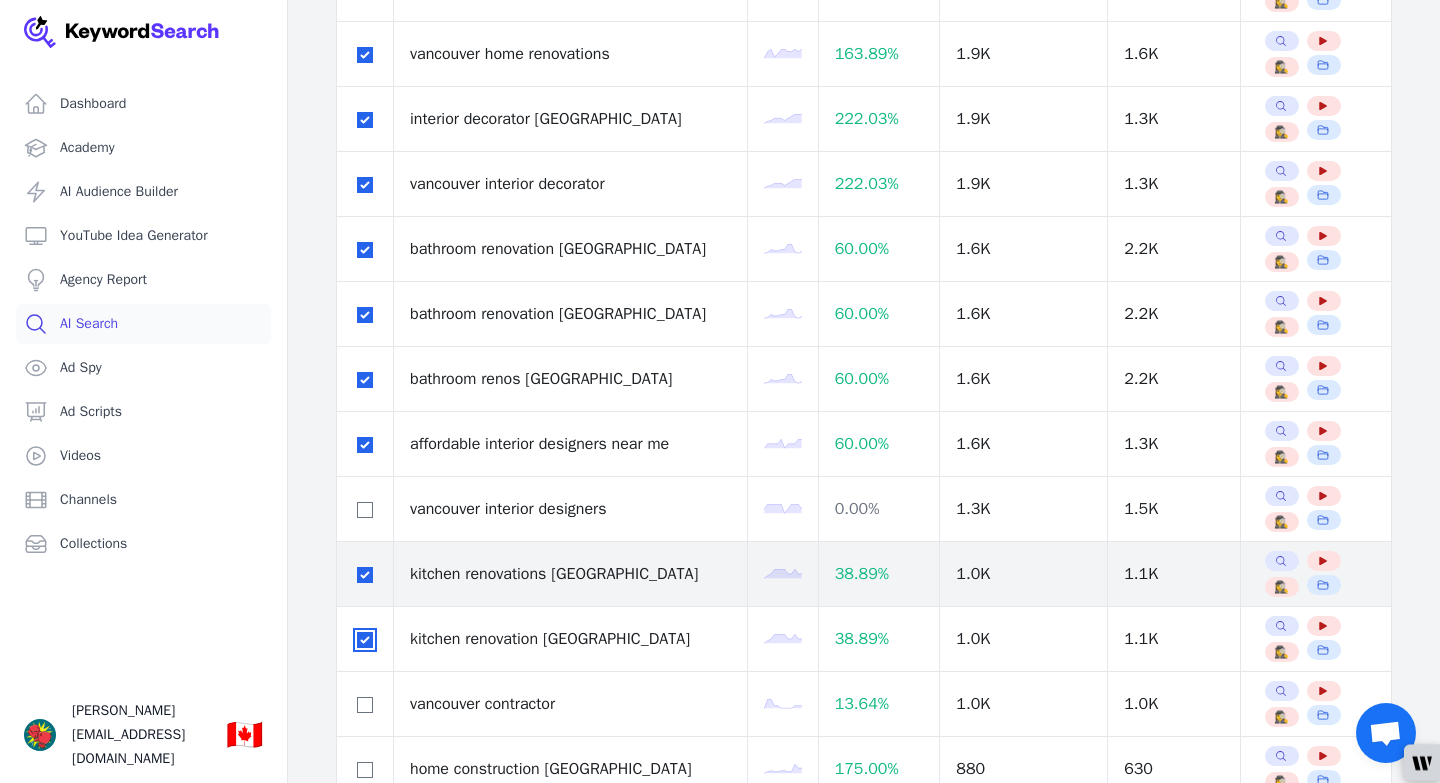 checkbox on "true" 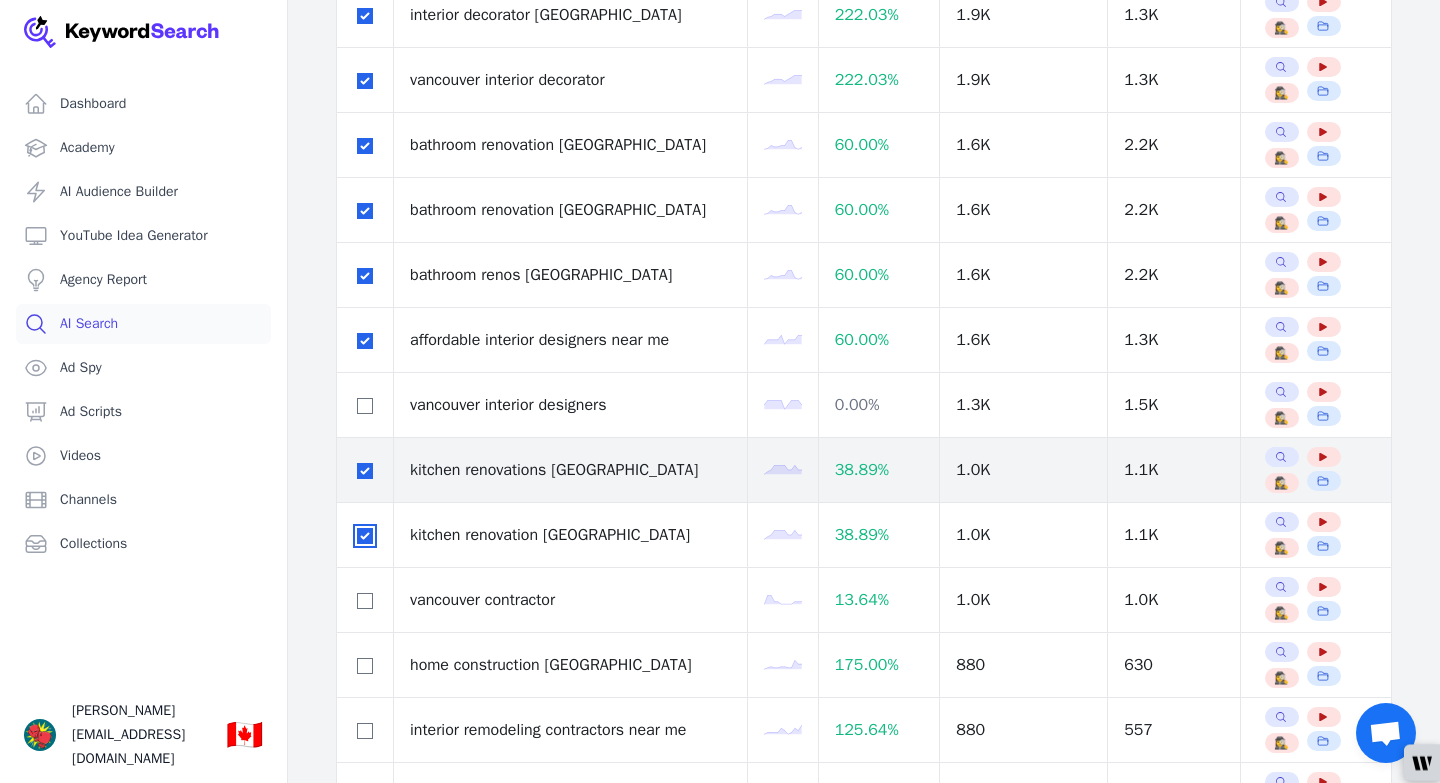 scroll, scrollTop: 717, scrollLeft: 0, axis: vertical 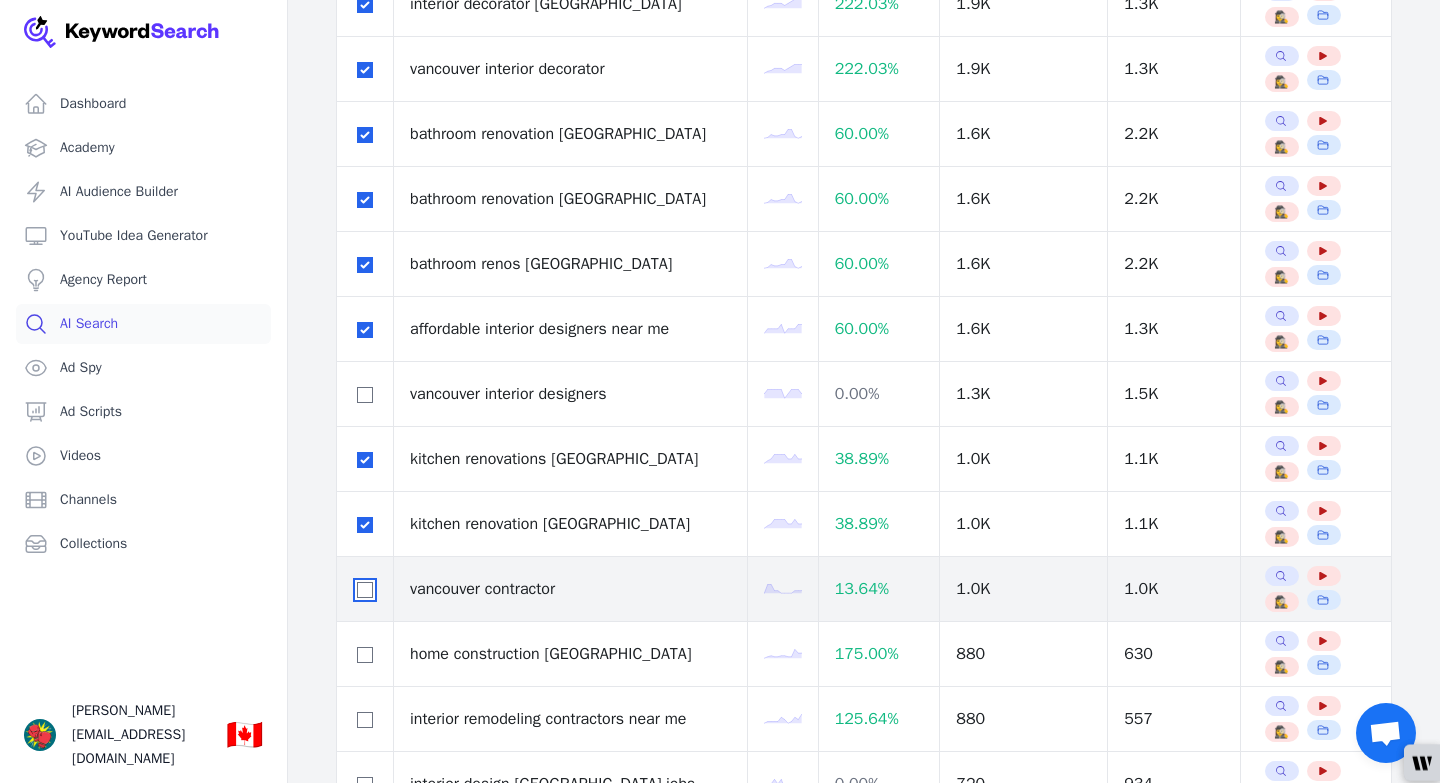 click at bounding box center (365, 590) 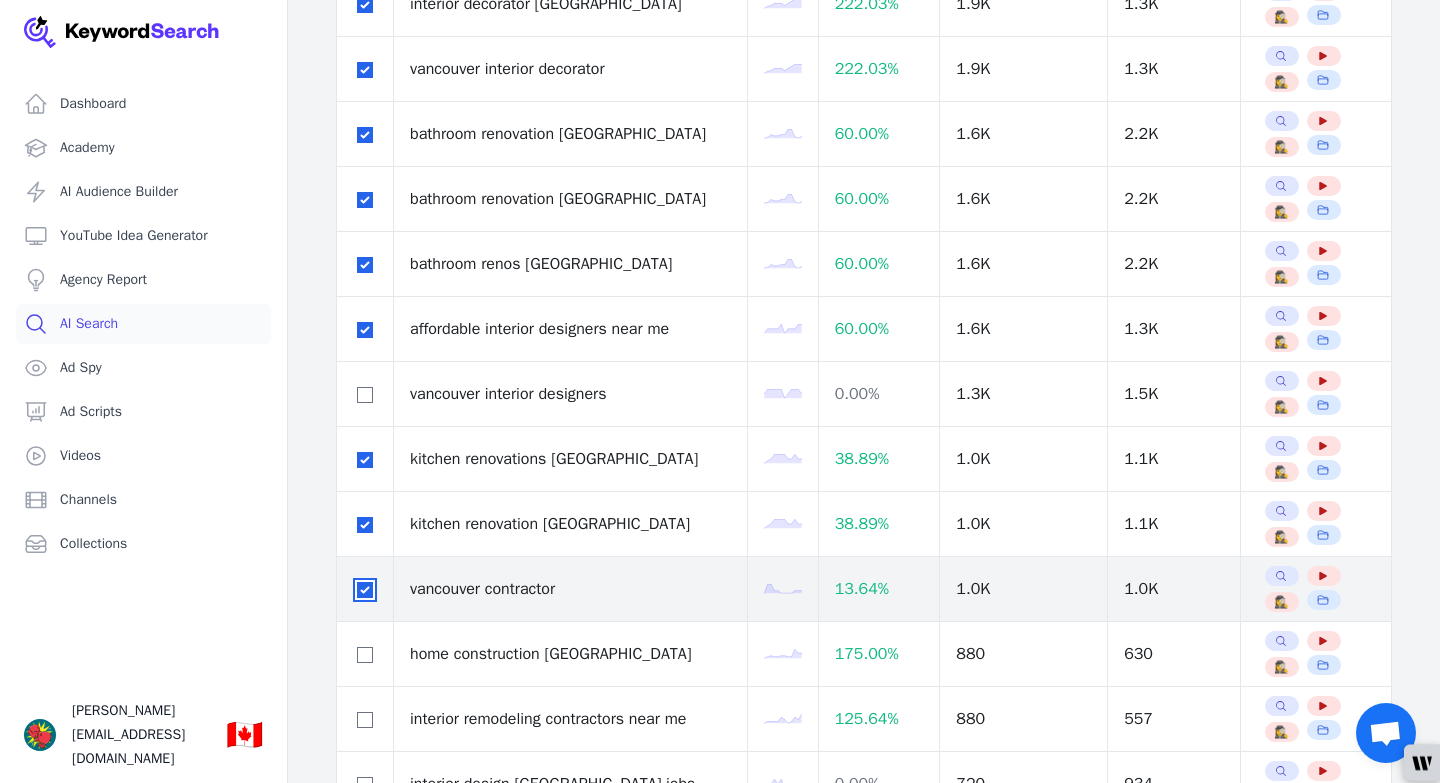 checkbox on "true" 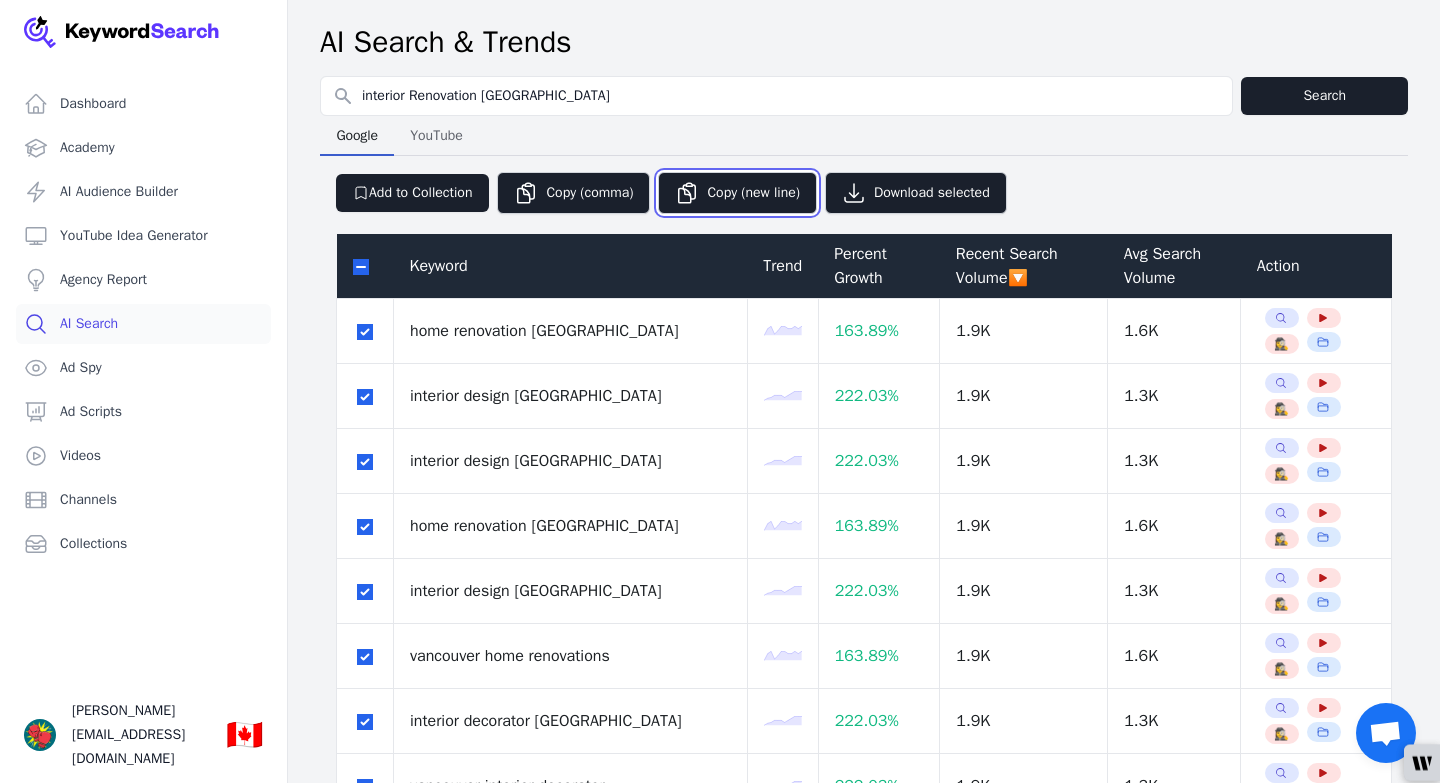 click on "Copy (new line)" at bounding box center [737, 193] 